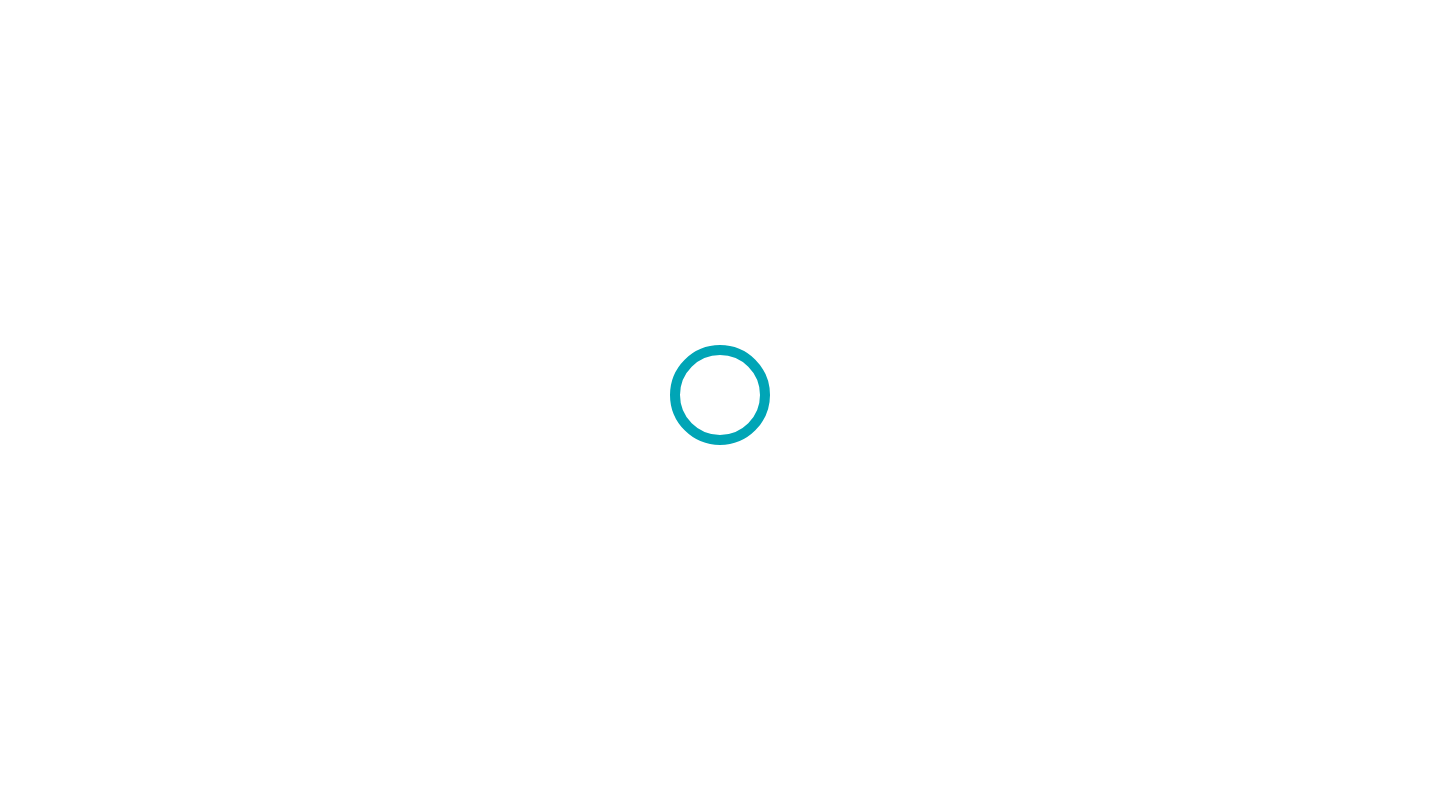 scroll, scrollTop: 0, scrollLeft: 0, axis: both 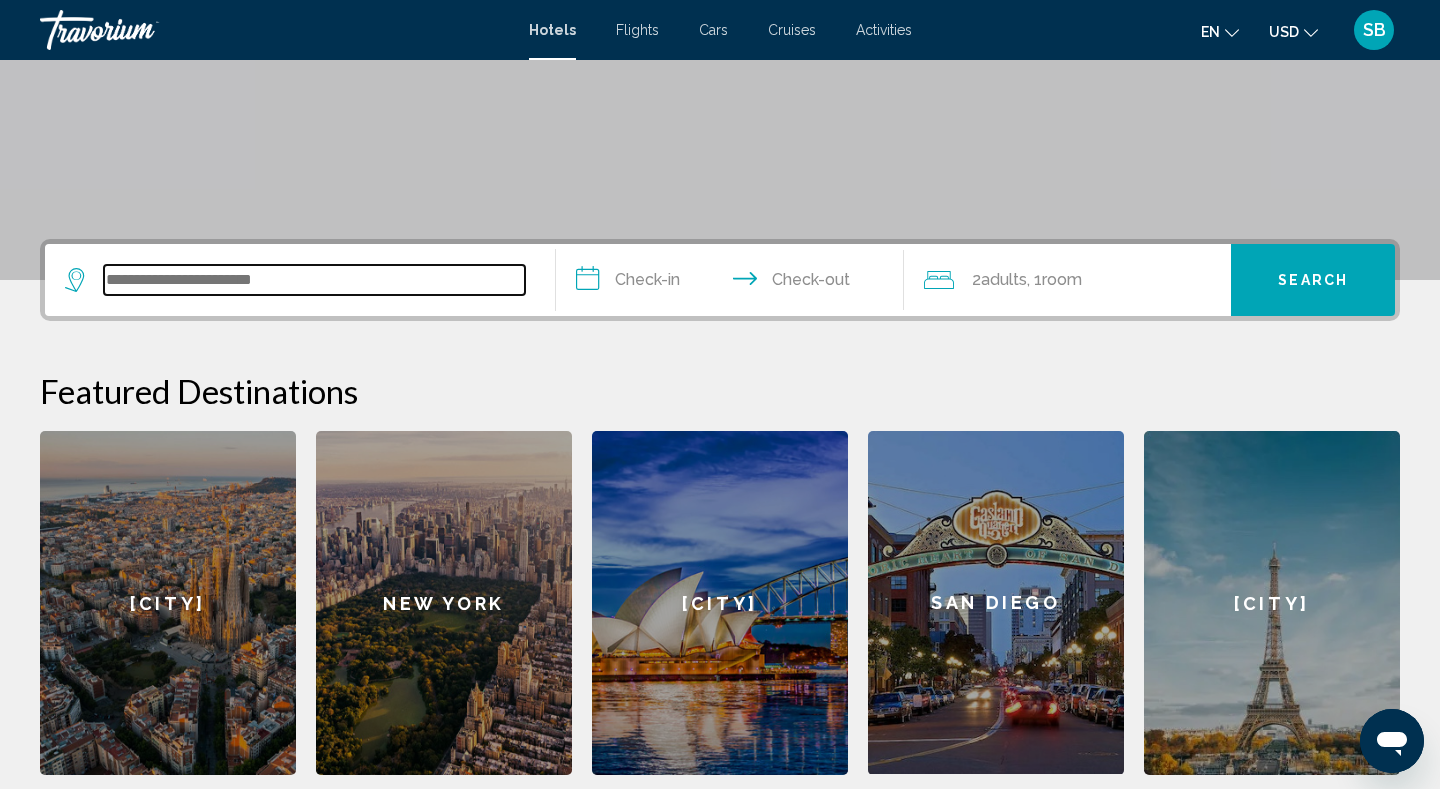 click at bounding box center [314, 280] 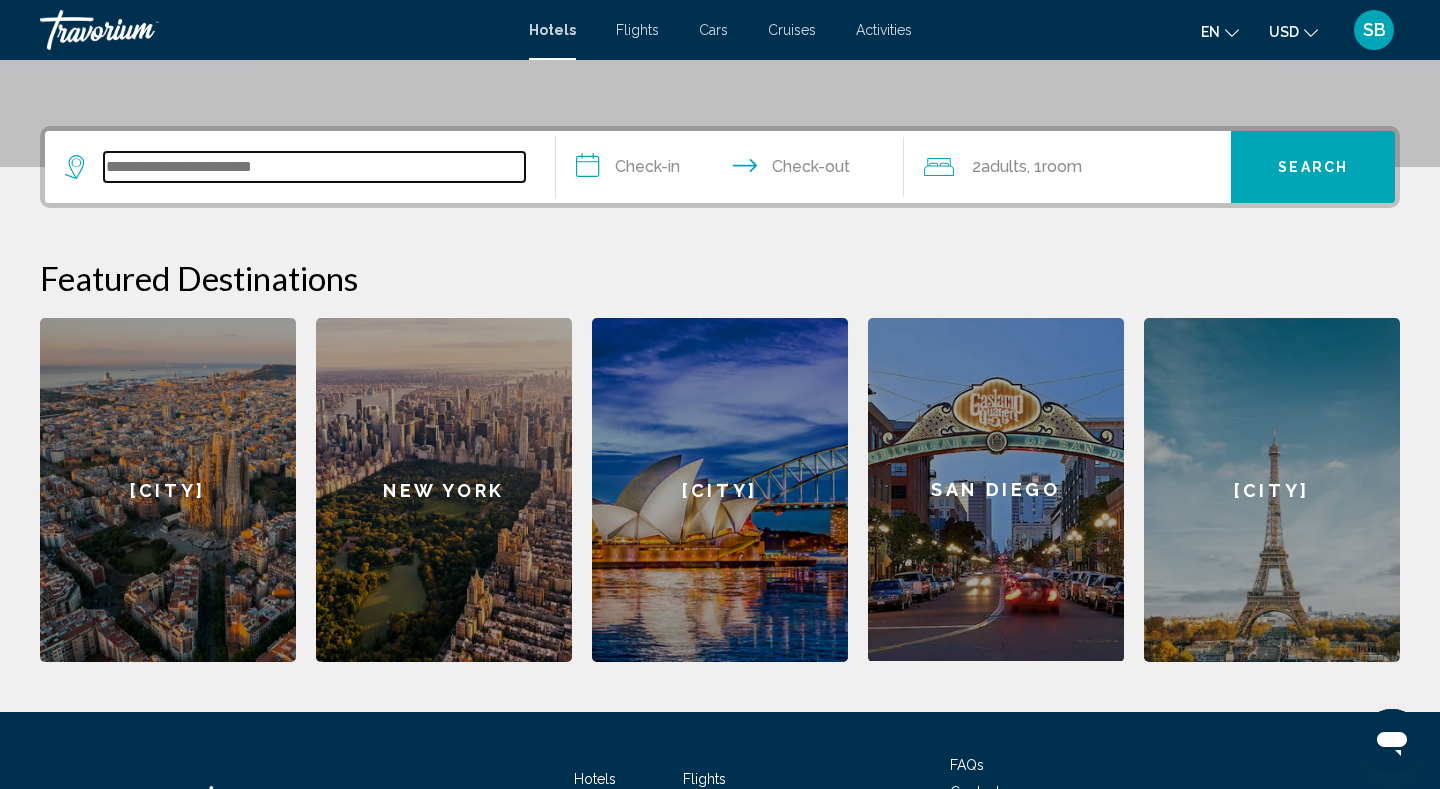 scroll, scrollTop: 494, scrollLeft: 0, axis: vertical 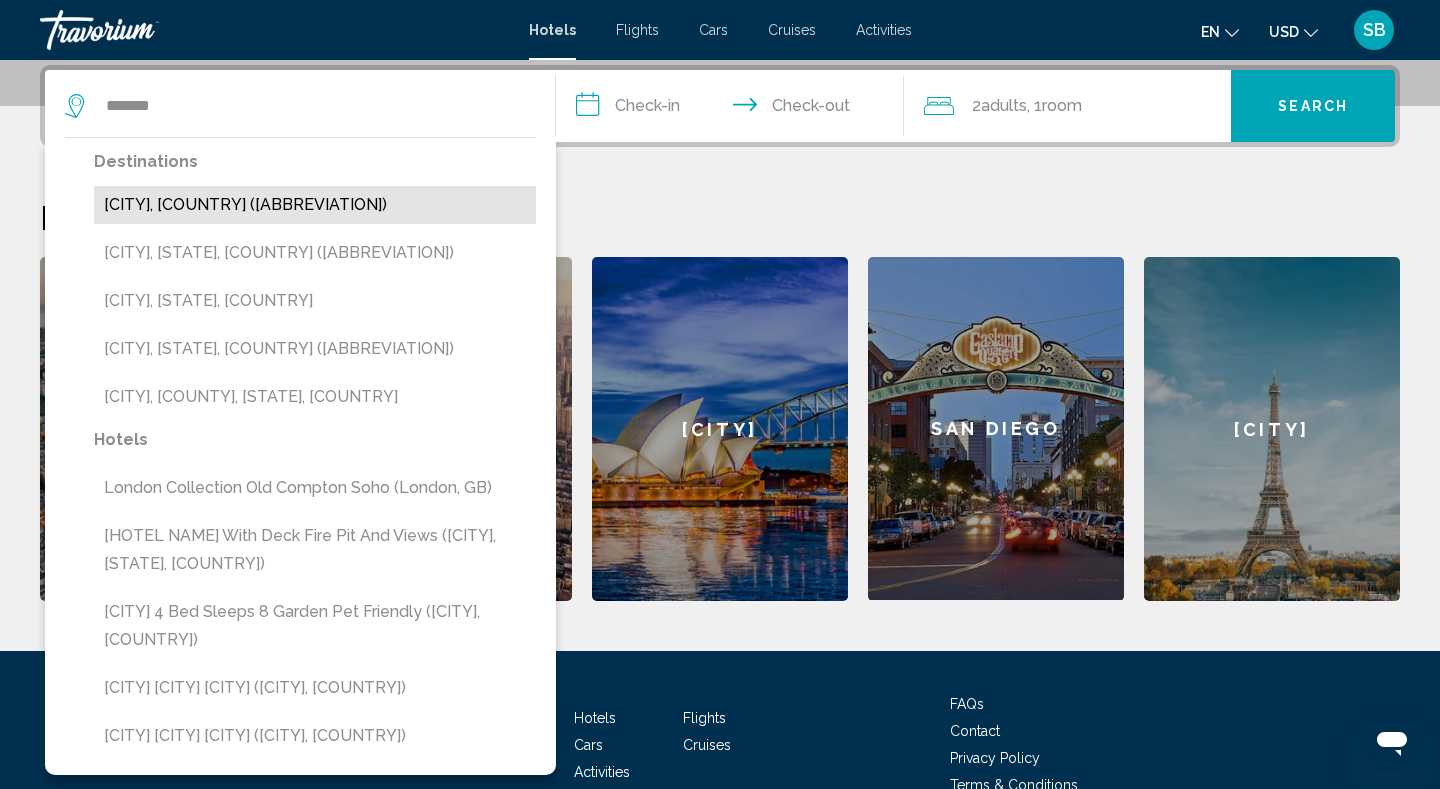 click on "[CITY], [COUNTRY] ([ABBREVIATION])" at bounding box center (315, 205) 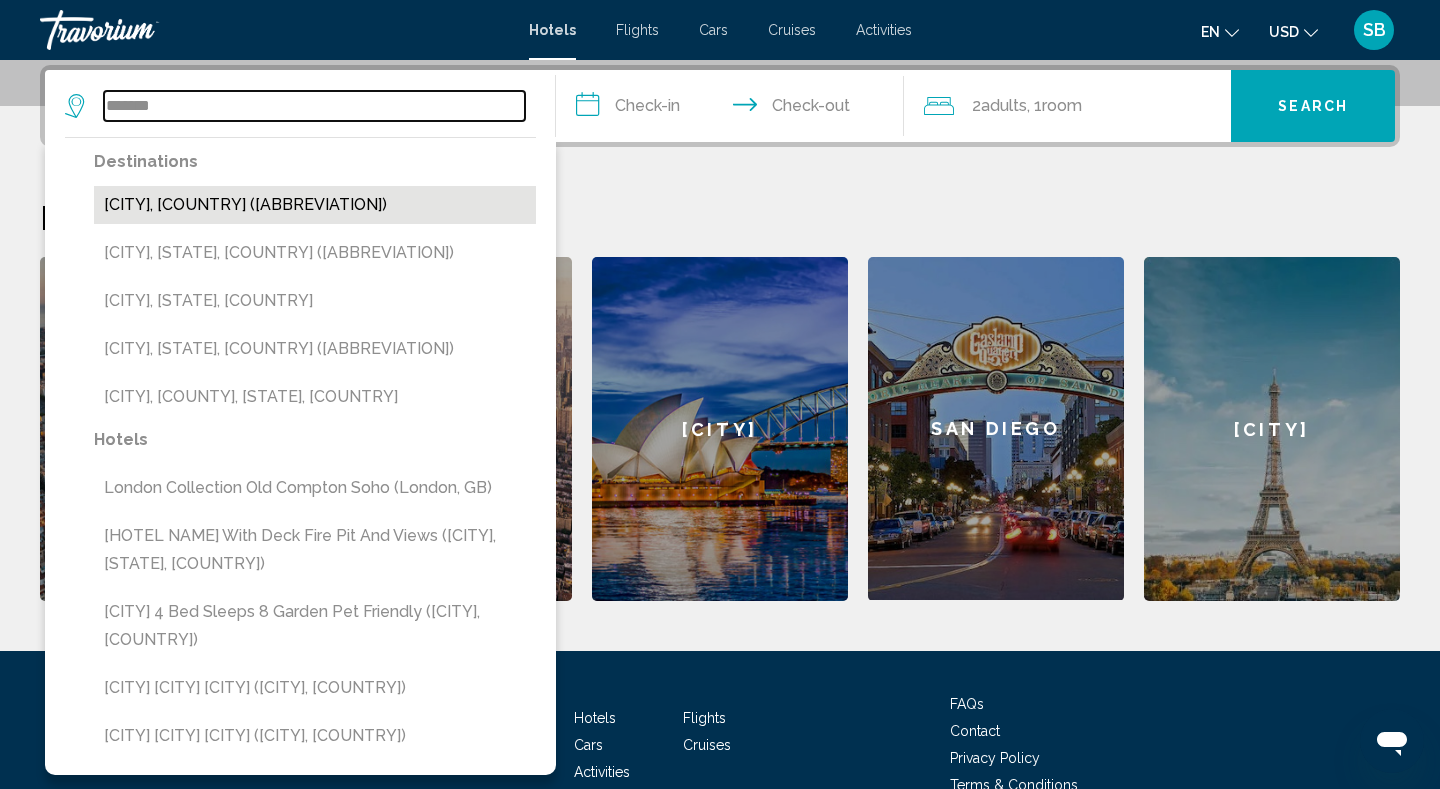 type on "**********" 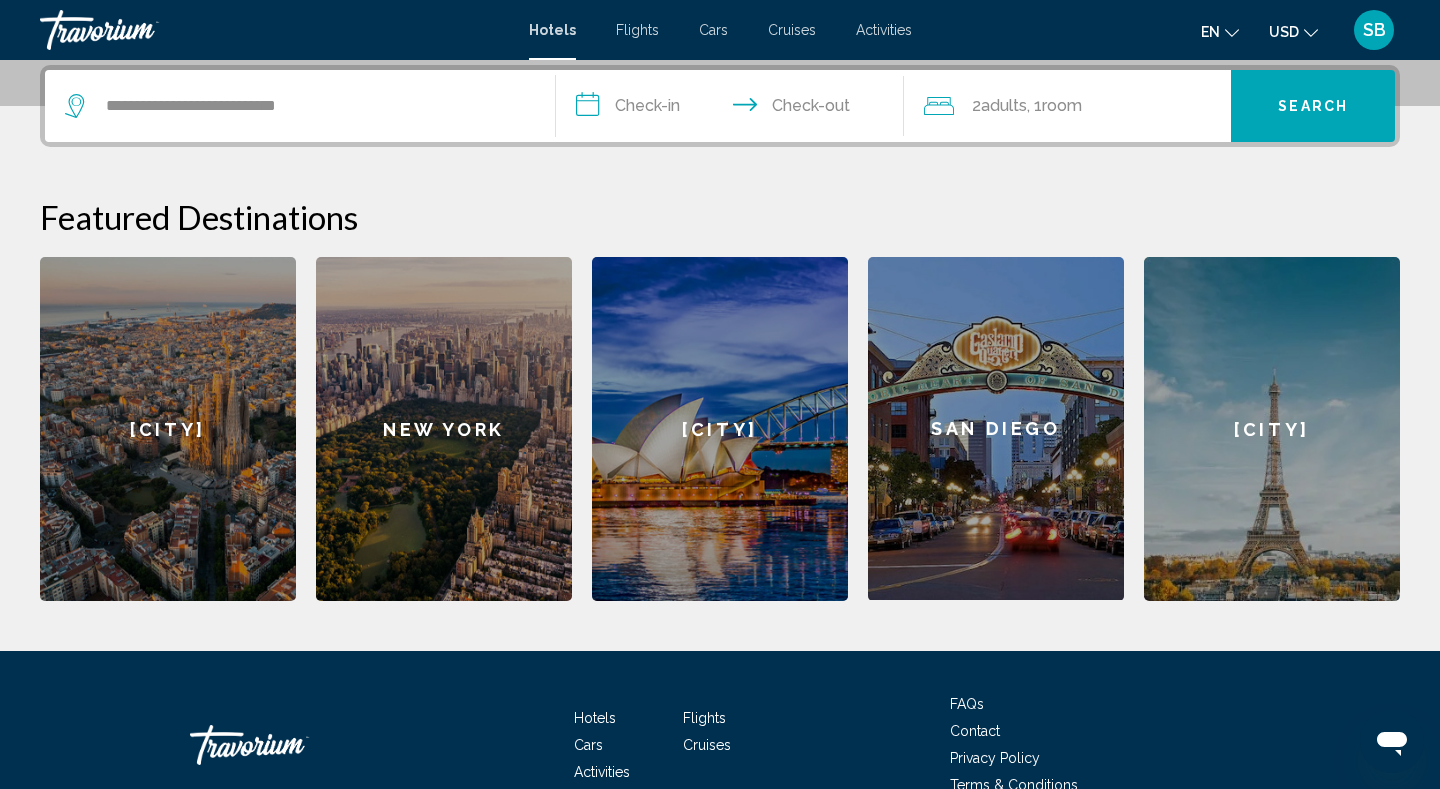 click on "**********" at bounding box center (734, 109) 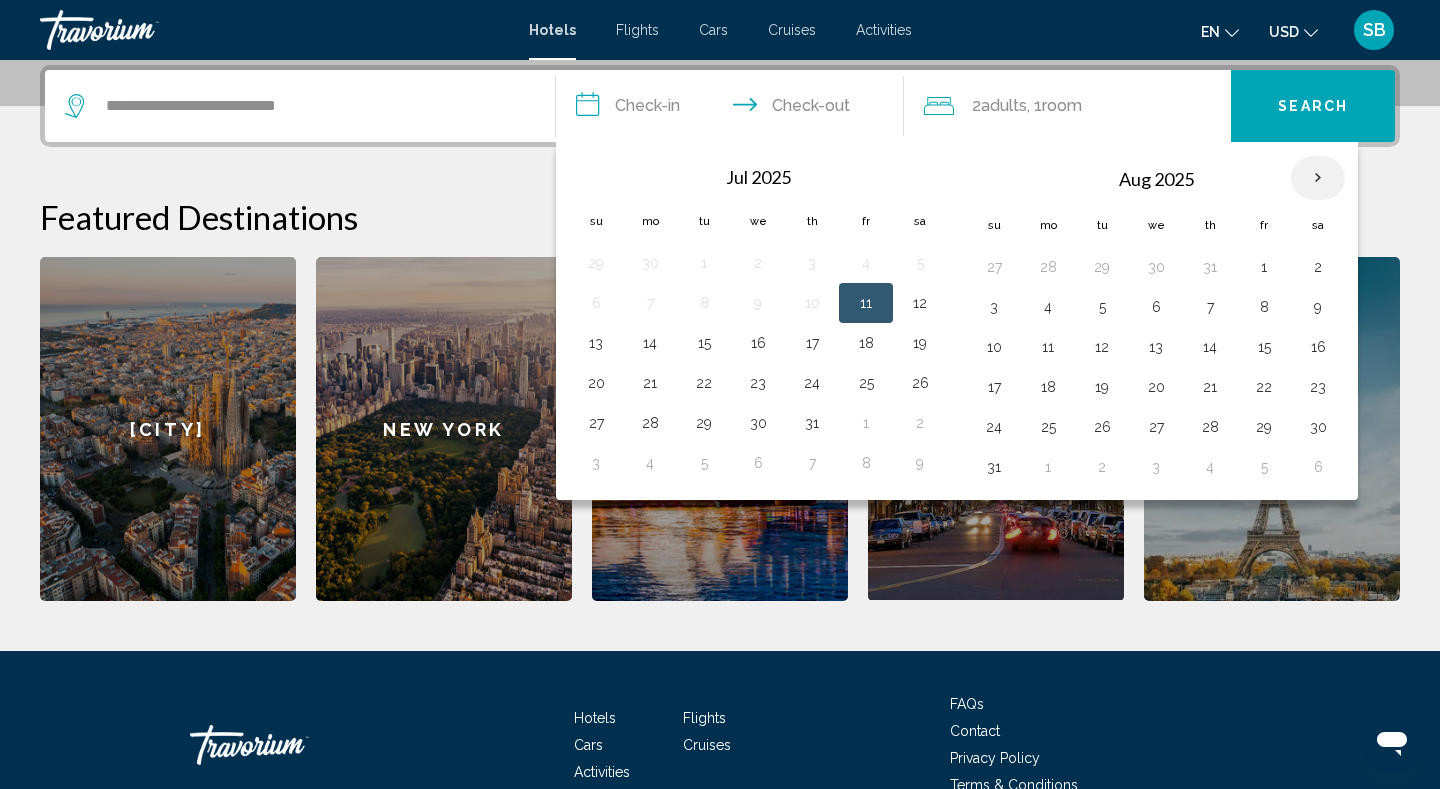 click at bounding box center (1318, 178) 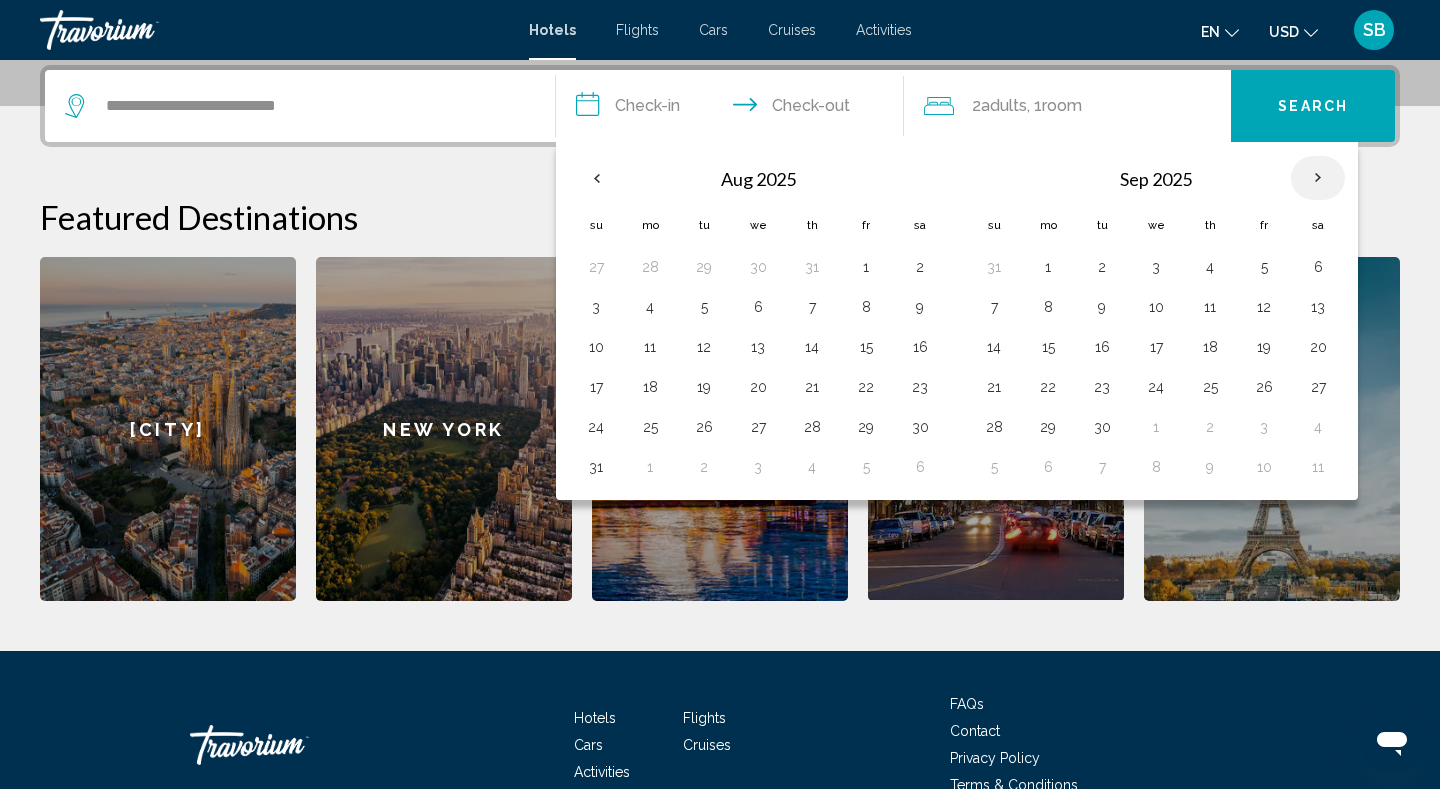 click at bounding box center (1318, 178) 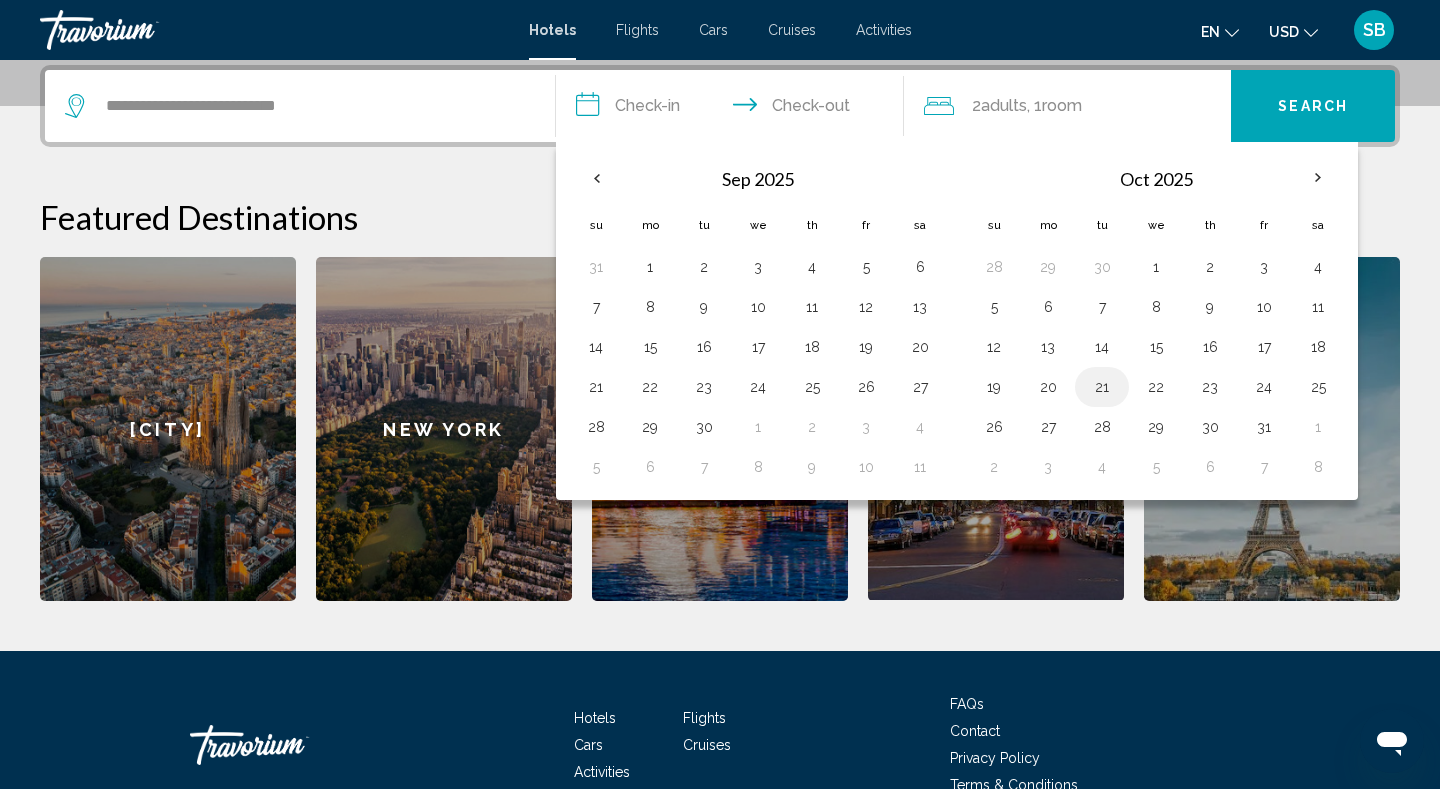 click on "21" at bounding box center (1102, 387) 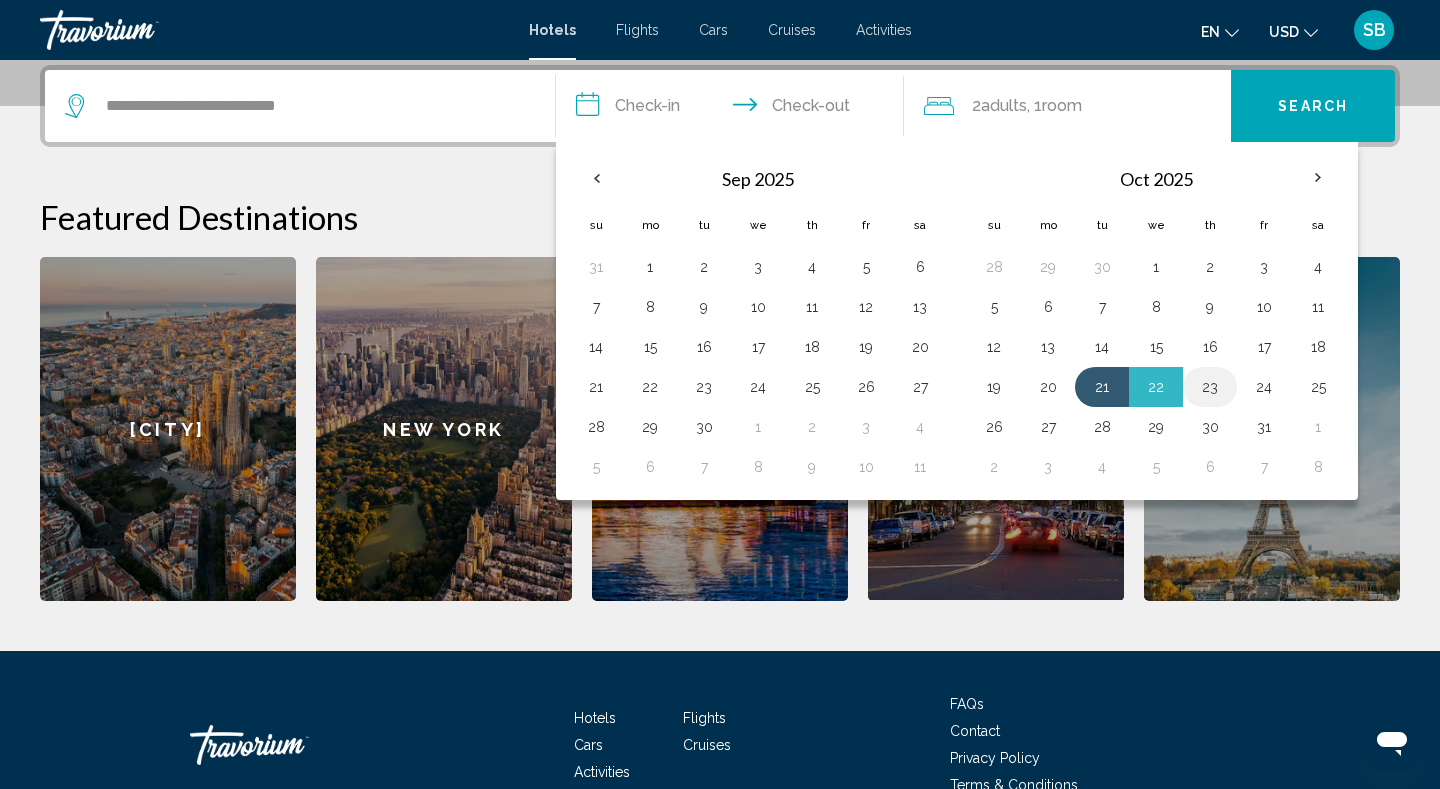 click on "23" at bounding box center [1210, 387] 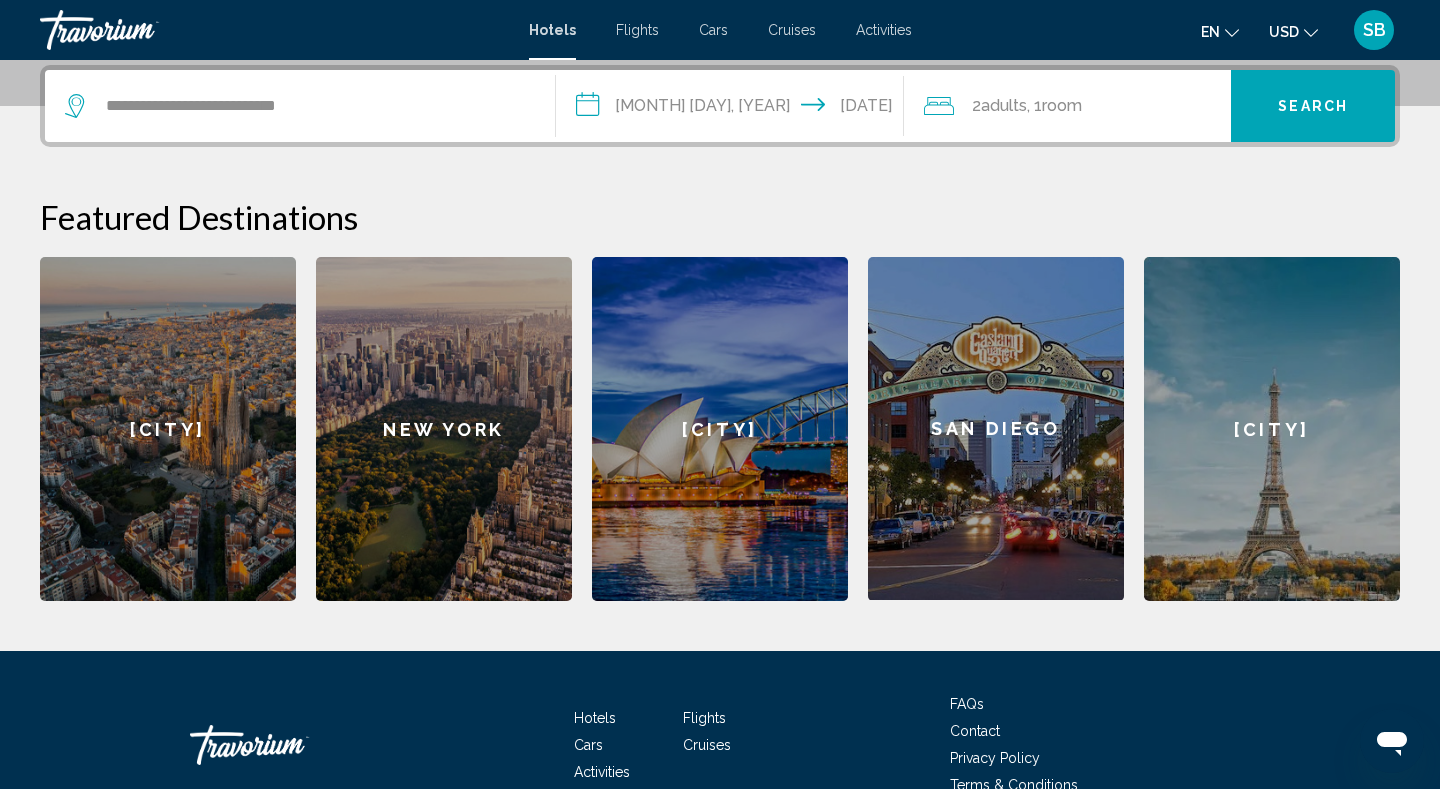 click on "Search" at bounding box center [1313, 107] 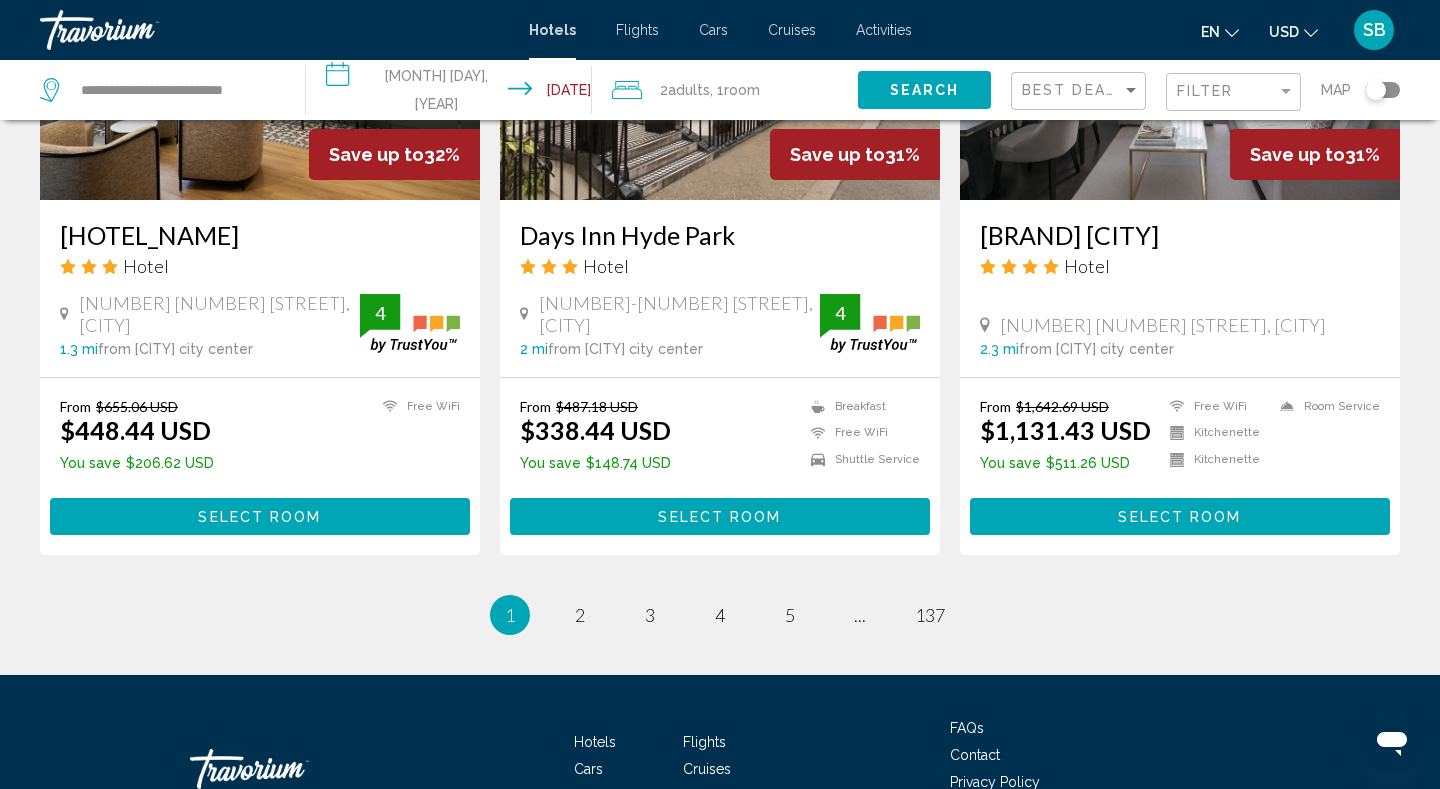 scroll, scrollTop: 2552, scrollLeft: 0, axis: vertical 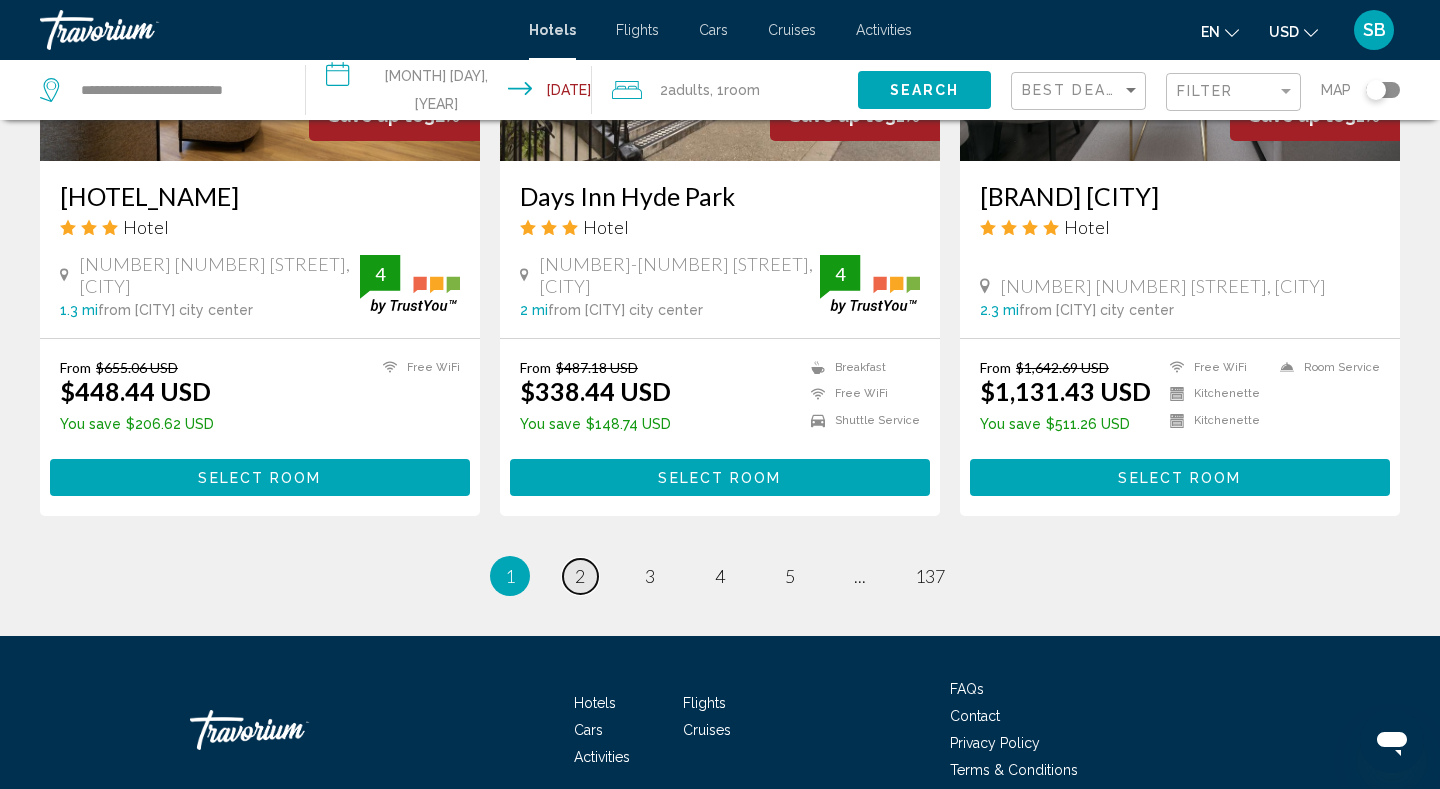 click on "2" at bounding box center (580, 576) 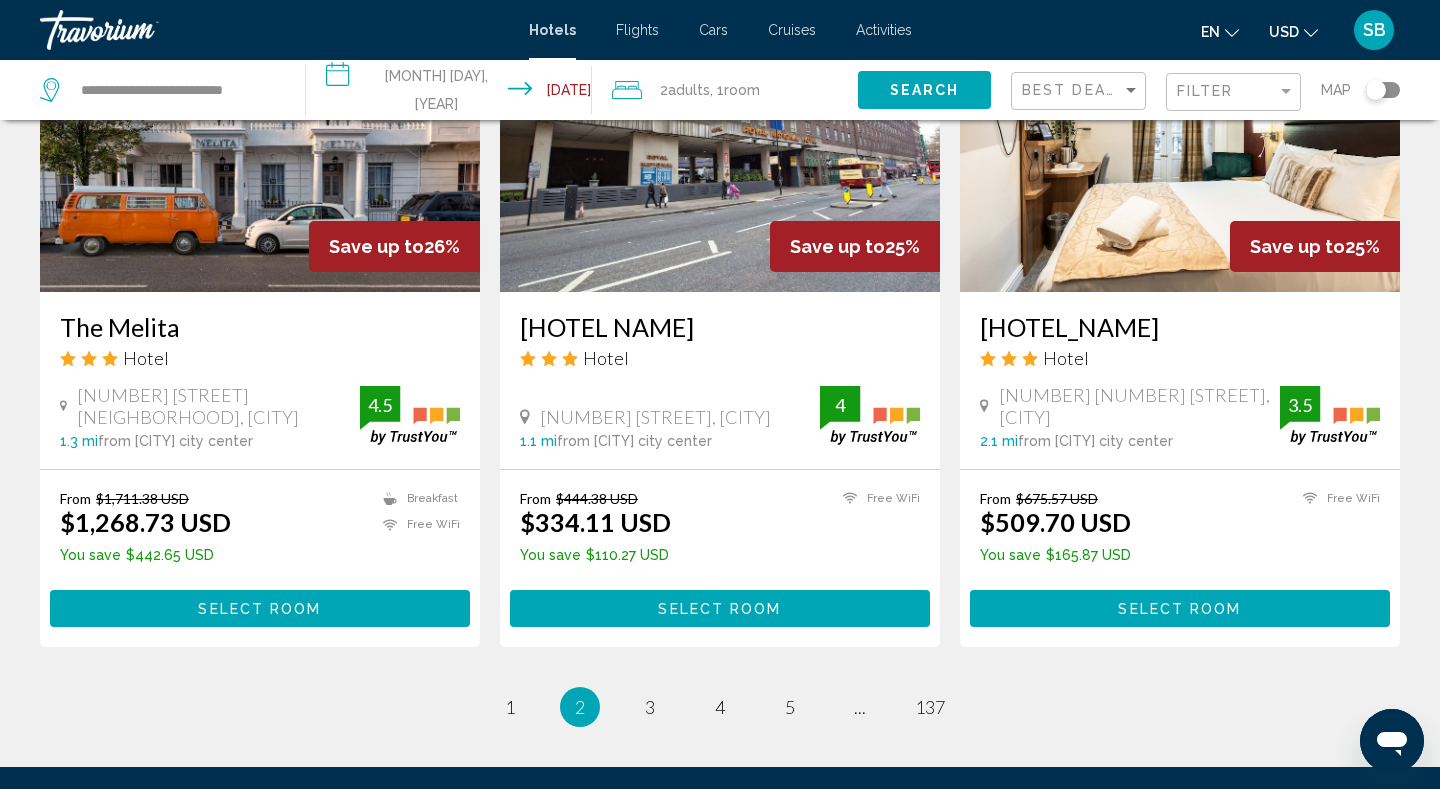 scroll, scrollTop: 2440, scrollLeft: 0, axis: vertical 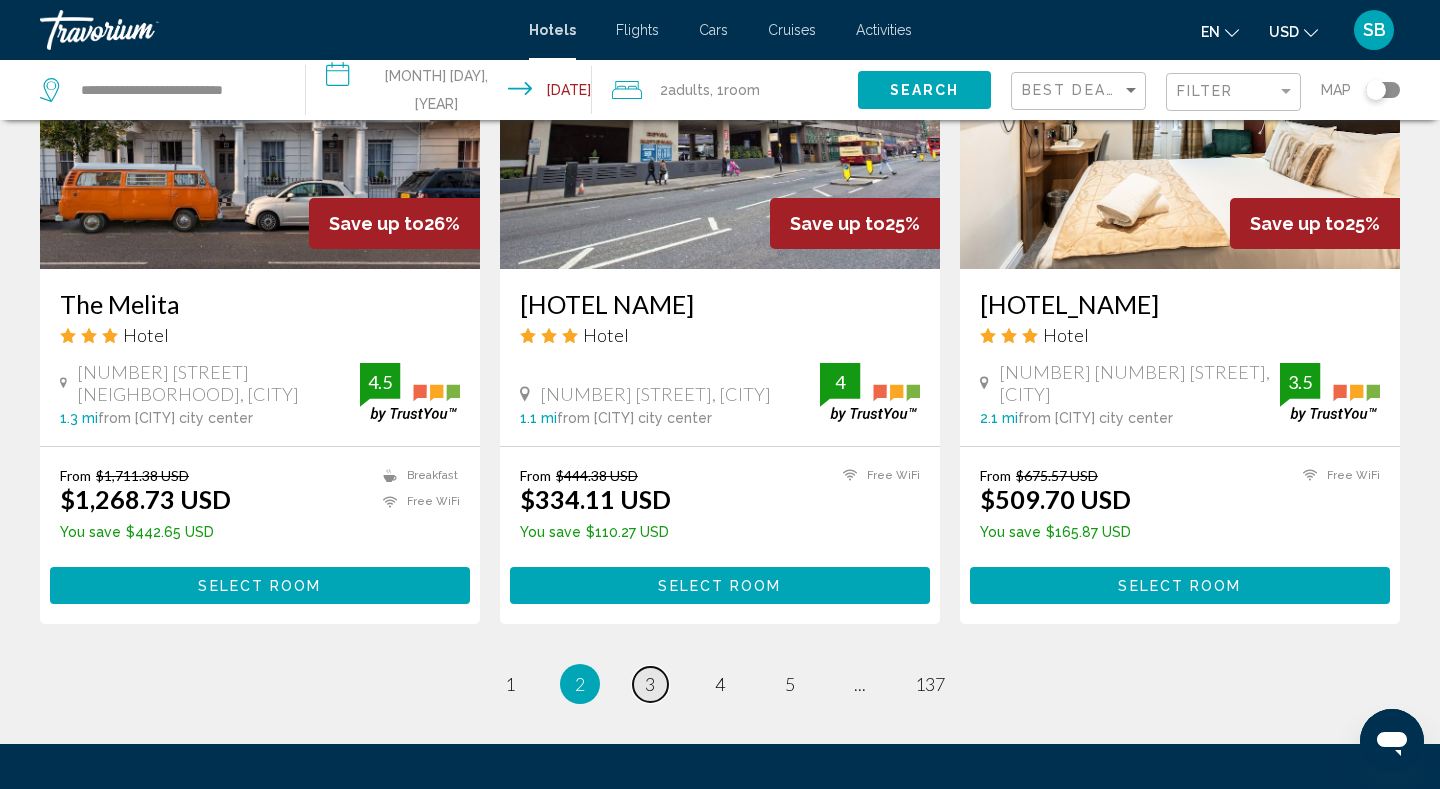 click on "3" at bounding box center (650, 684) 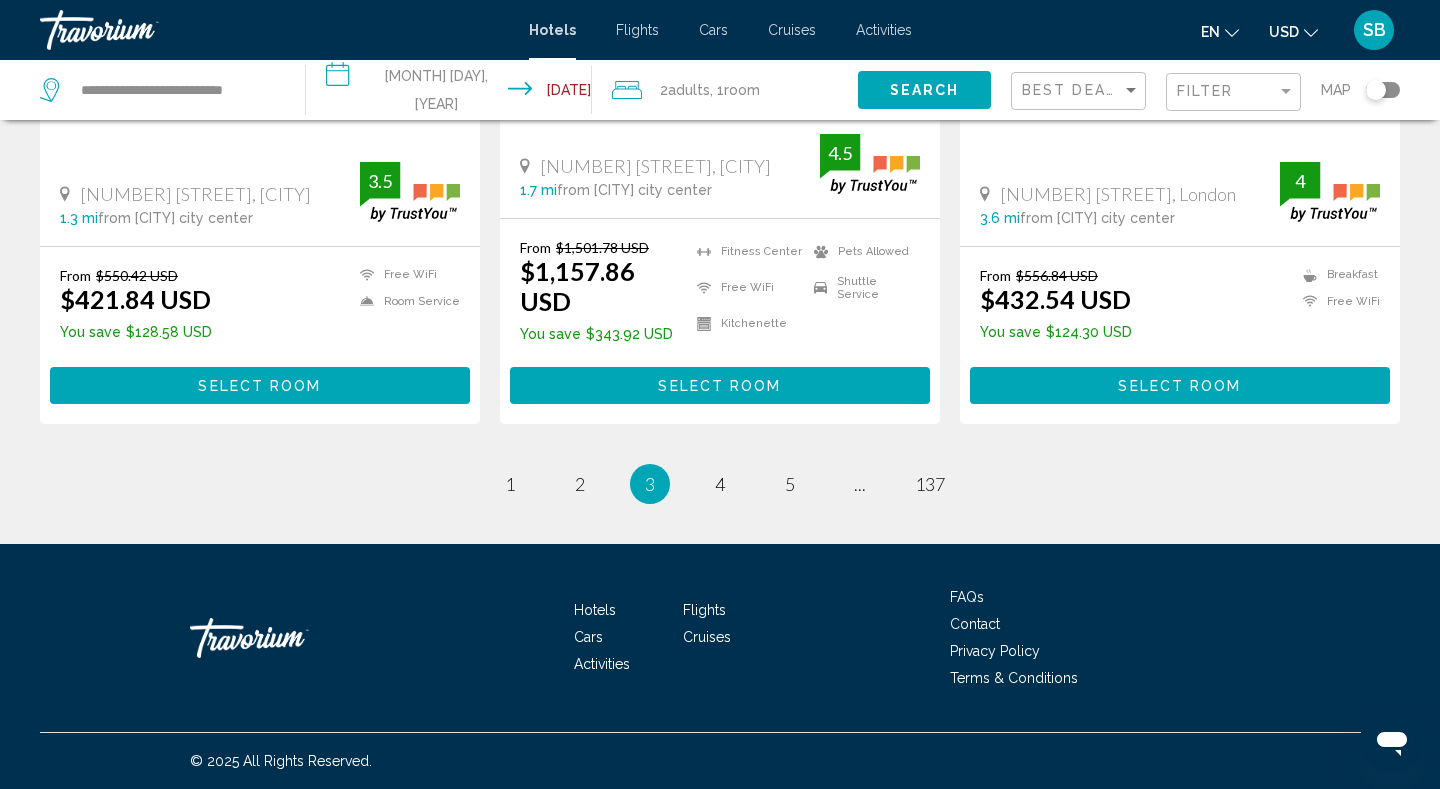 scroll, scrollTop: 2640, scrollLeft: 0, axis: vertical 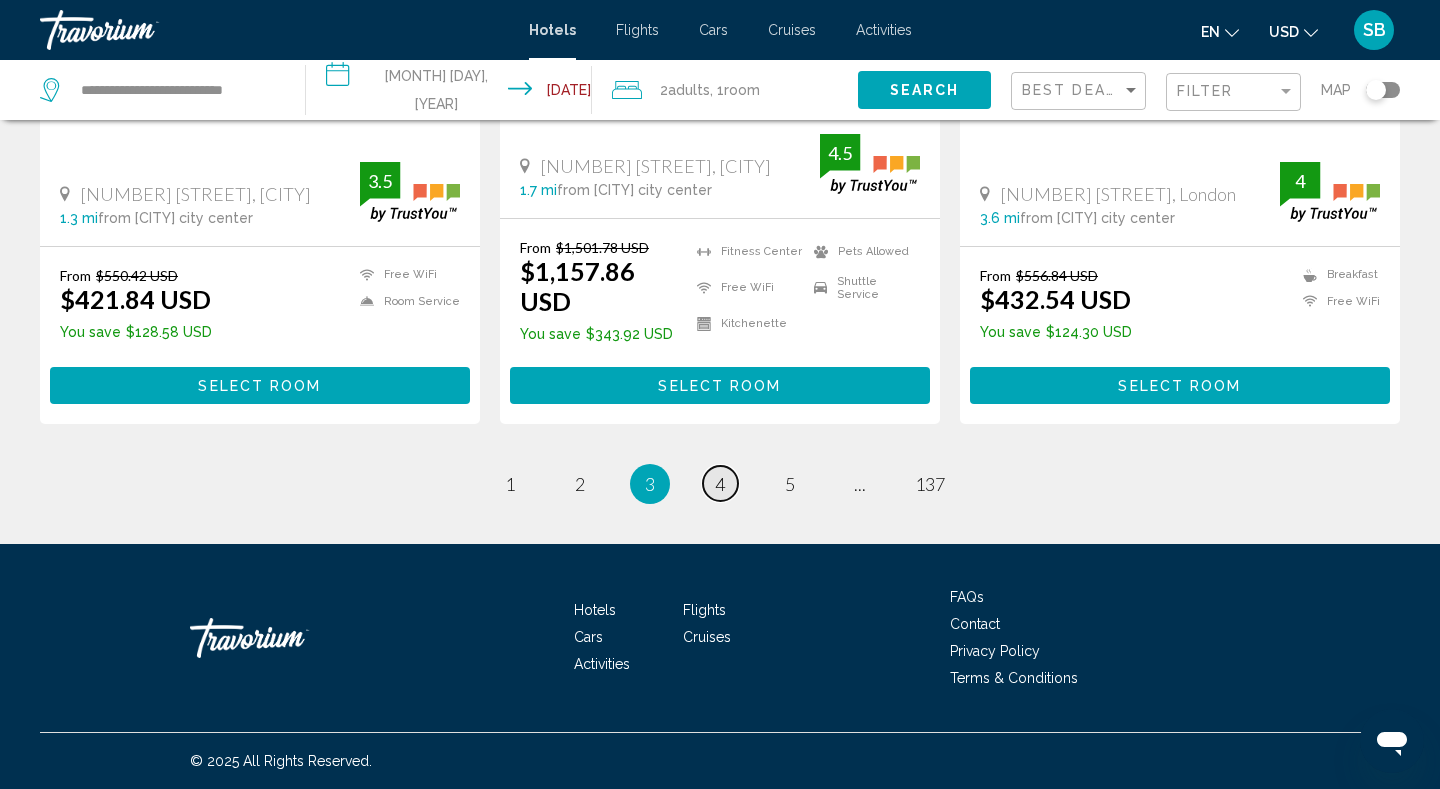 click on "page  4" at bounding box center [720, 483] 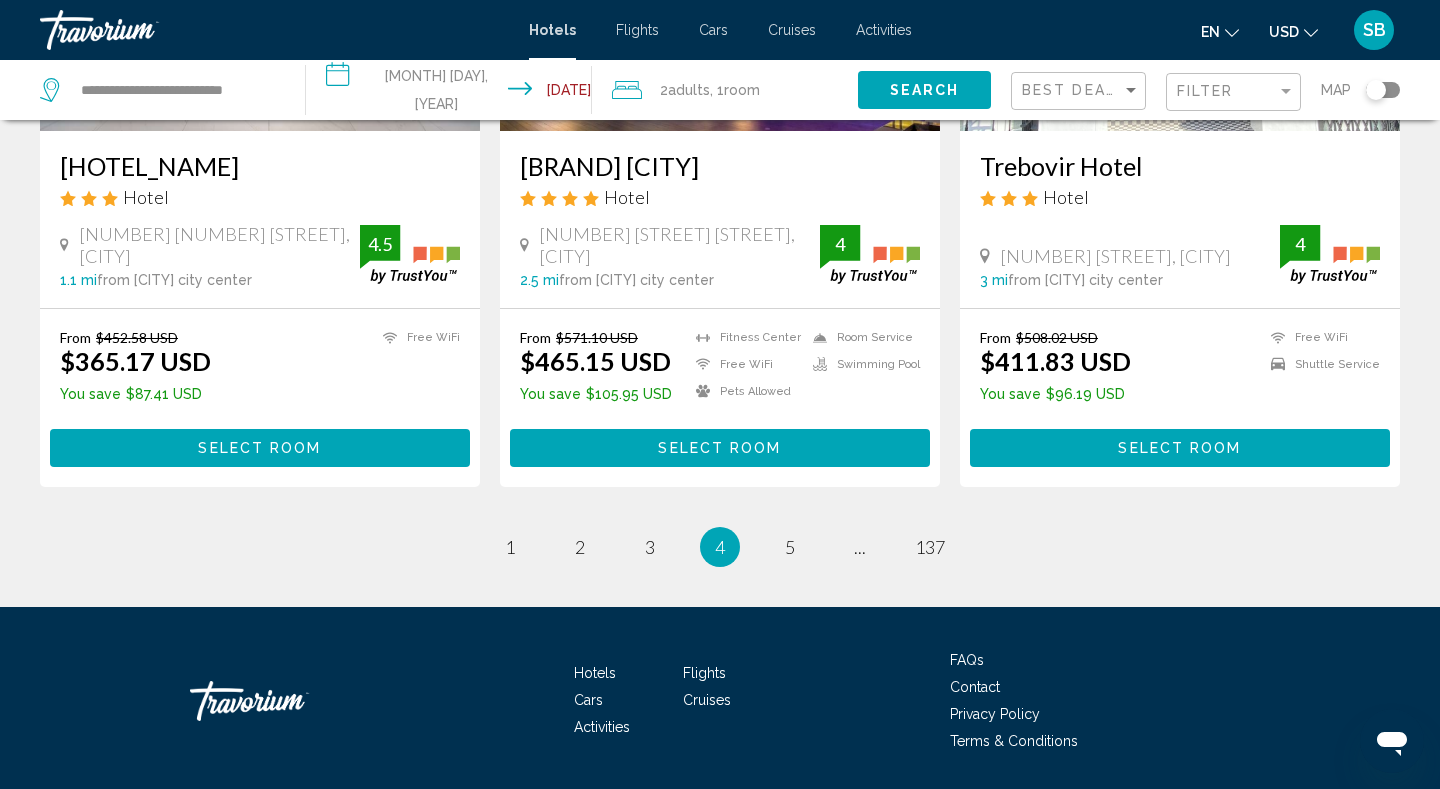 scroll, scrollTop: 2640, scrollLeft: 0, axis: vertical 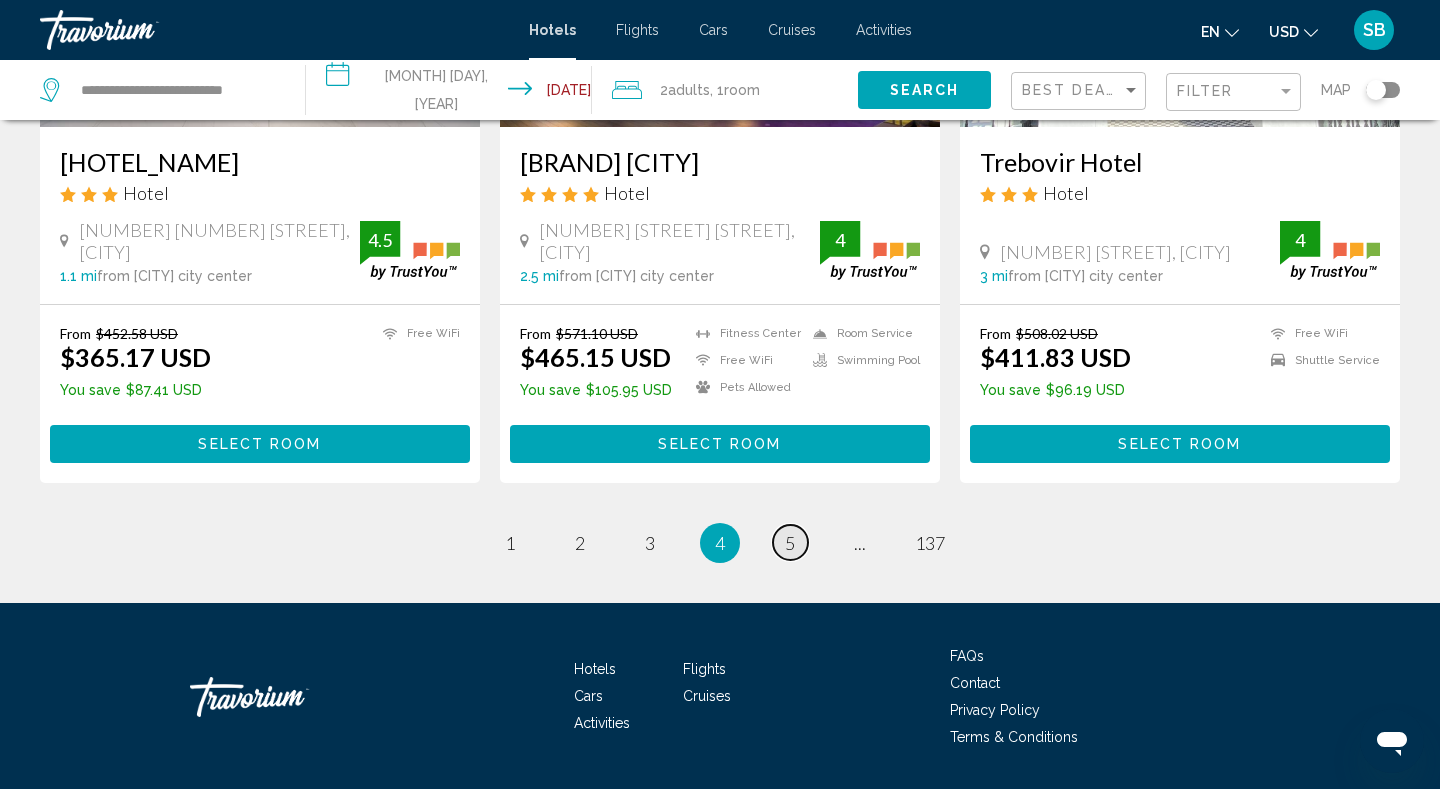 click on "page  5" at bounding box center (790, 542) 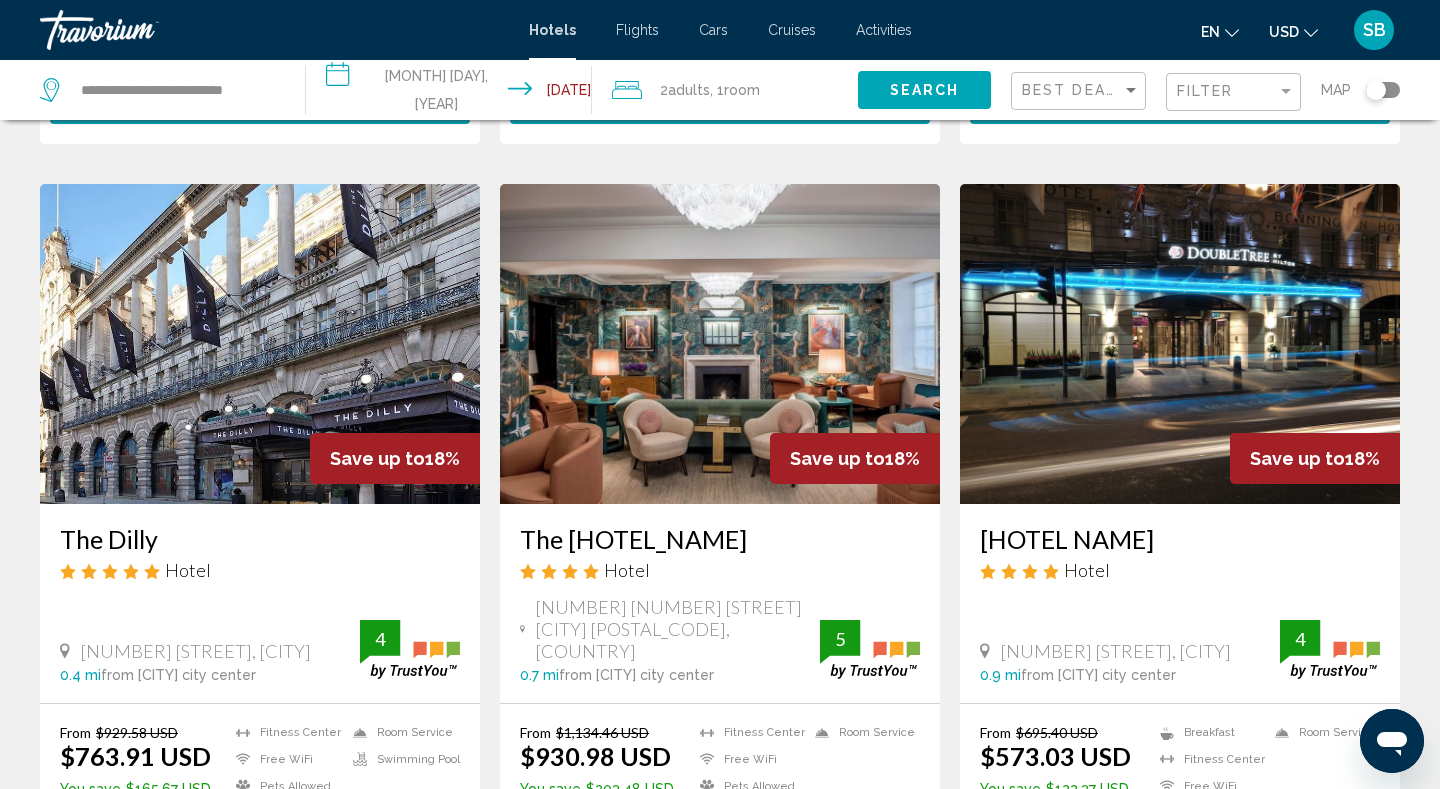scroll, scrollTop: 760, scrollLeft: 0, axis: vertical 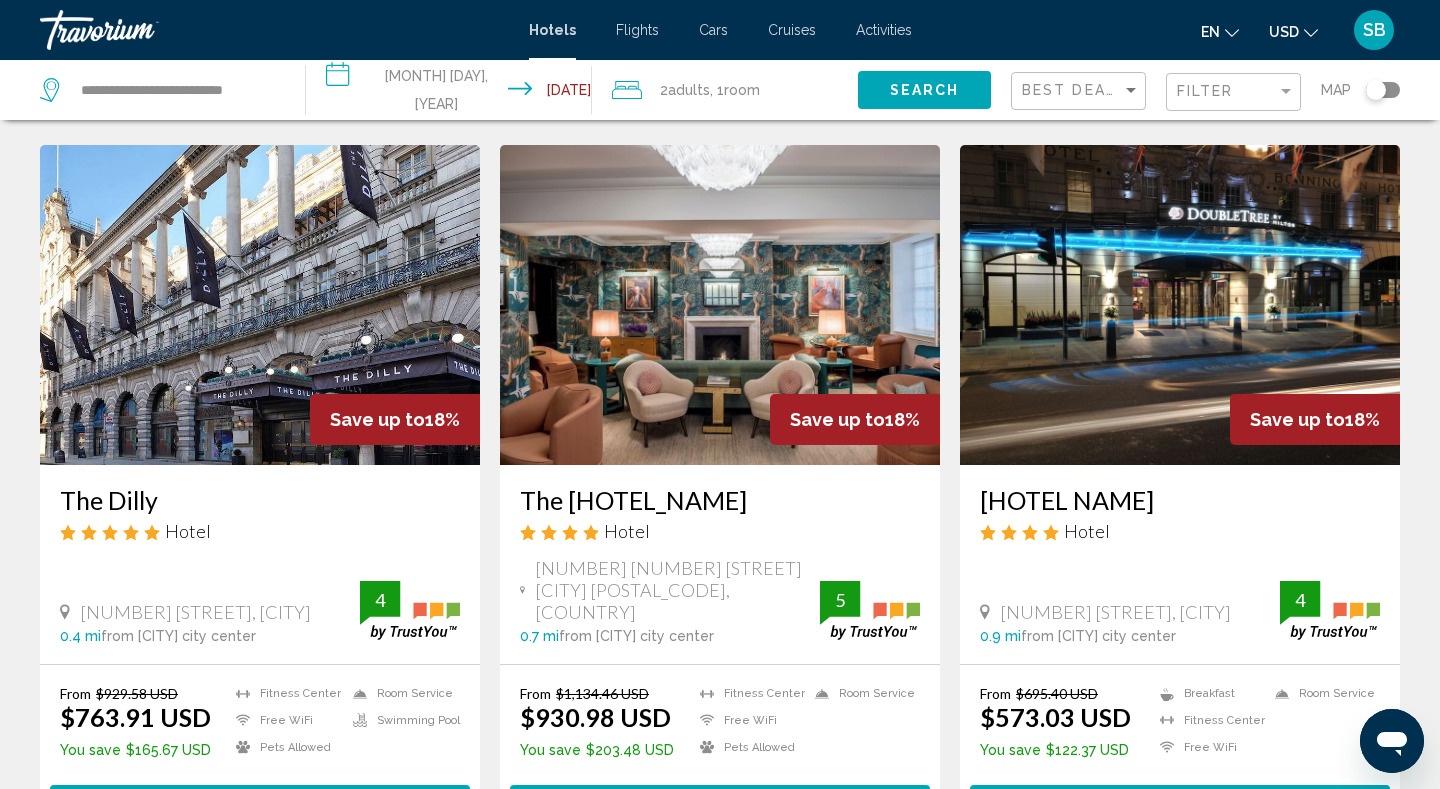 click at bounding box center (1180, 305) 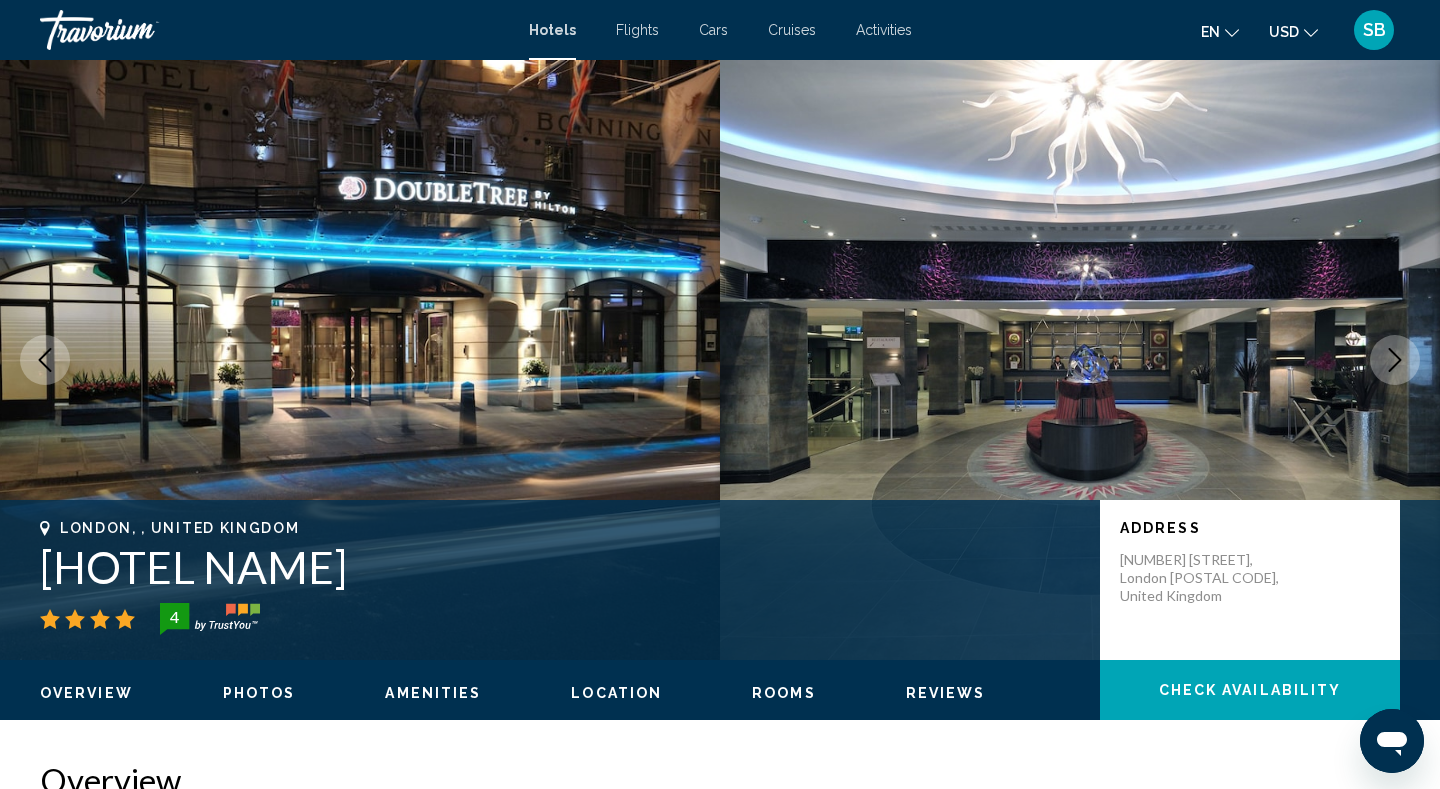 type 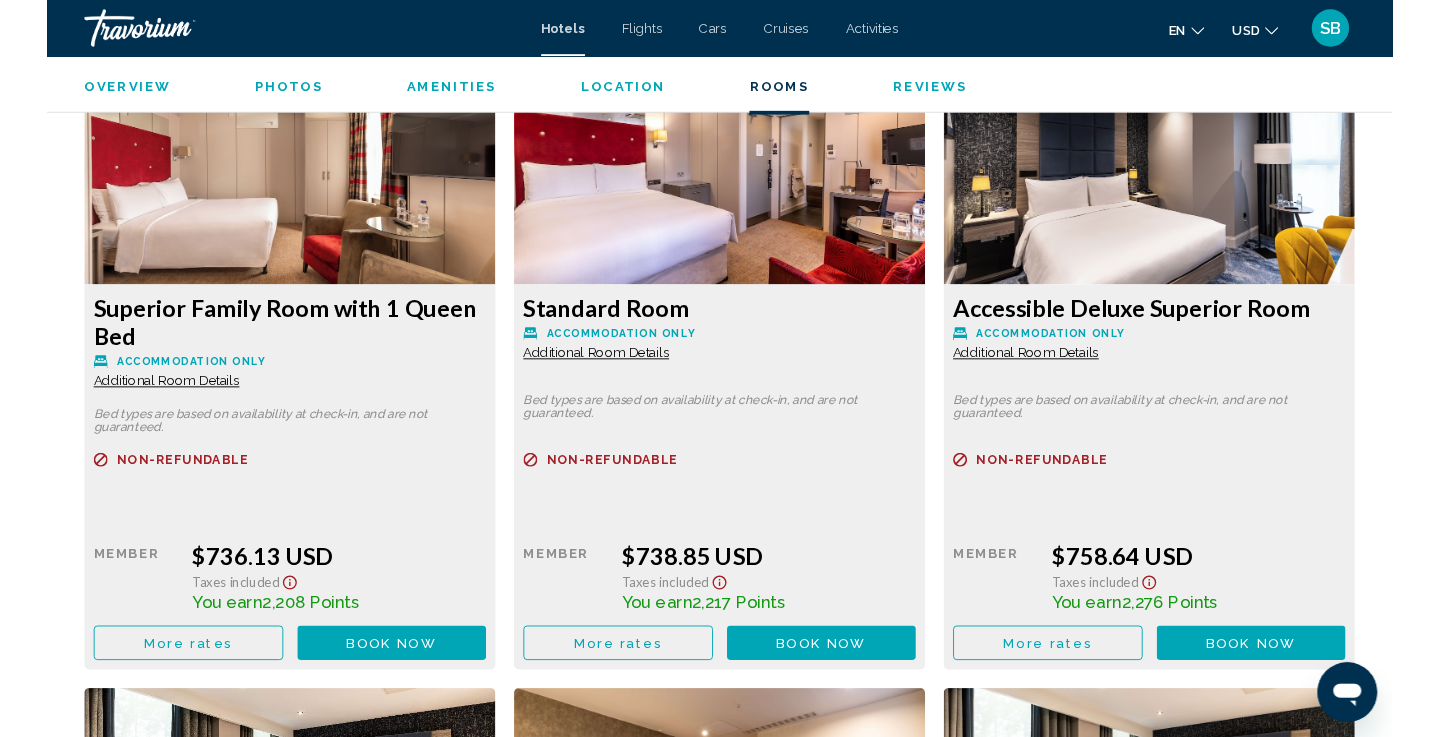 scroll, scrollTop: 4760, scrollLeft: 0, axis: vertical 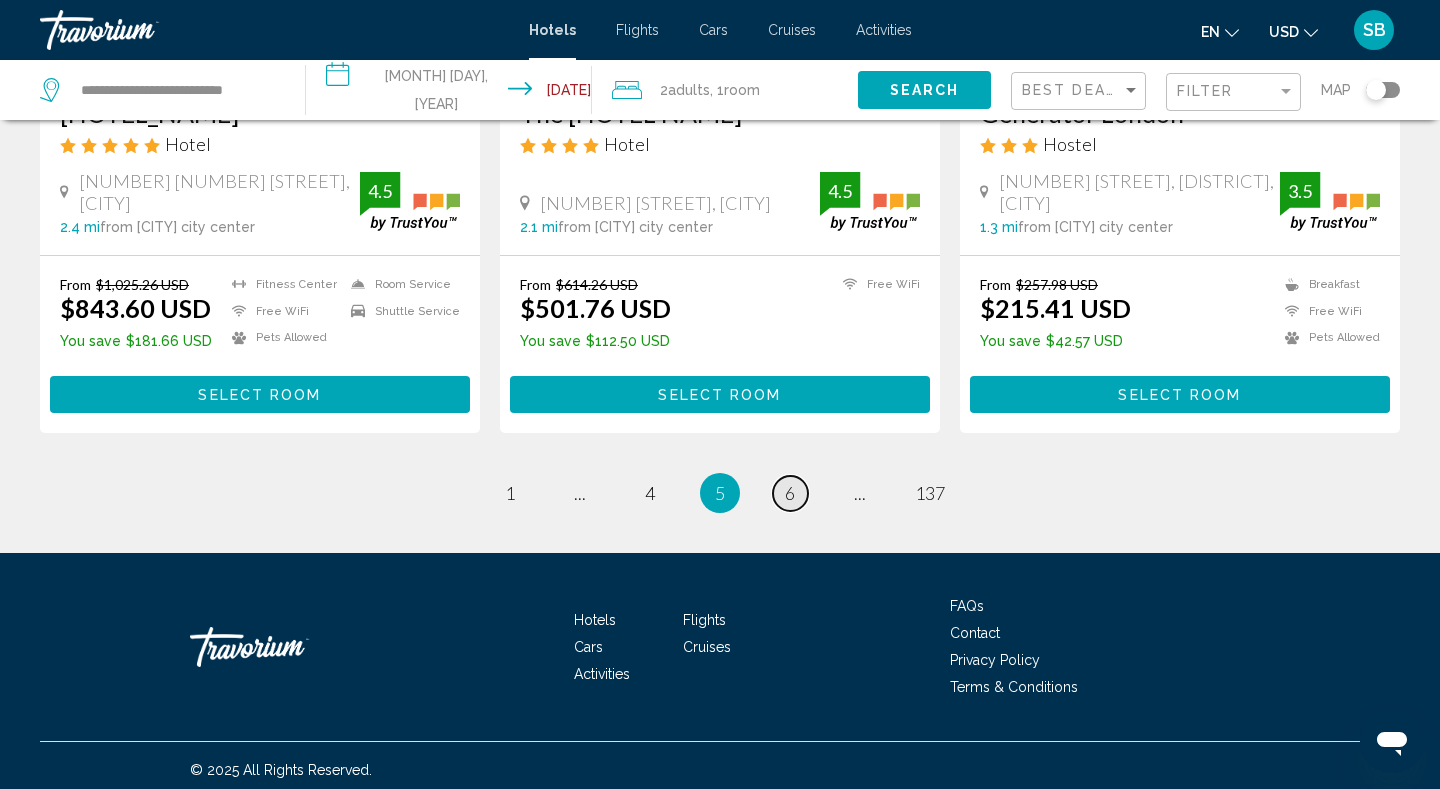 click on "6" at bounding box center [790, 493] 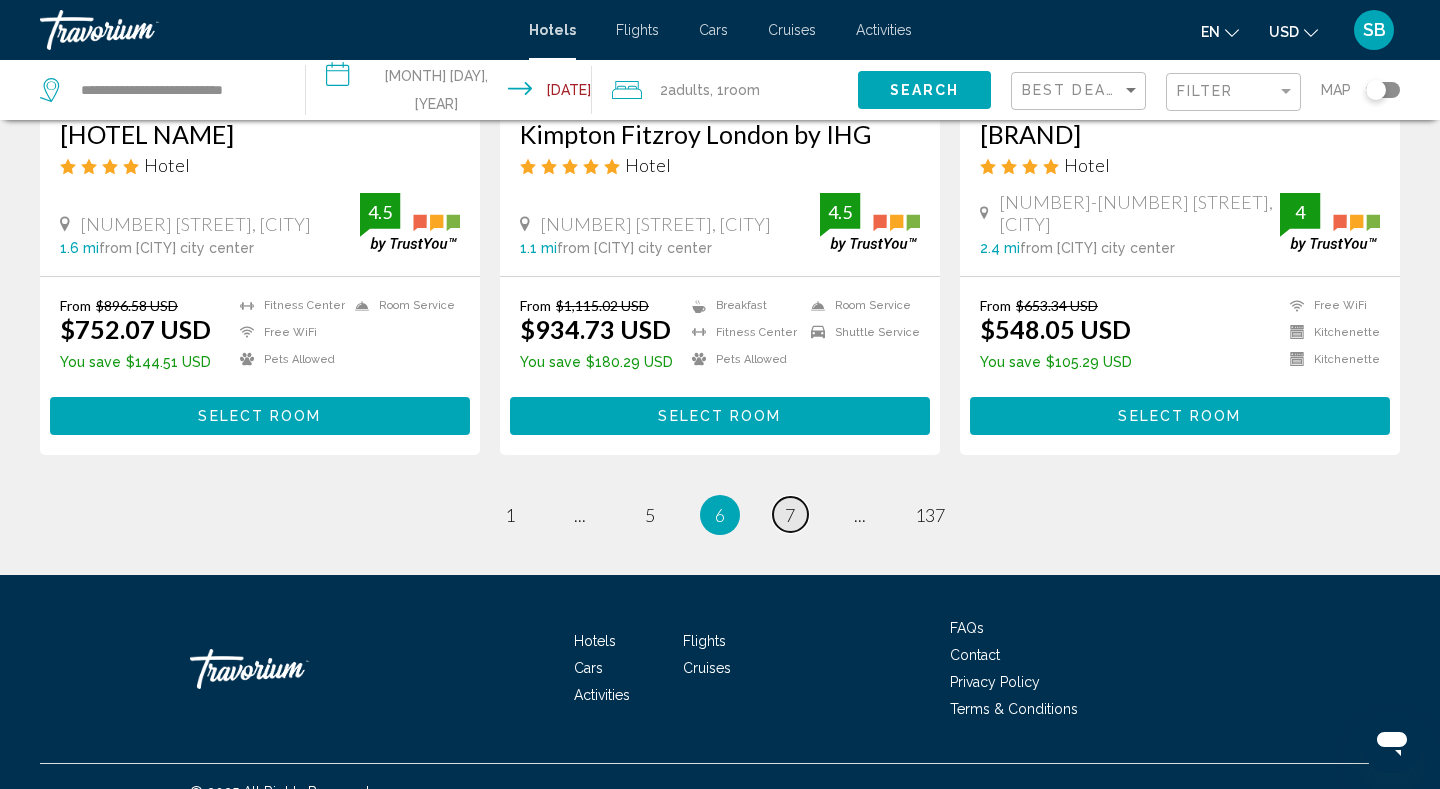 scroll, scrollTop: 2600, scrollLeft: 0, axis: vertical 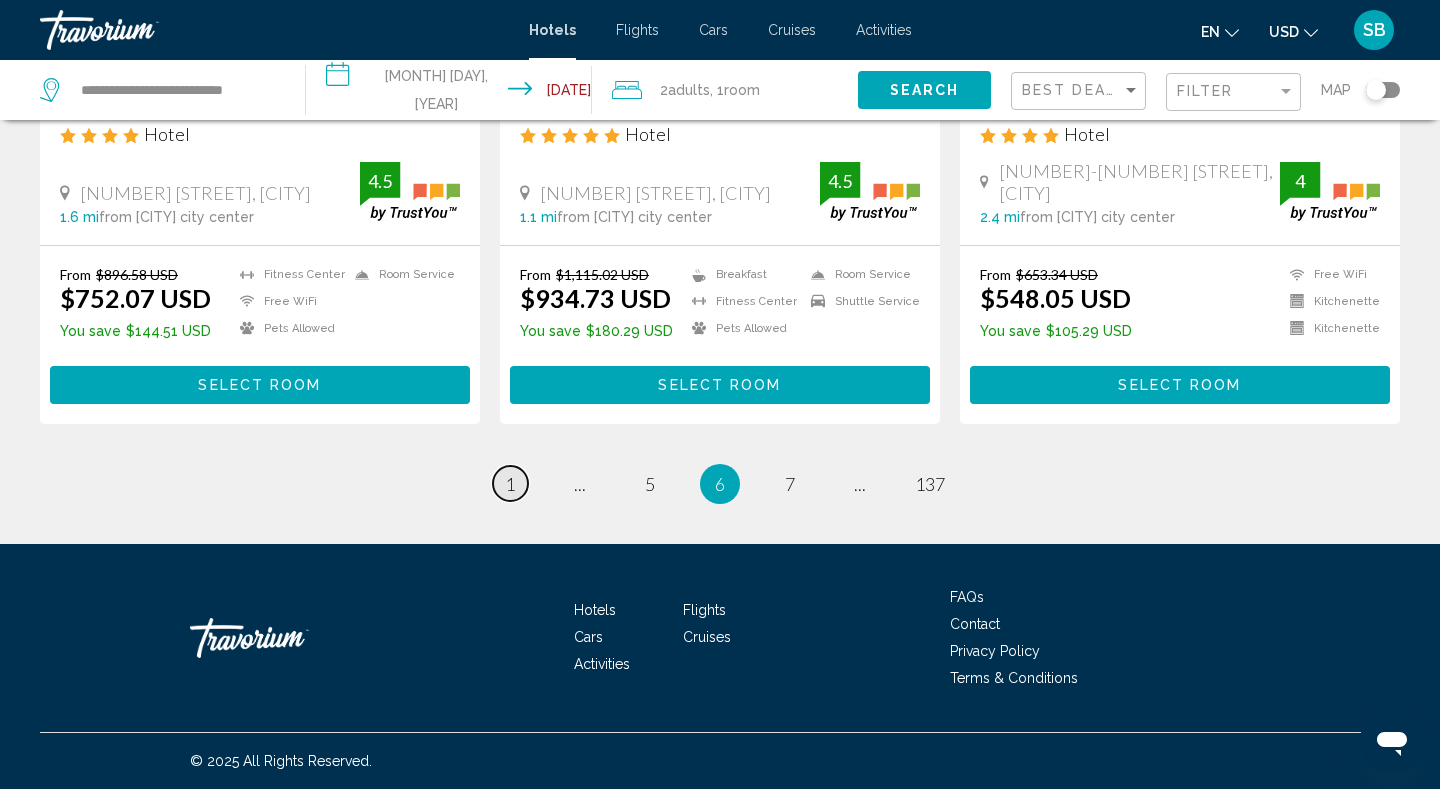 click on "1" at bounding box center [510, 484] 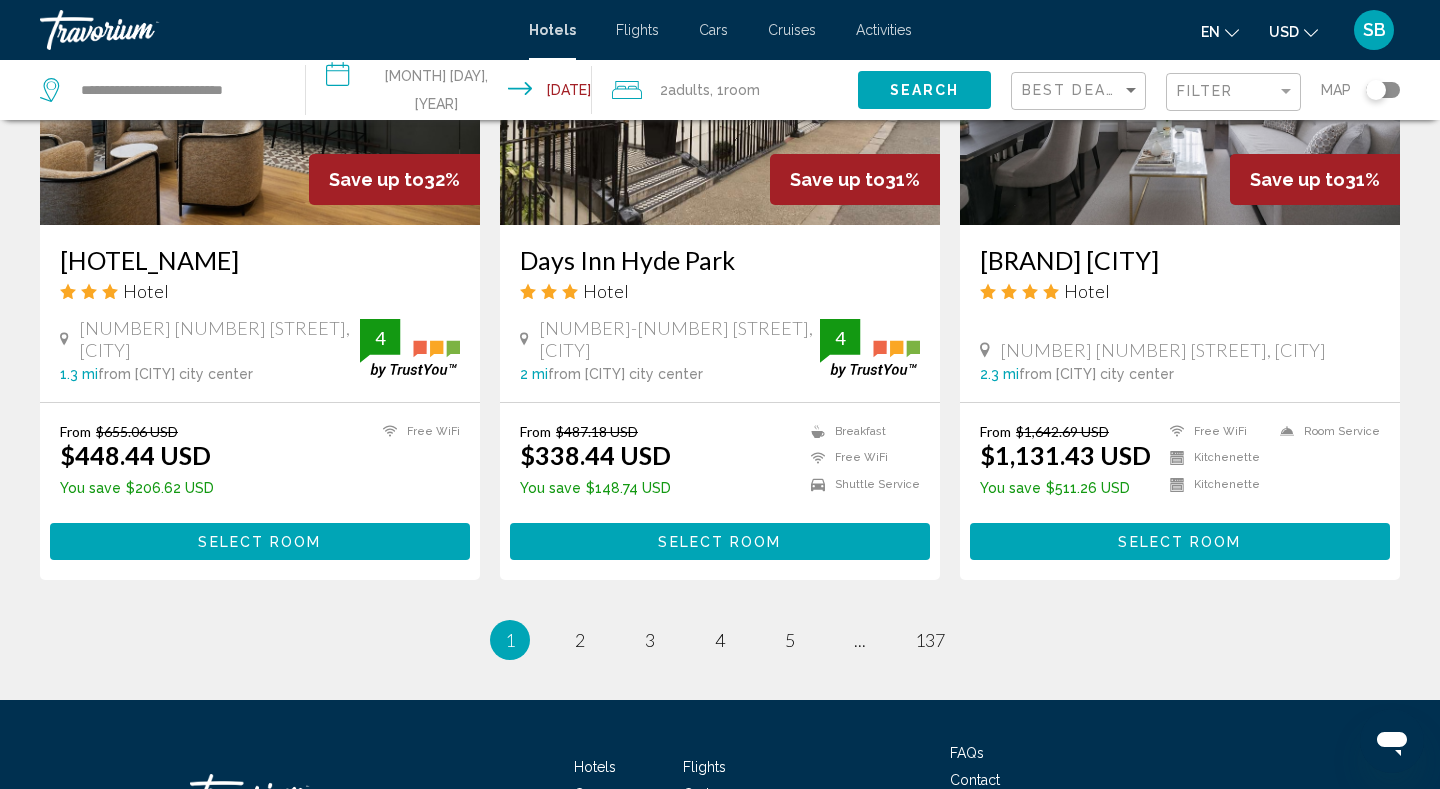 scroll, scrollTop: 2520, scrollLeft: 0, axis: vertical 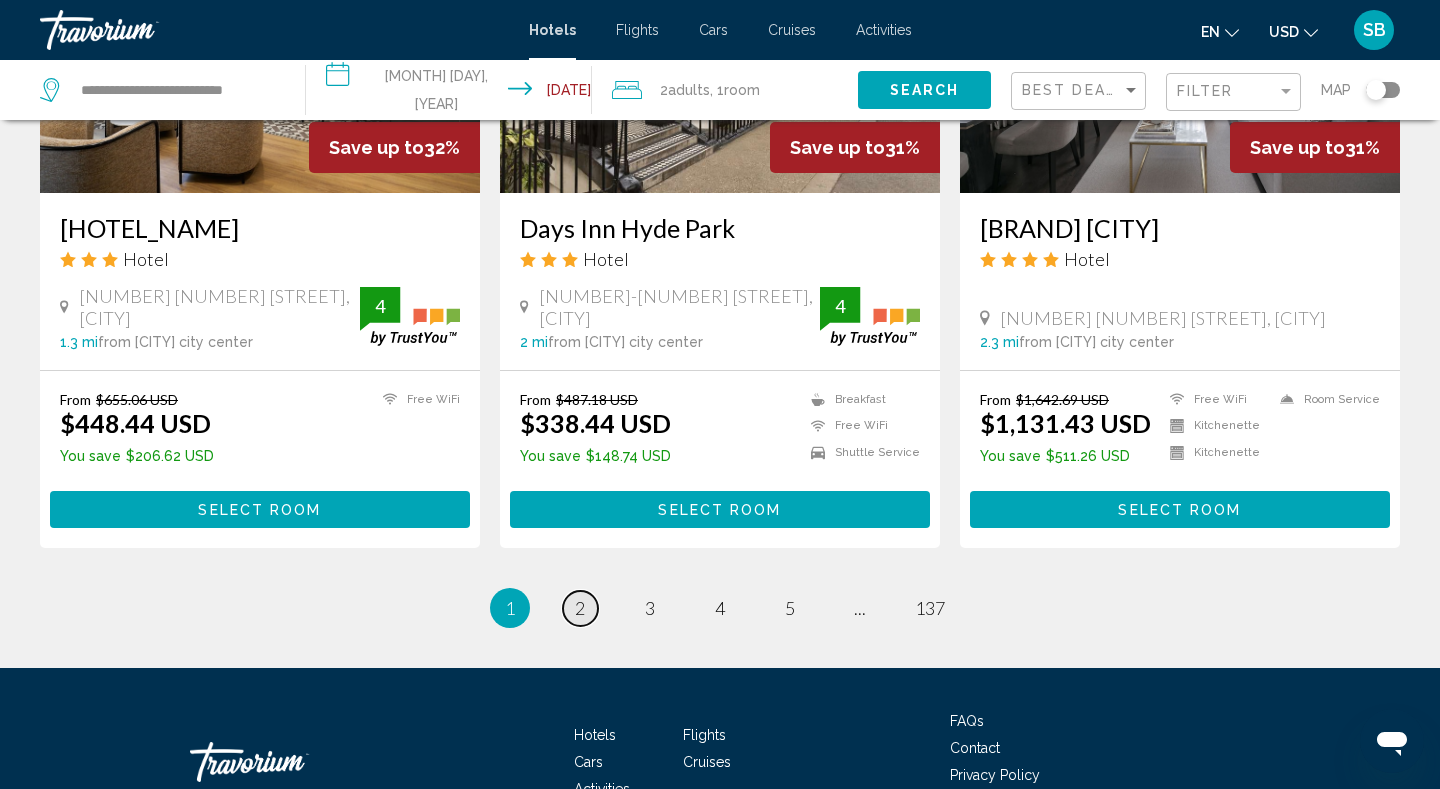 click on "page  2" at bounding box center (580, 608) 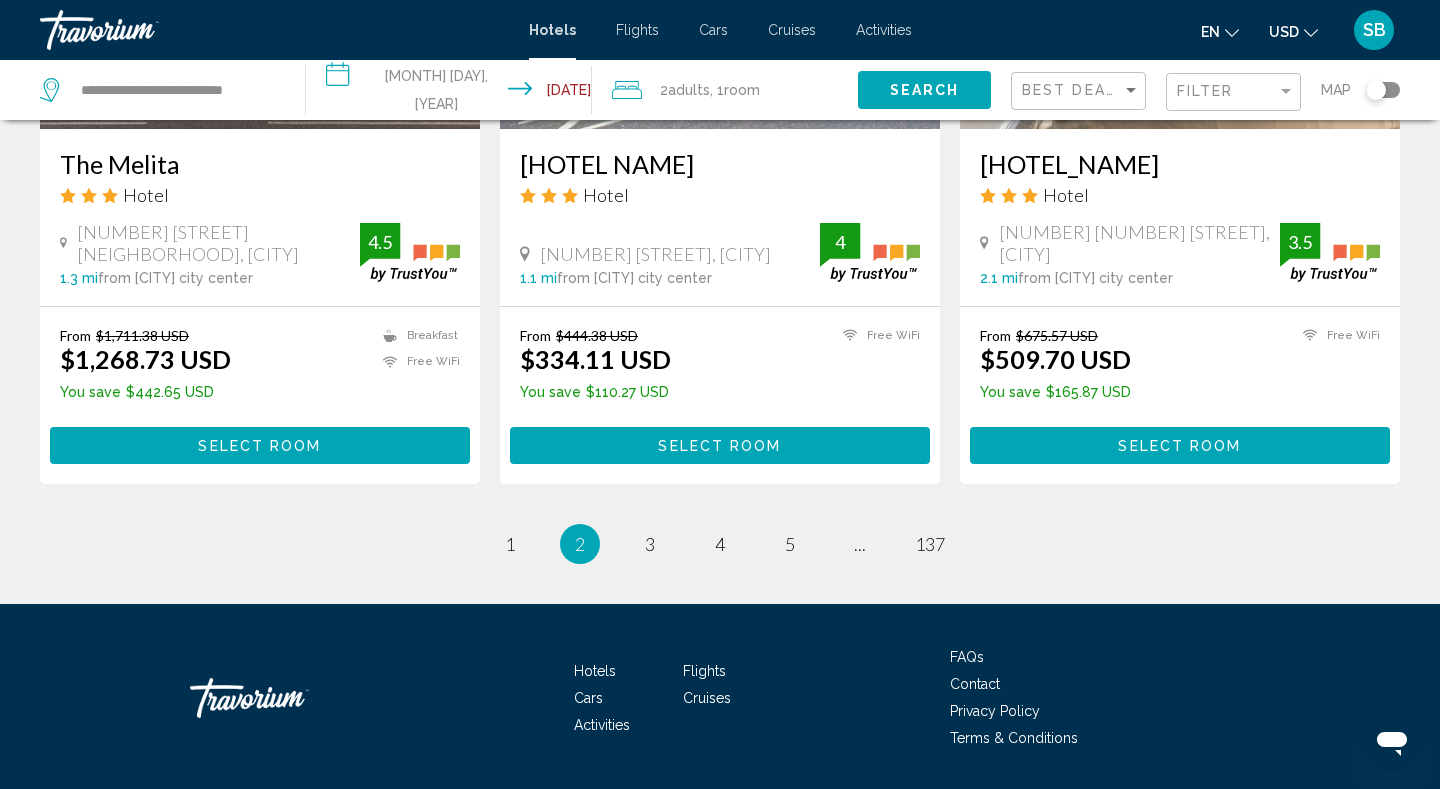 scroll, scrollTop: 2582, scrollLeft: 0, axis: vertical 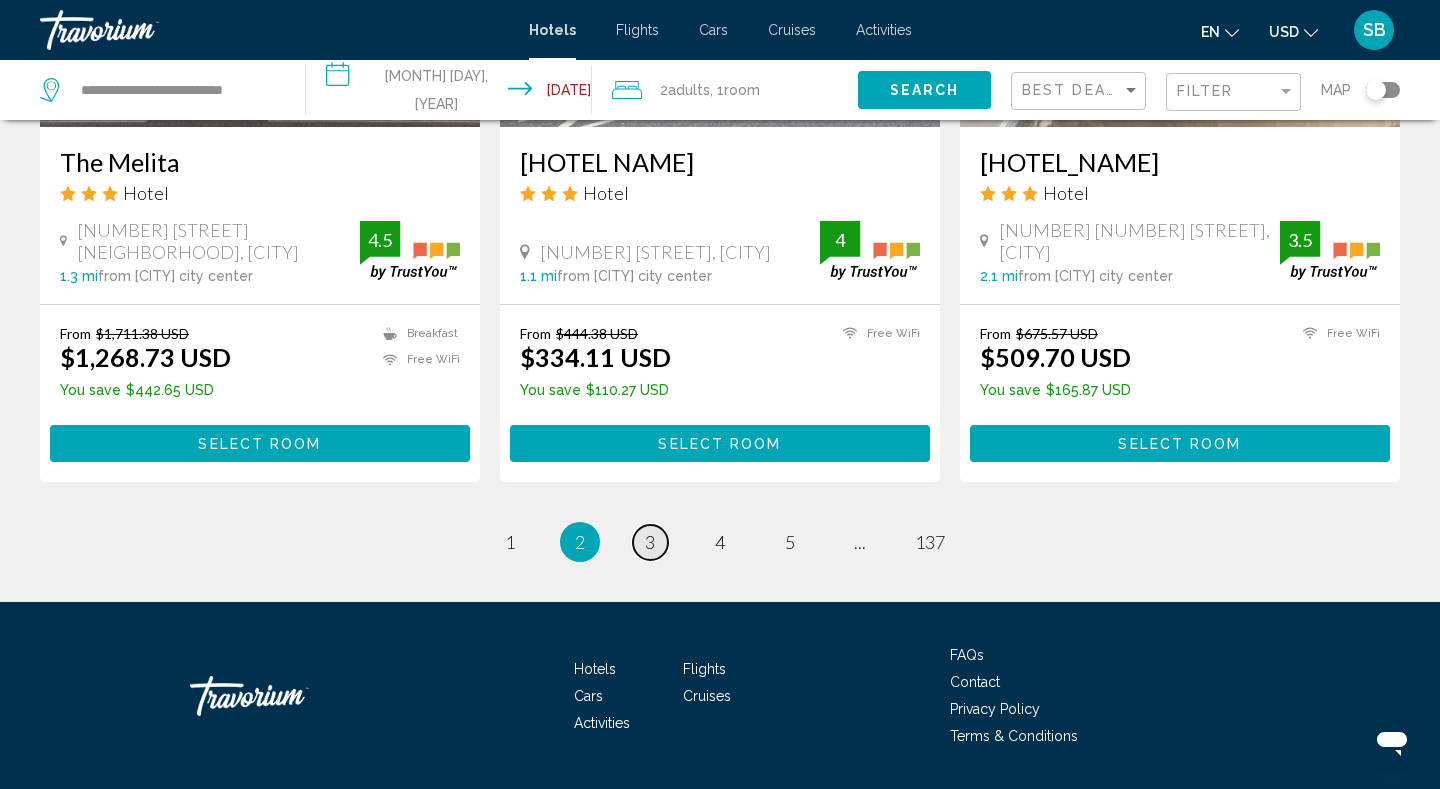 click on "3" at bounding box center [650, 542] 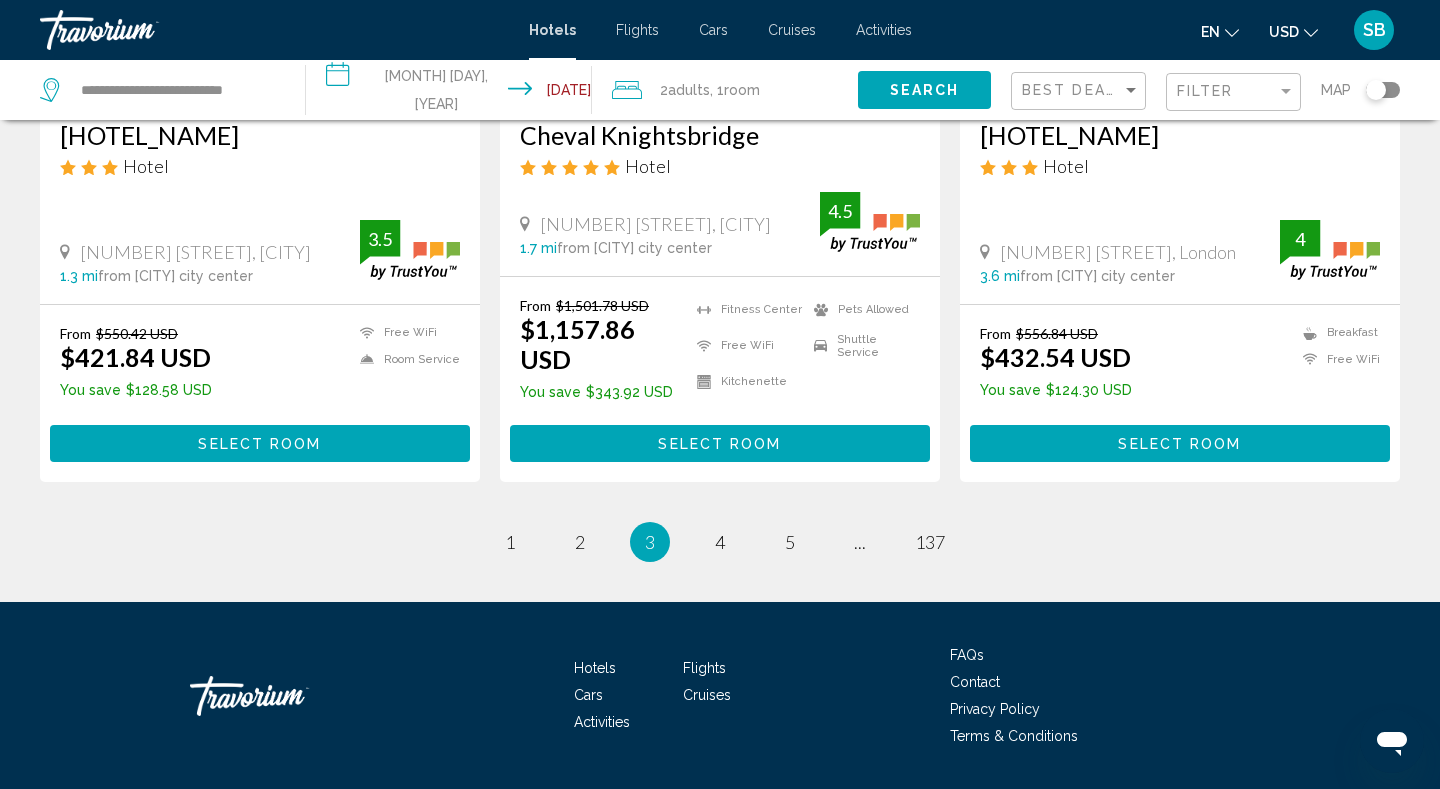 scroll, scrollTop: 2560, scrollLeft: 0, axis: vertical 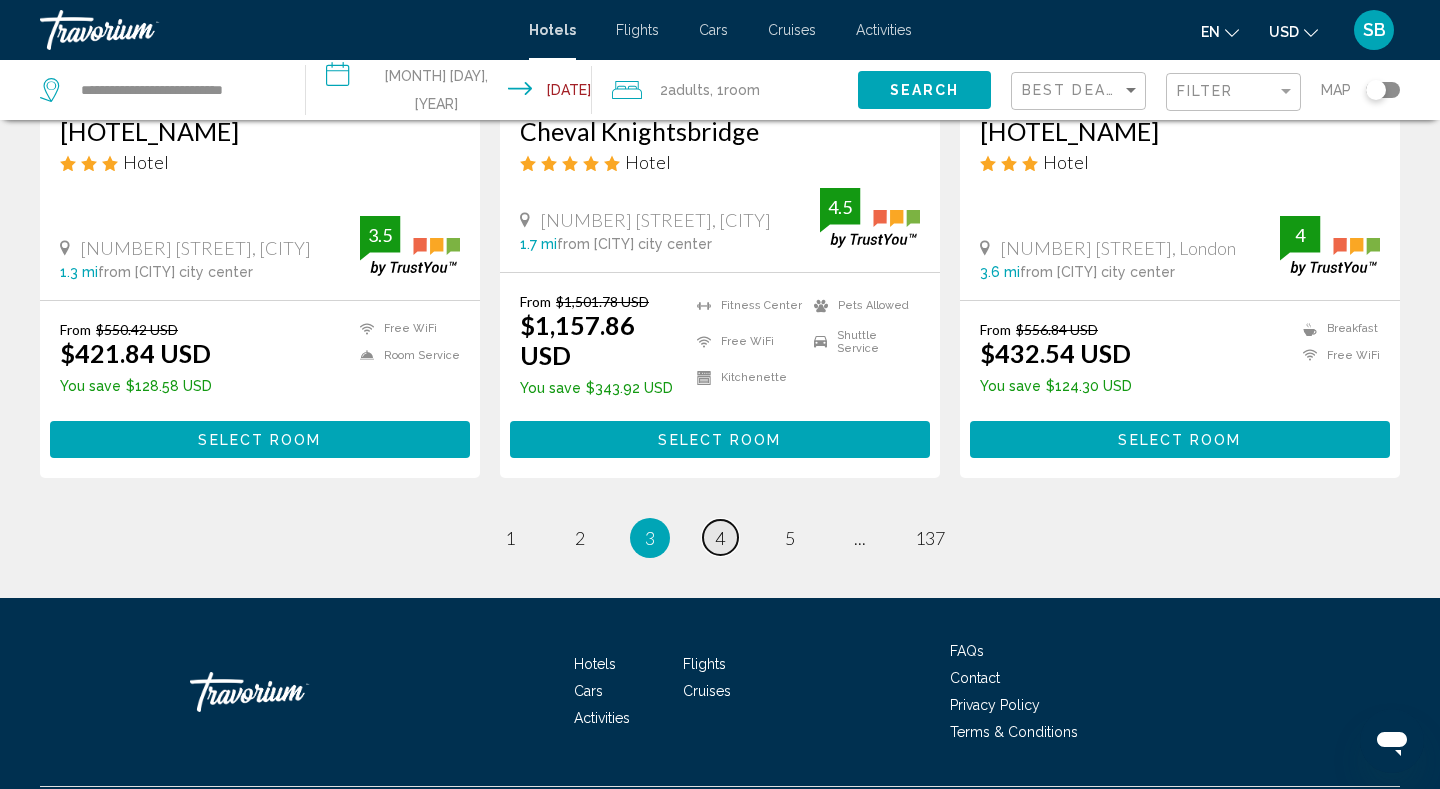 click on "page  4" at bounding box center (720, 537) 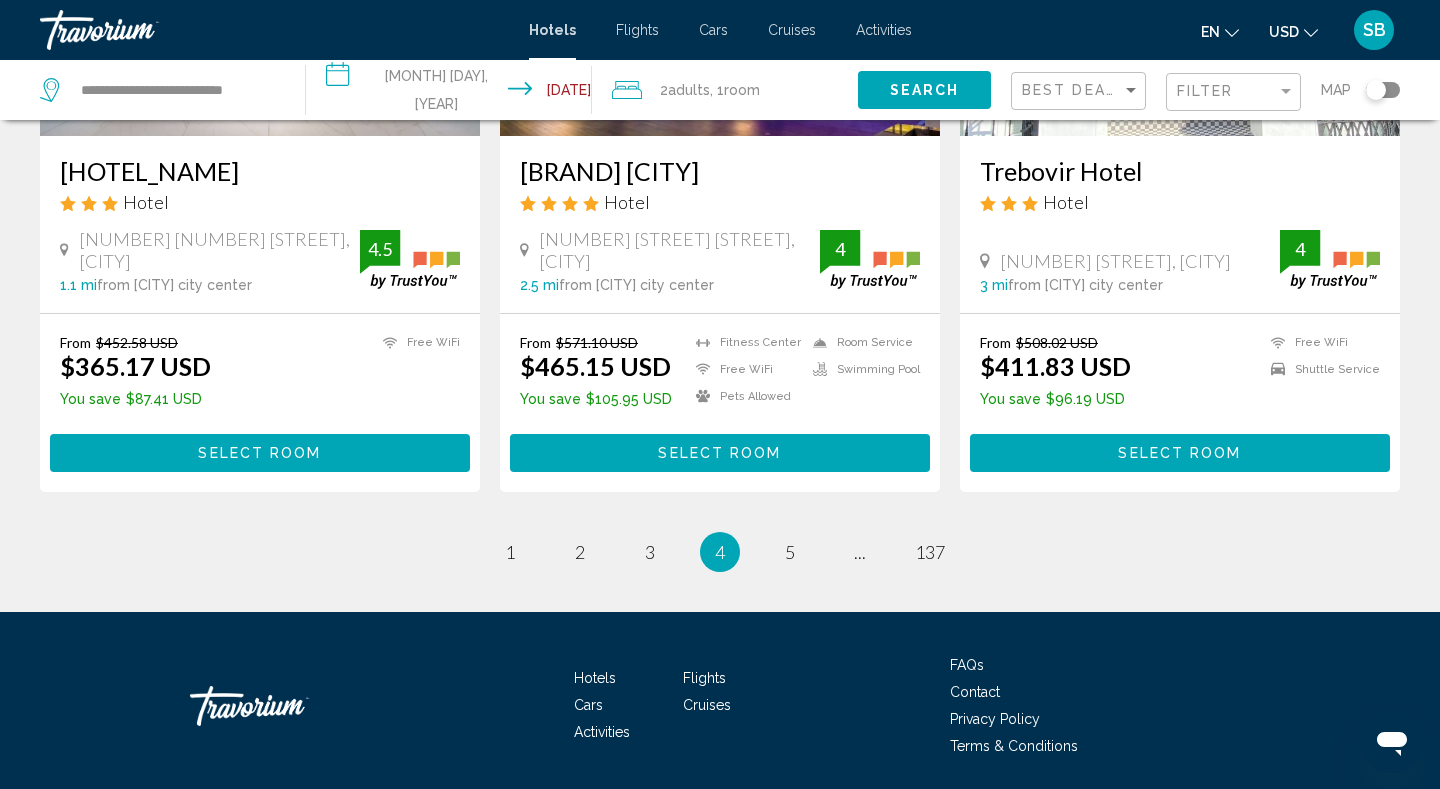 scroll, scrollTop: 2640, scrollLeft: 0, axis: vertical 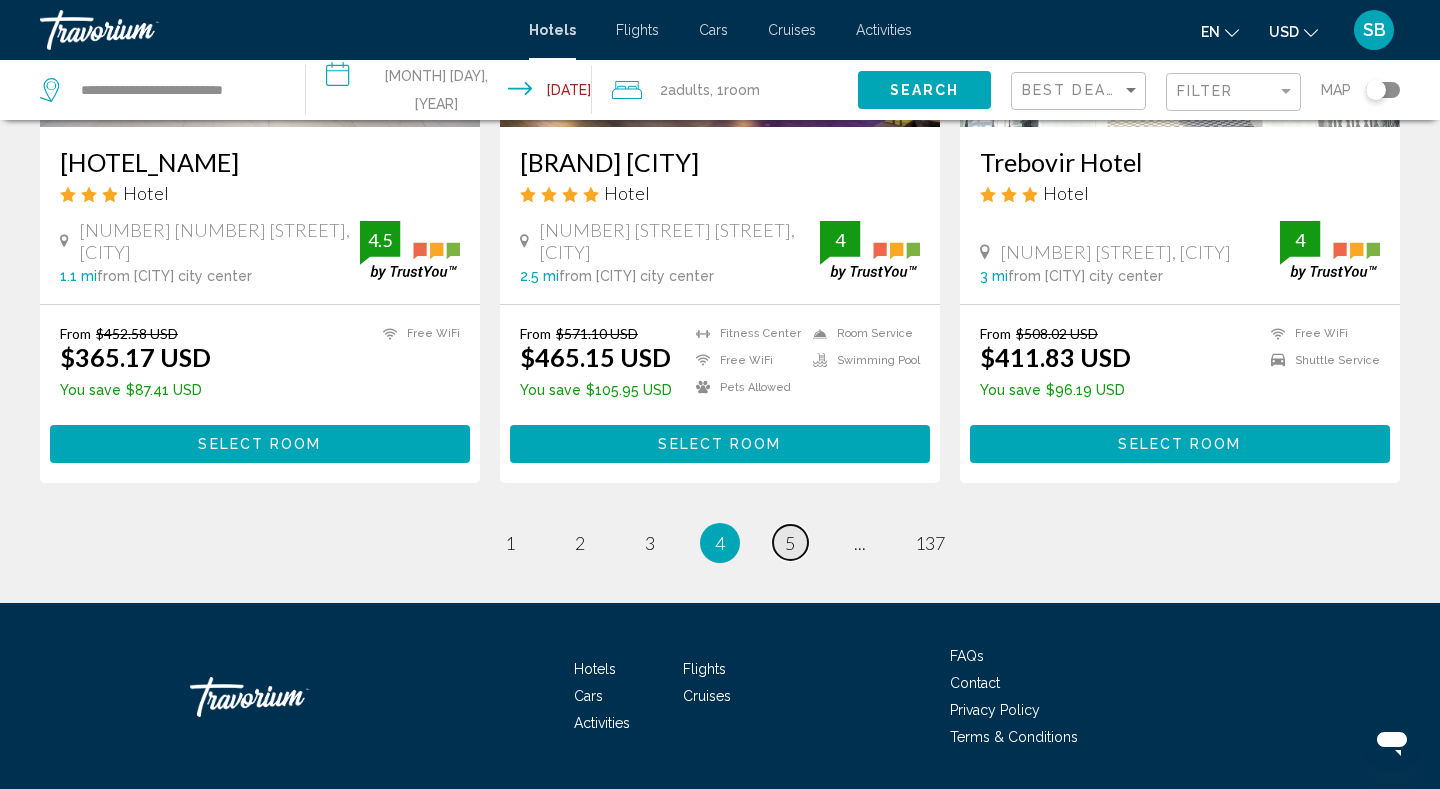 click on "5" at bounding box center [790, 543] 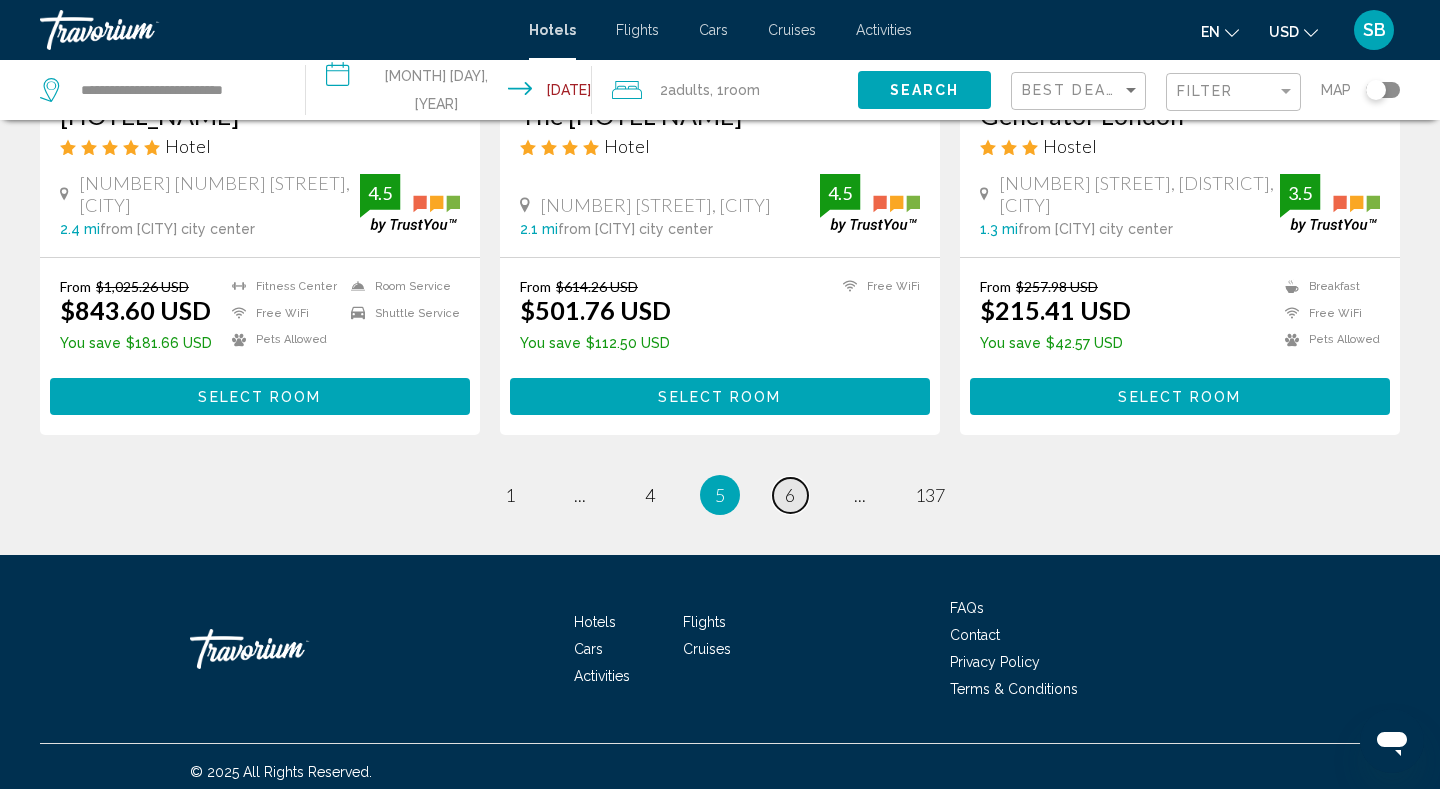 scroll, scrollTop: 2600, scrollLeft: 0, axis: vertical 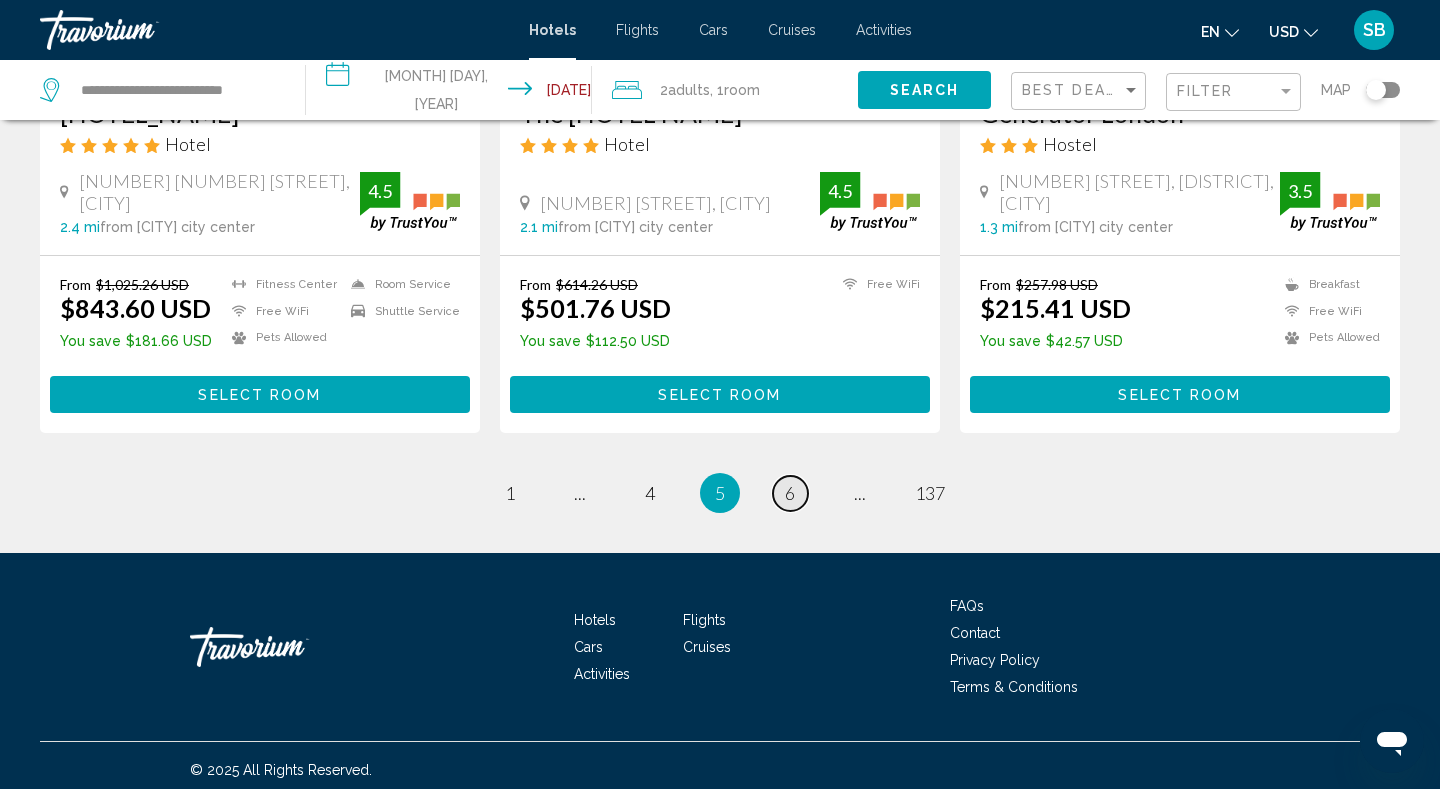 click on "6" at bounding box center (790, 493) 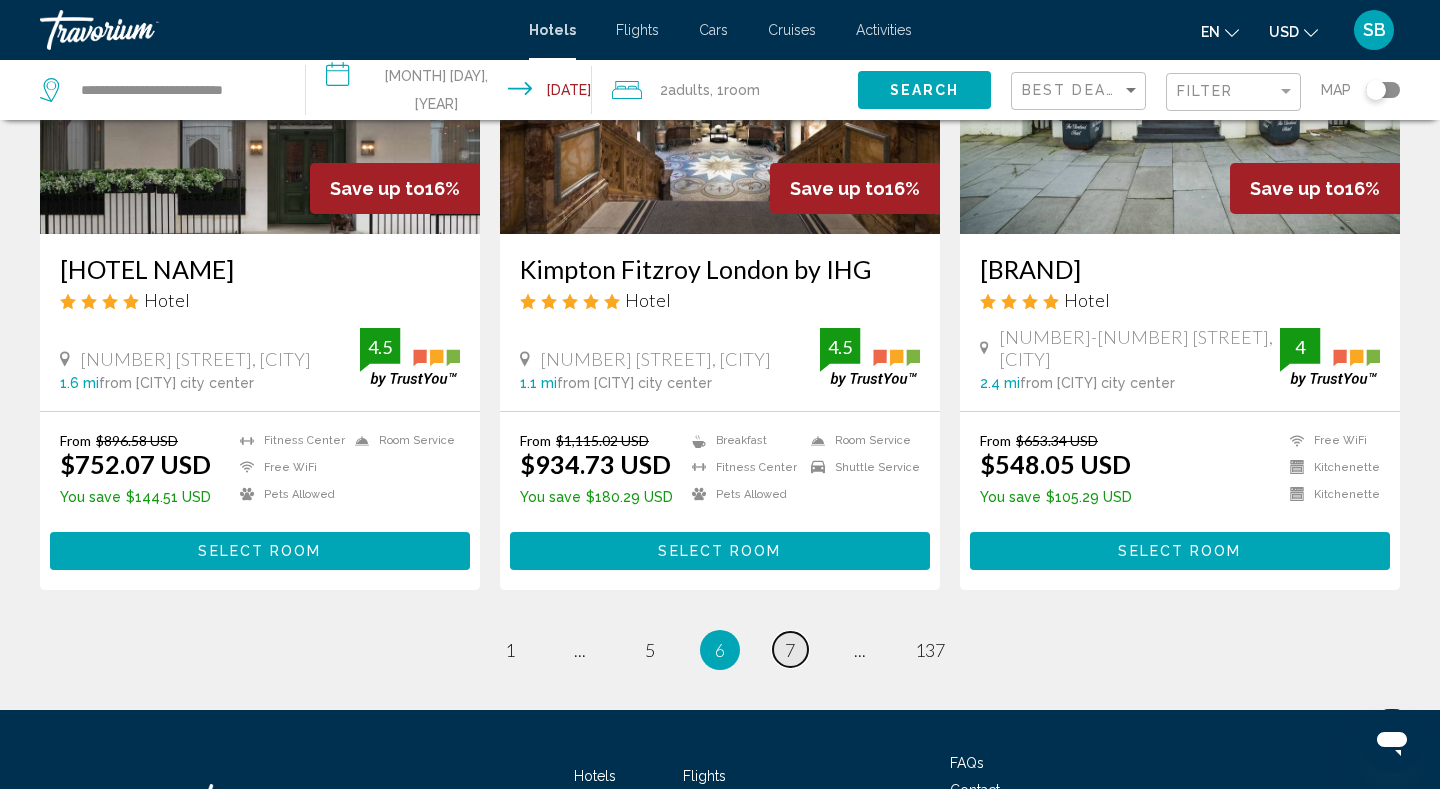 scroll, scrollTop: 2440, scrollLeft: 0, axis: vertical 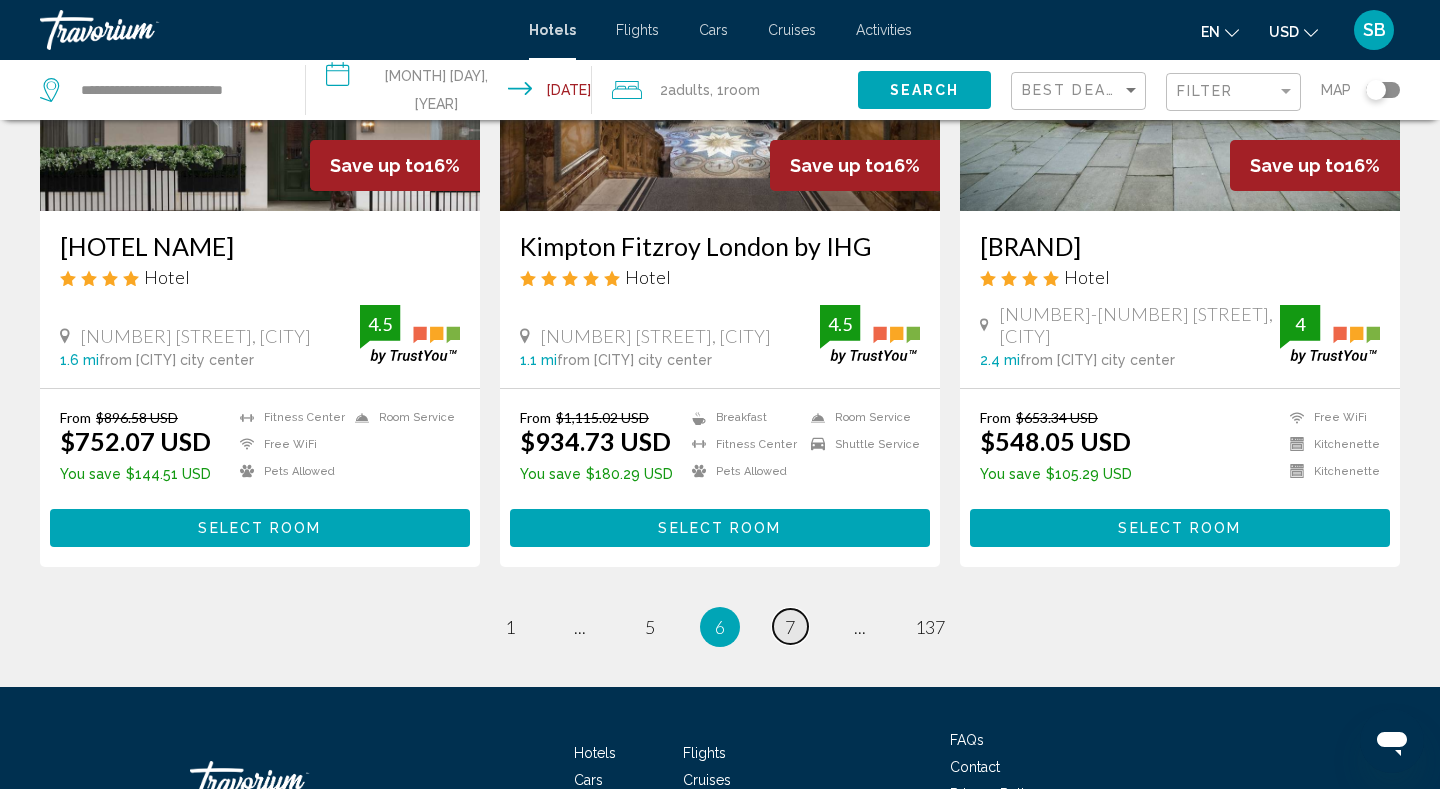 click on "7" at bounding box center [790, 627] 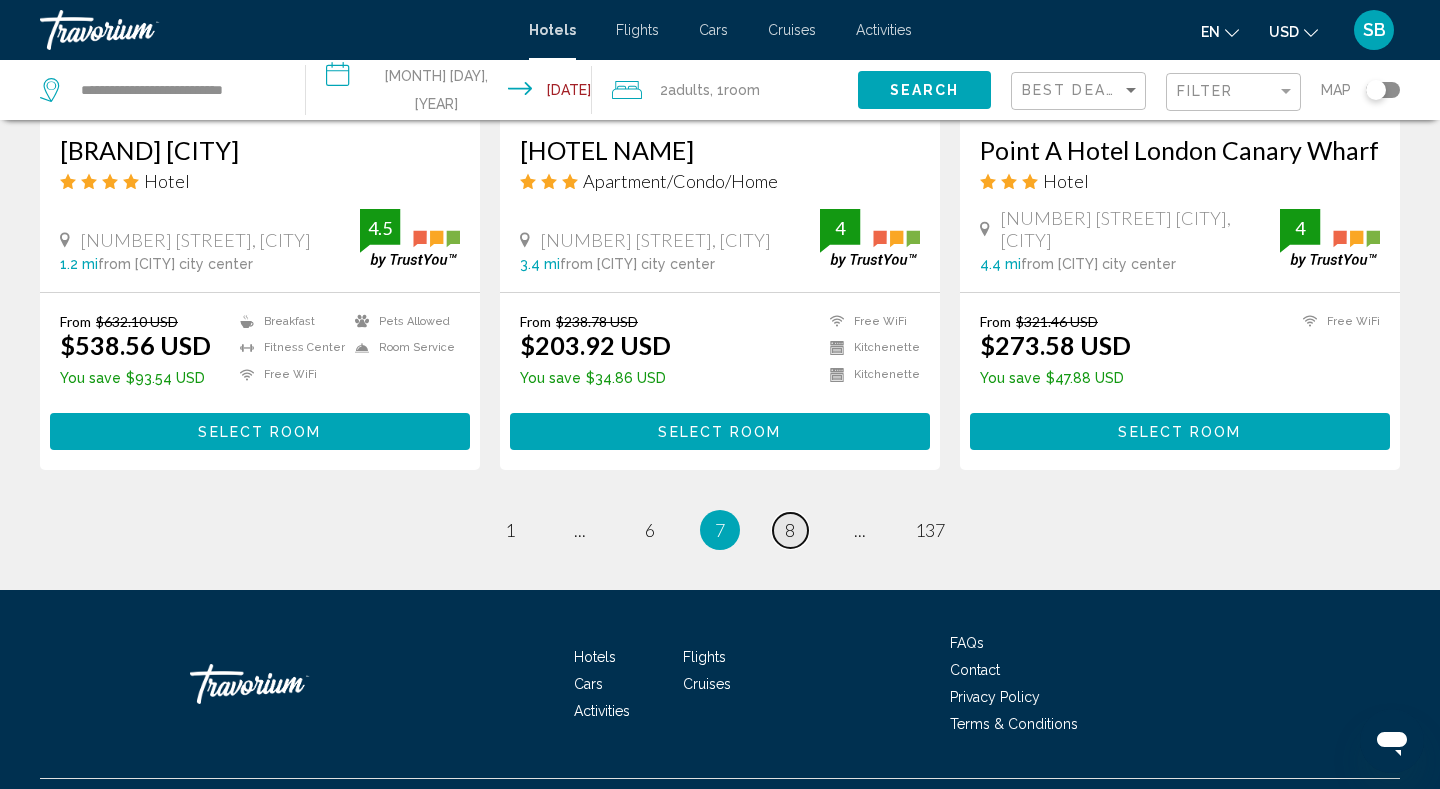 scroll, scrollTop: 2600, scrollLeft: 0, axis: vertical 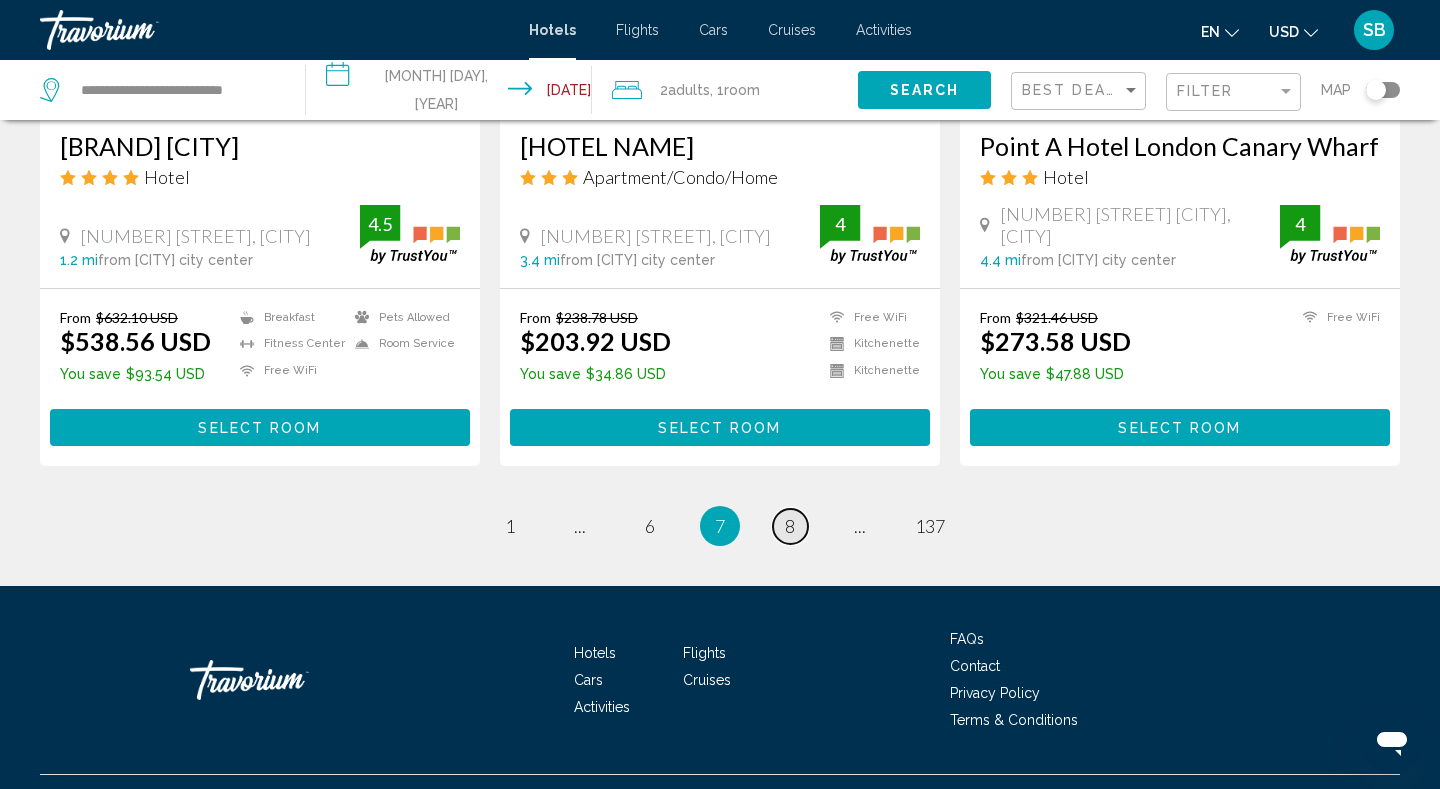 click on "page  8" at bounding box center (790, 526) 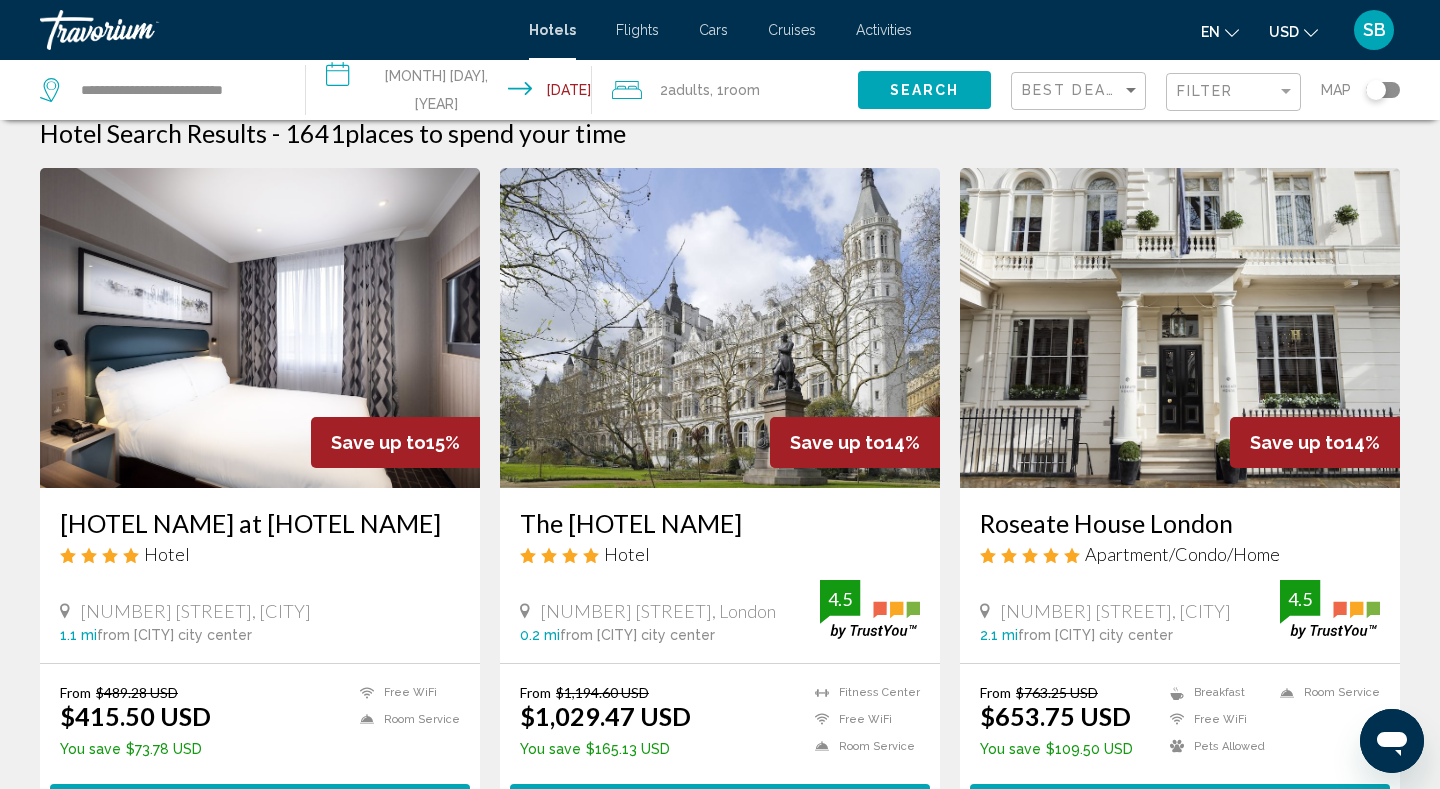 scroll, scrollTop: 0, scrollLeft: 0, axis: both 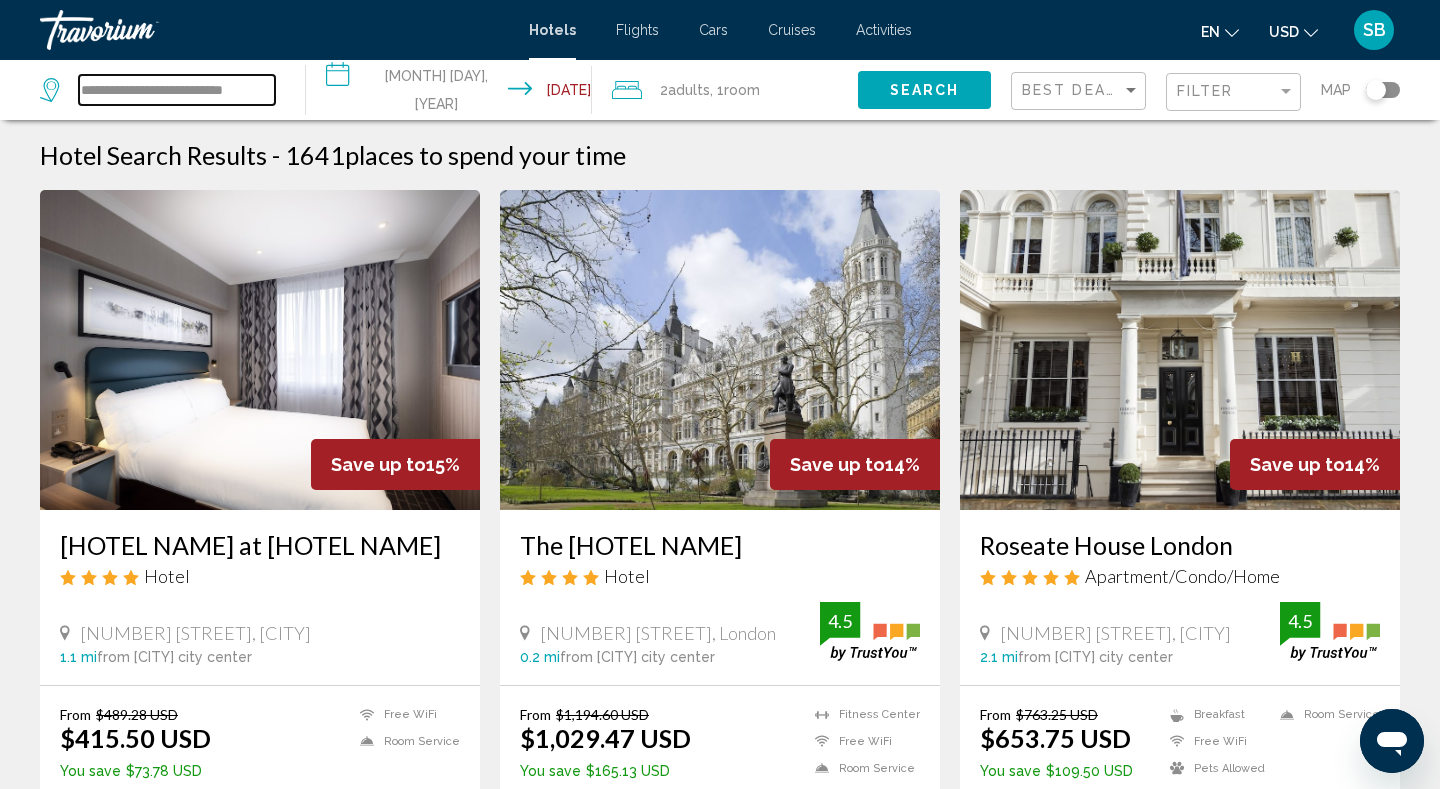 click on "**********" at bounding box center (177, 90) 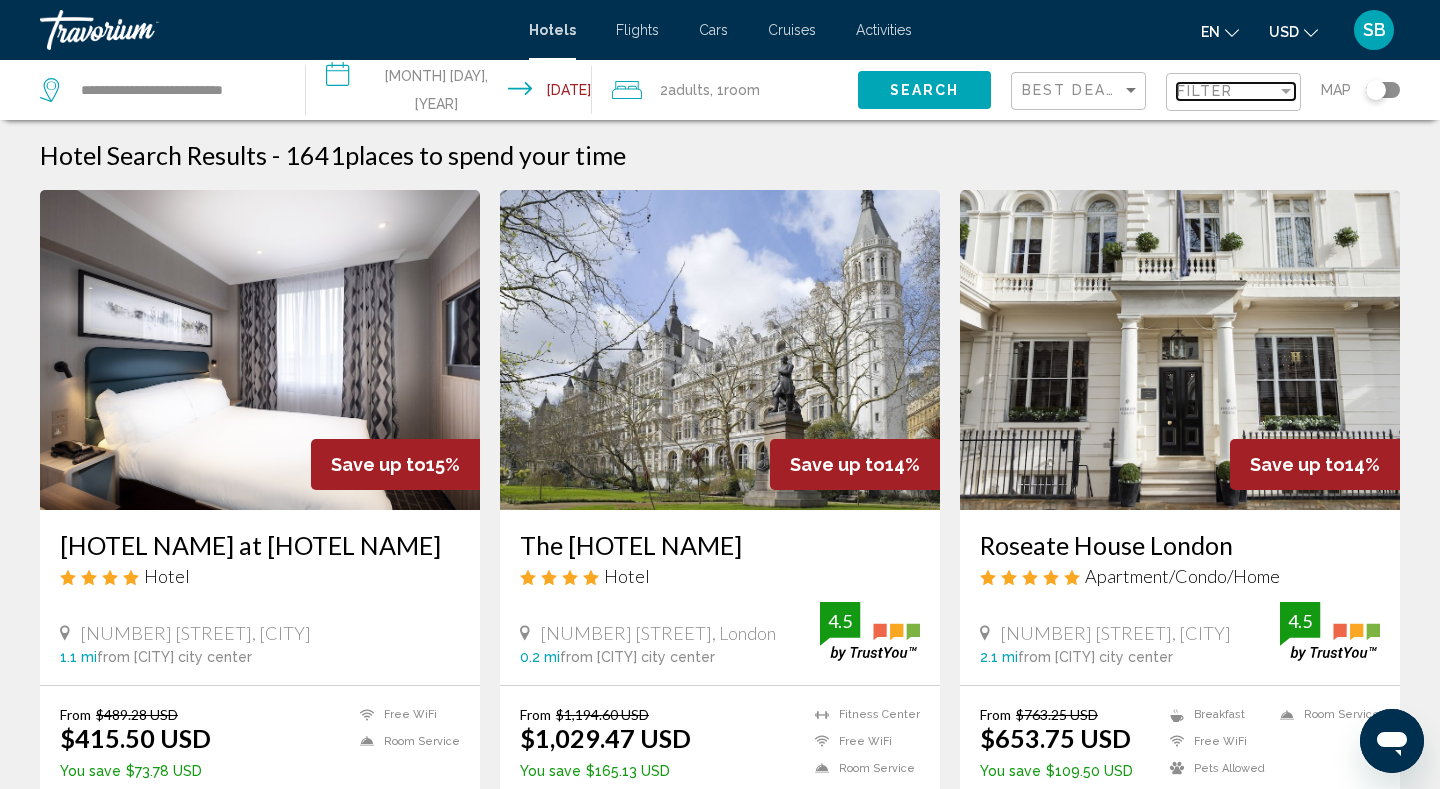 click on "Filter" at bounding box center (1227, 91) 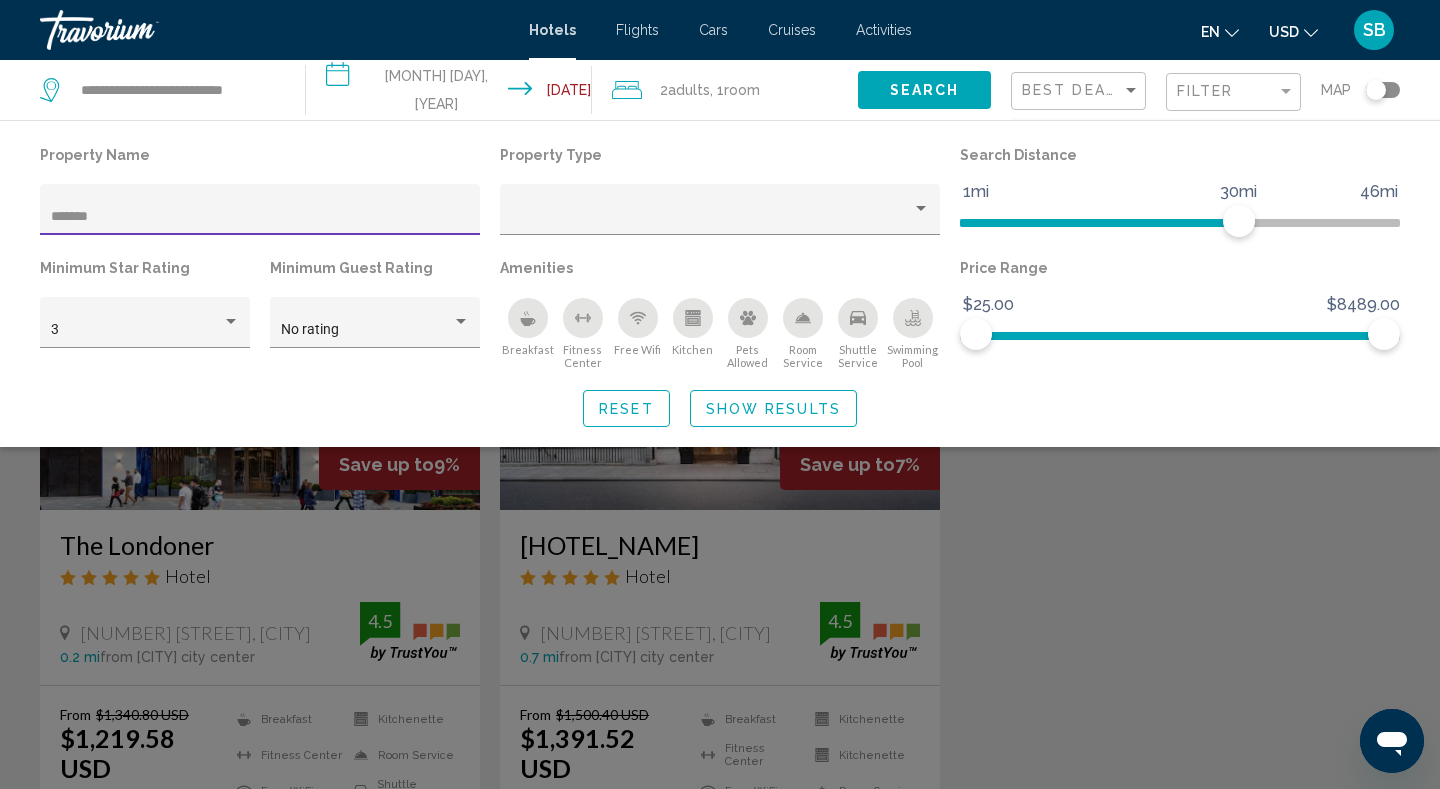 type on "*******" 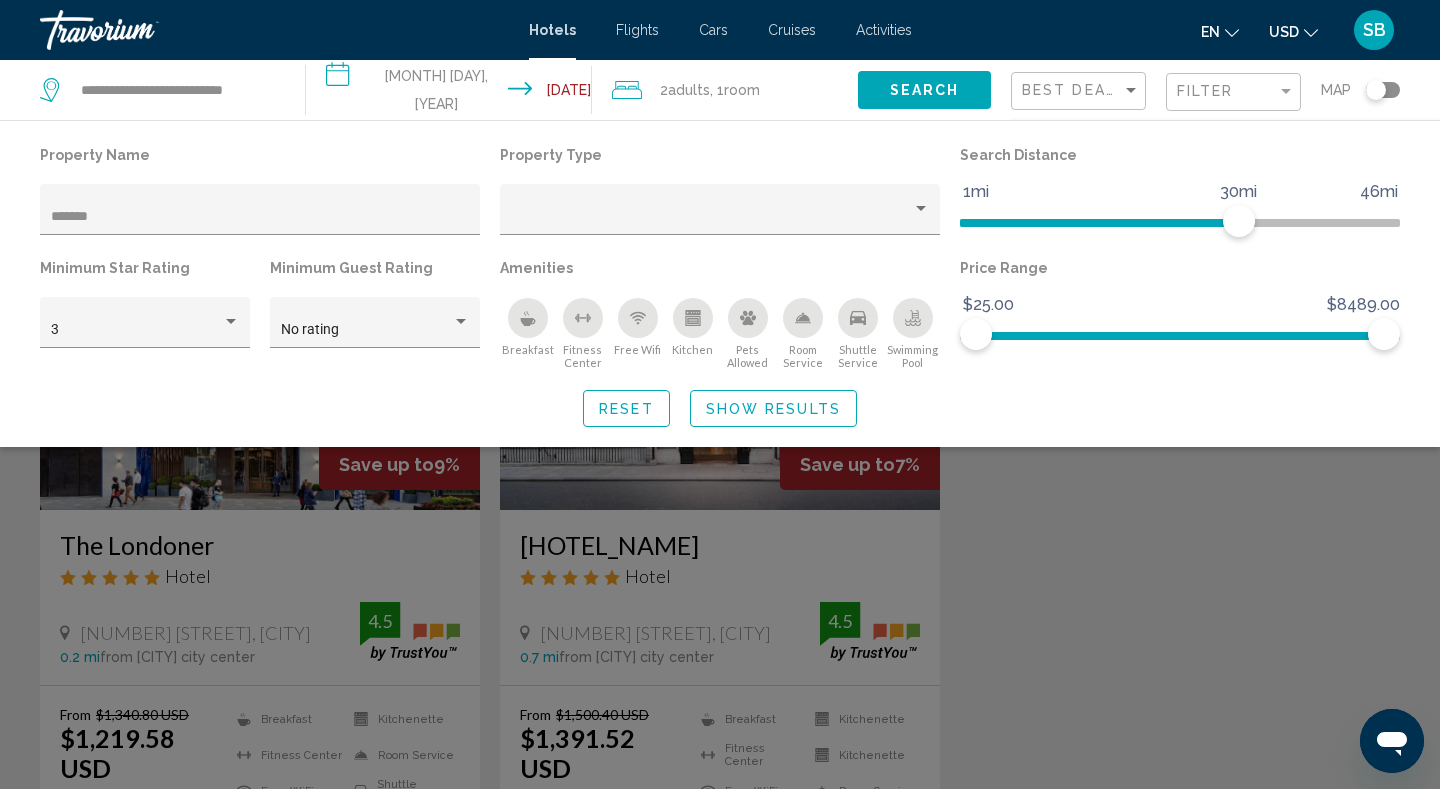click 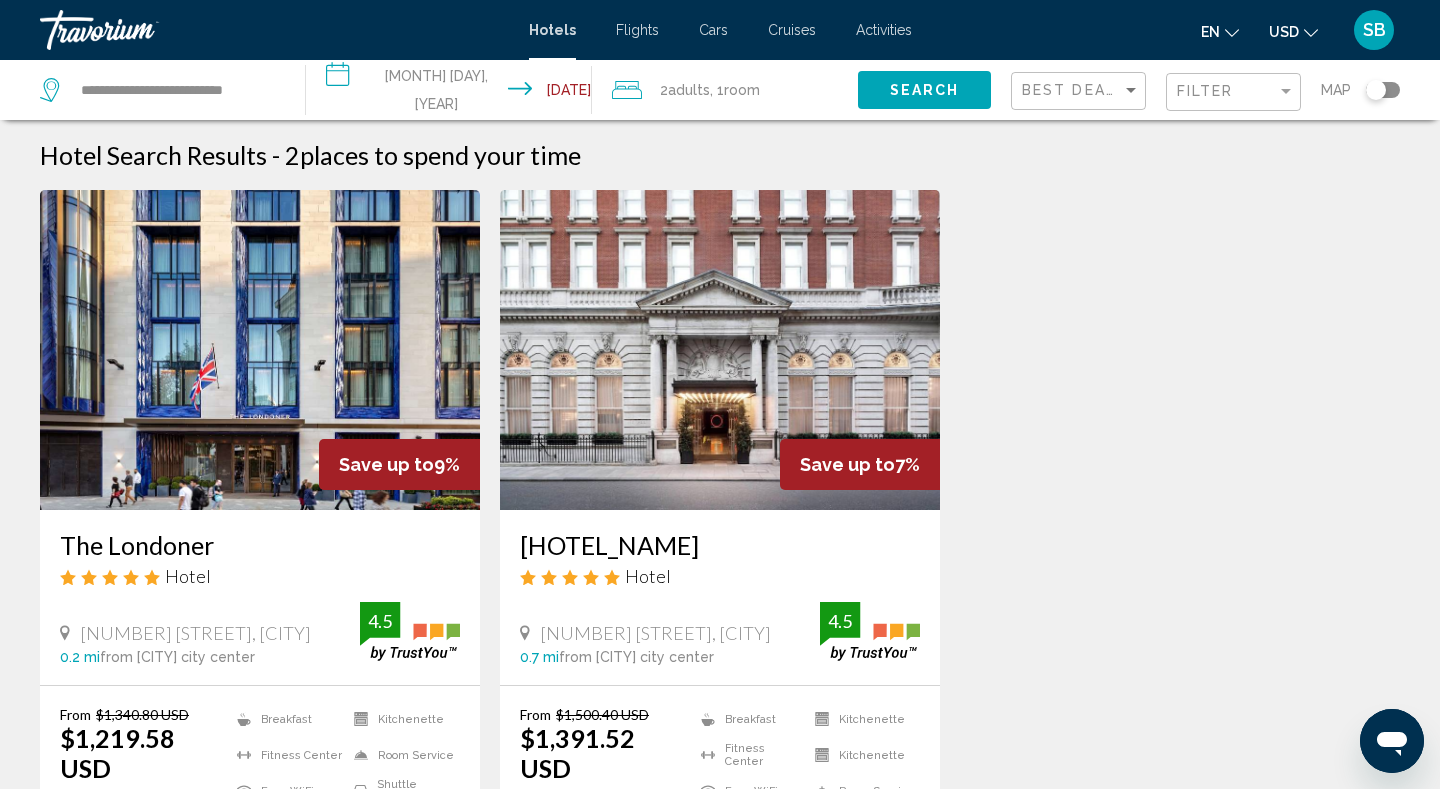 click at bounding box center [260, 350] 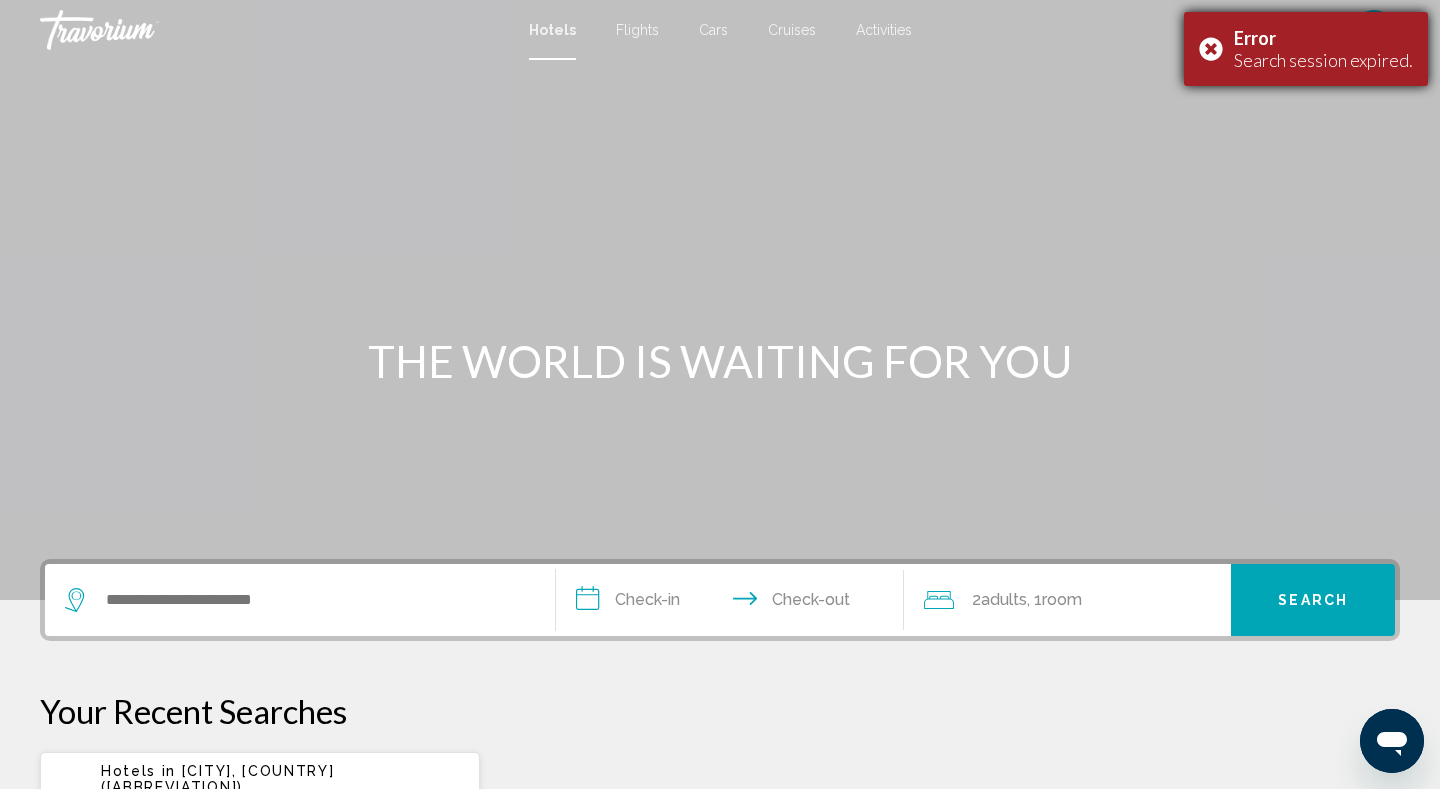 click on "Error   Search session expired." at bounding box center (1306, 49) 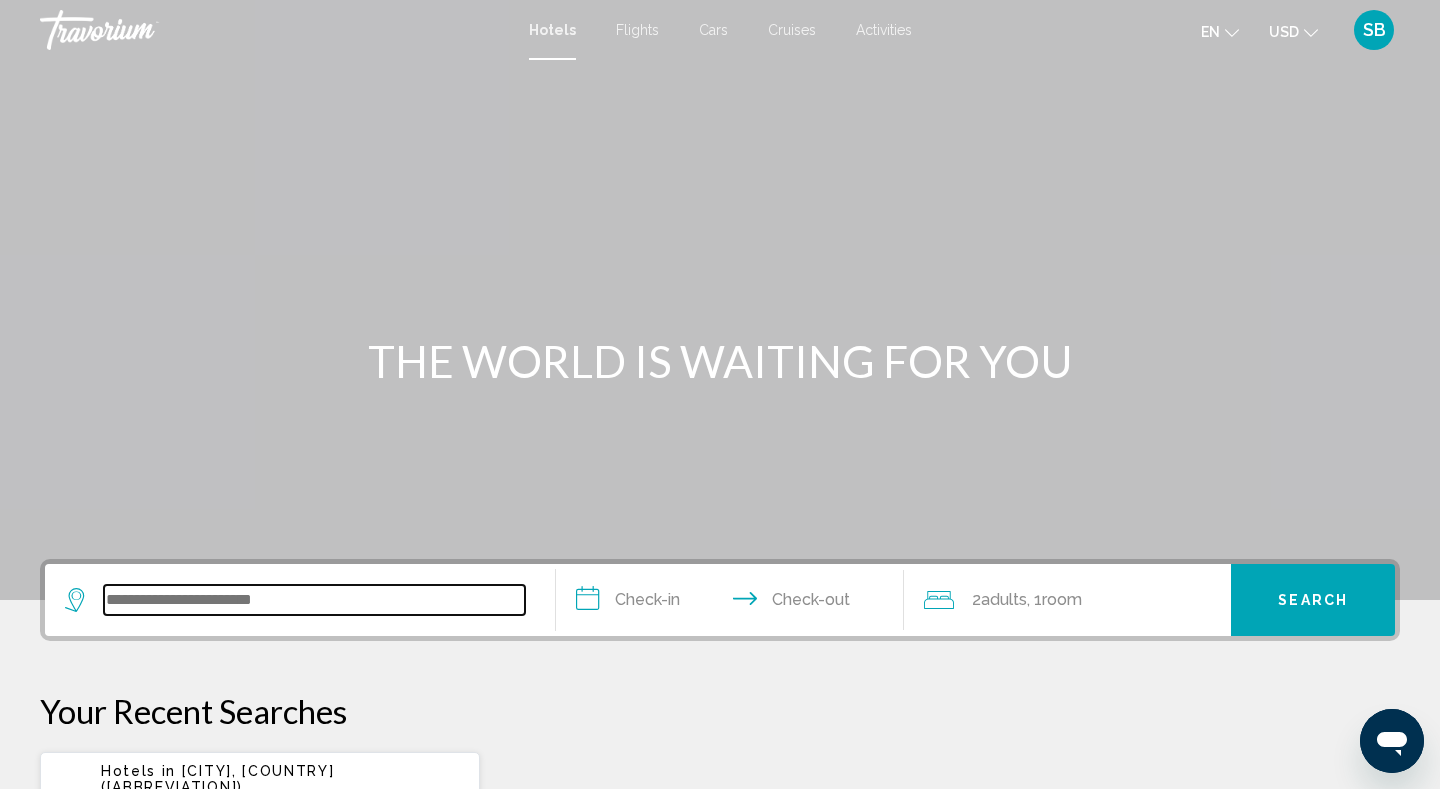click at bounding box center (314, 600) 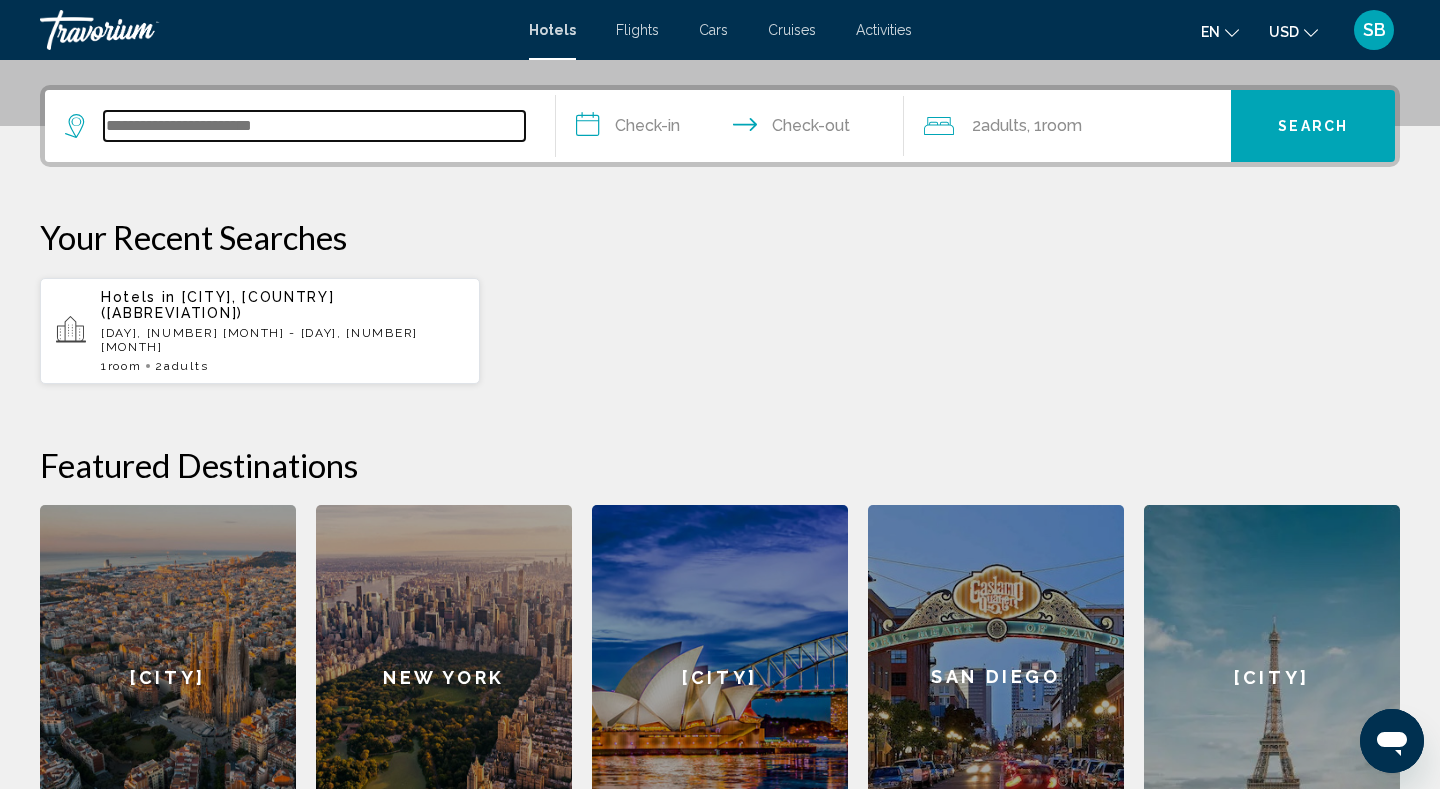 scroll, scrollTop: 494, scrollLeft: 0, axis: vertical 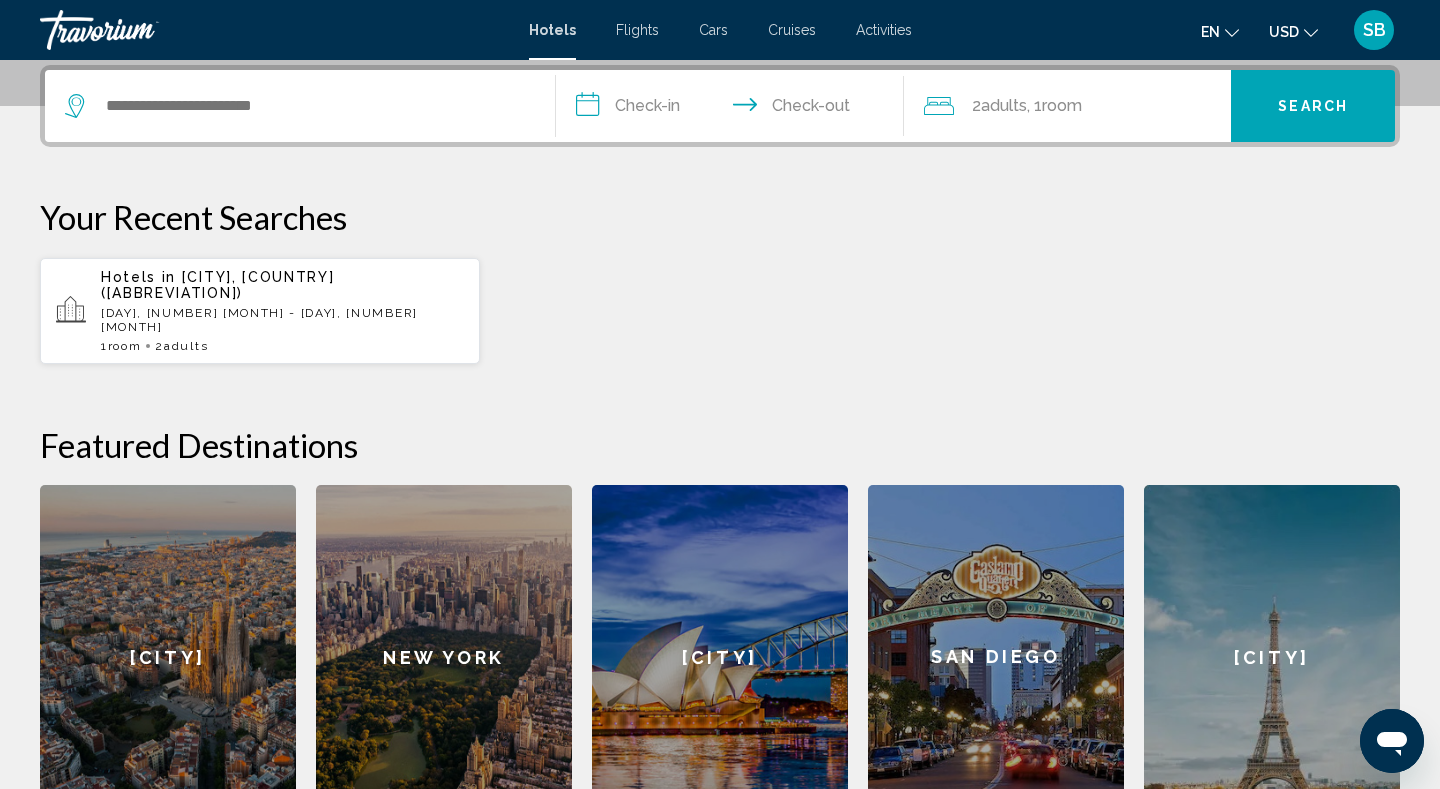 click on "[DAY], [NUMBER] [MONTH] - [DAY], [NUMBER] [MONTH]" at bounding box center (282, 320) 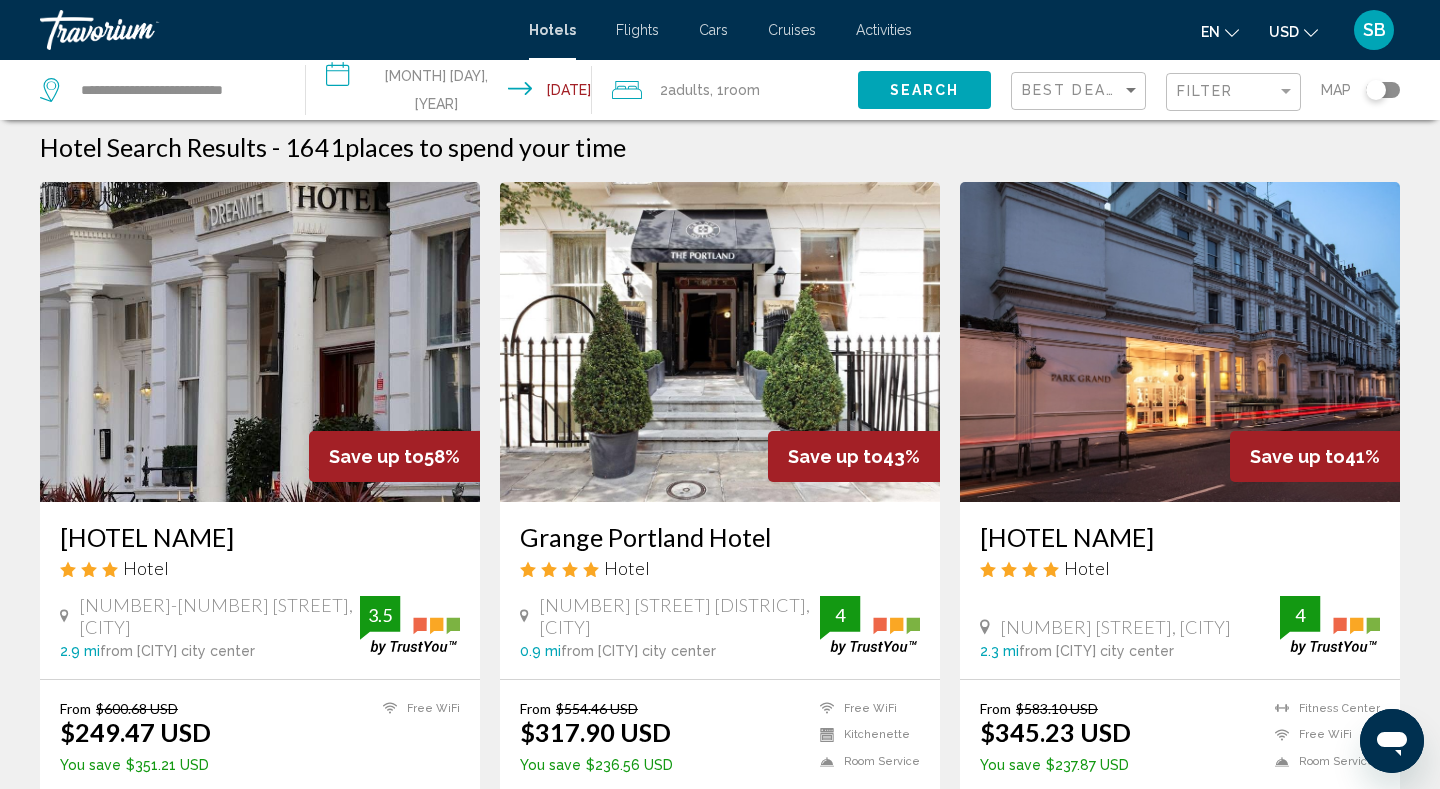 scroll, scrollTop: 0, scrollLeft: 0, axis: both 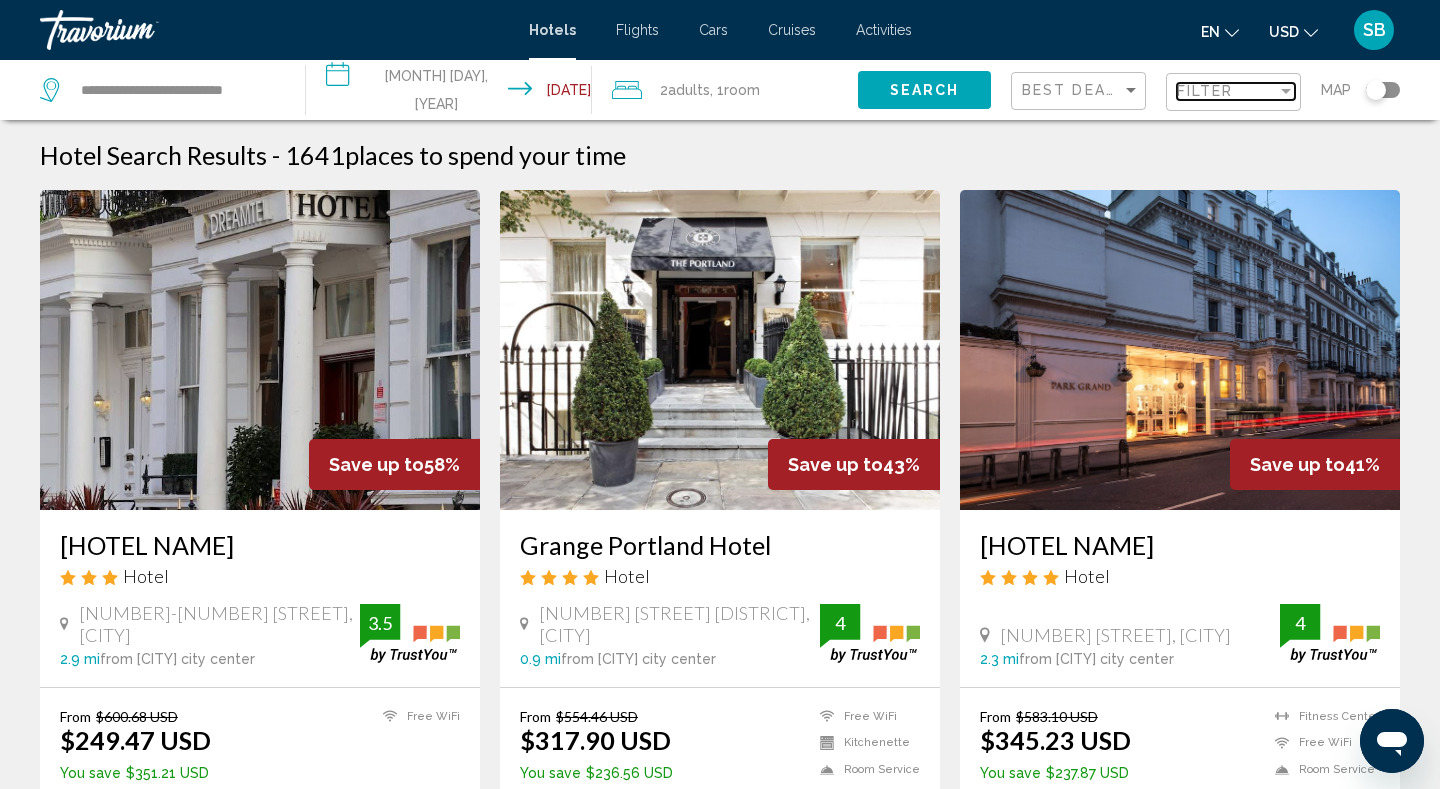 click on "Filter" at bounding box center (1205, 91) 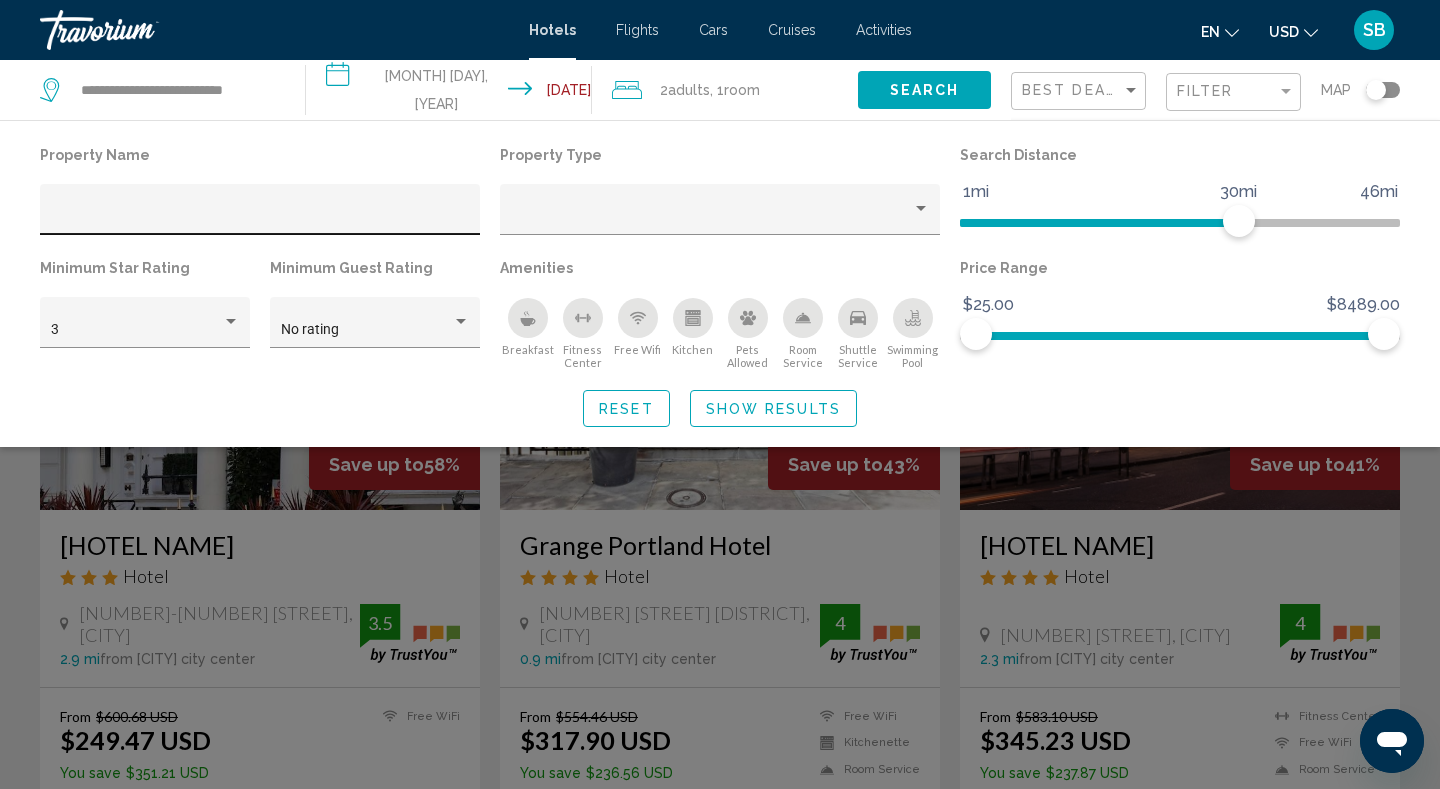 click 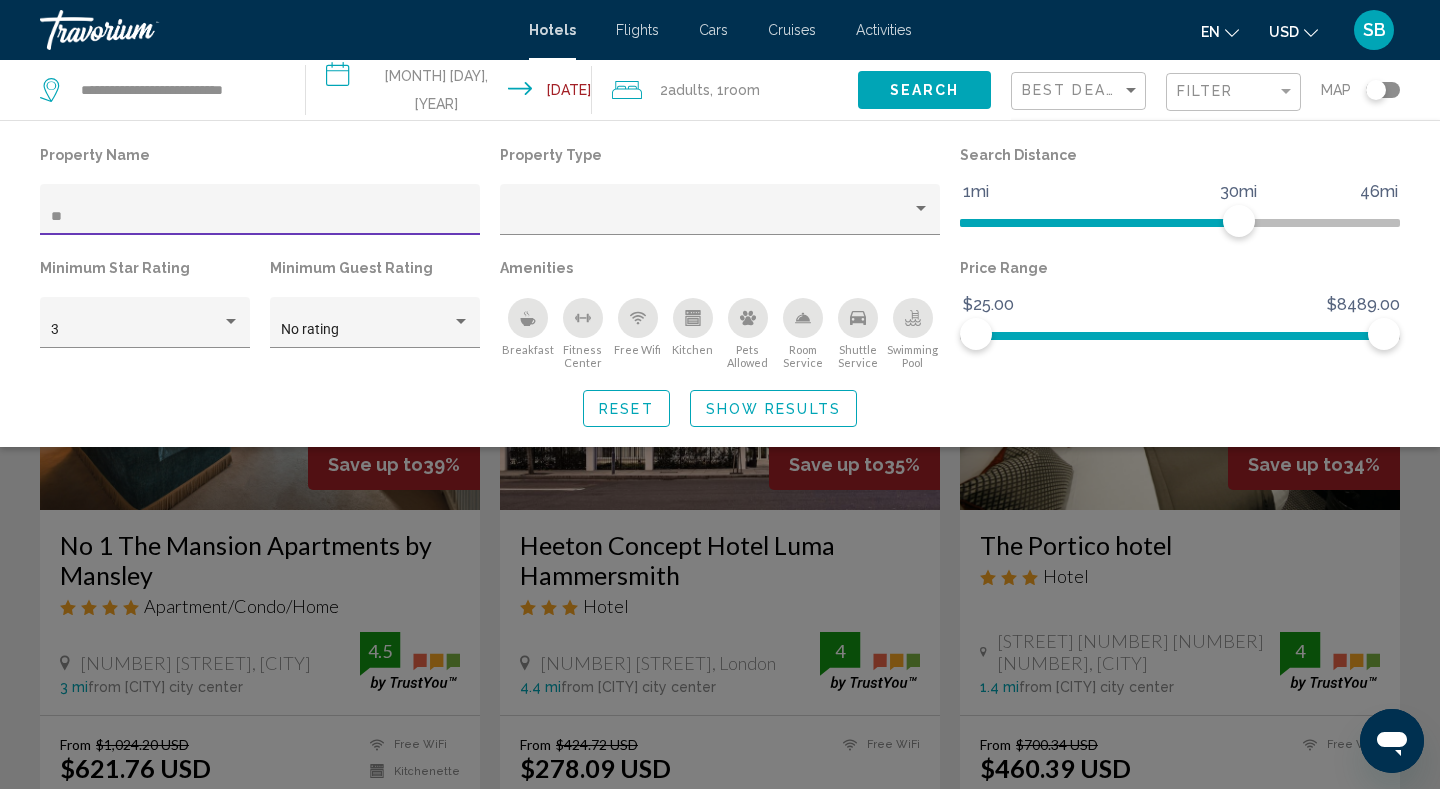 type on "*" 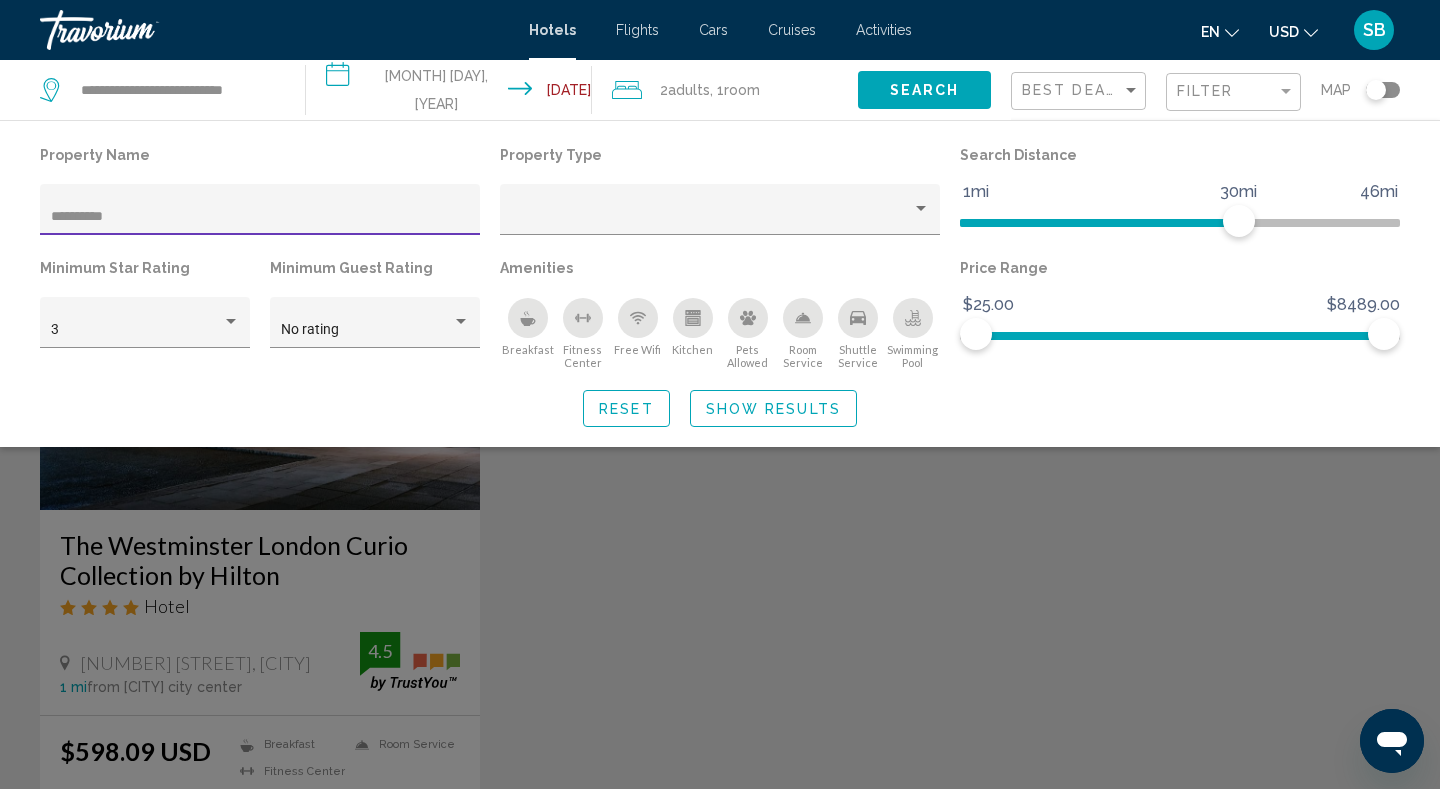 type on "**********" 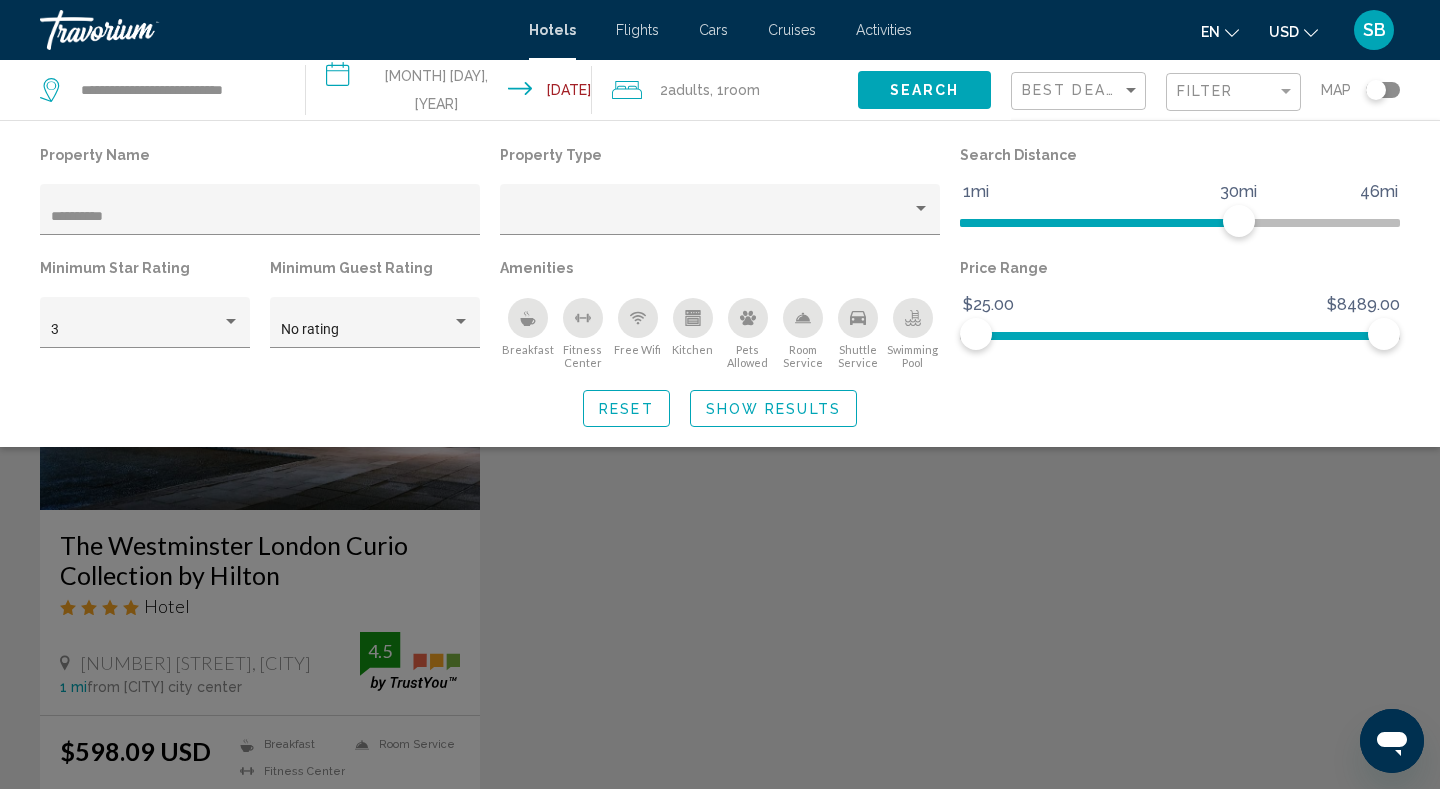 click 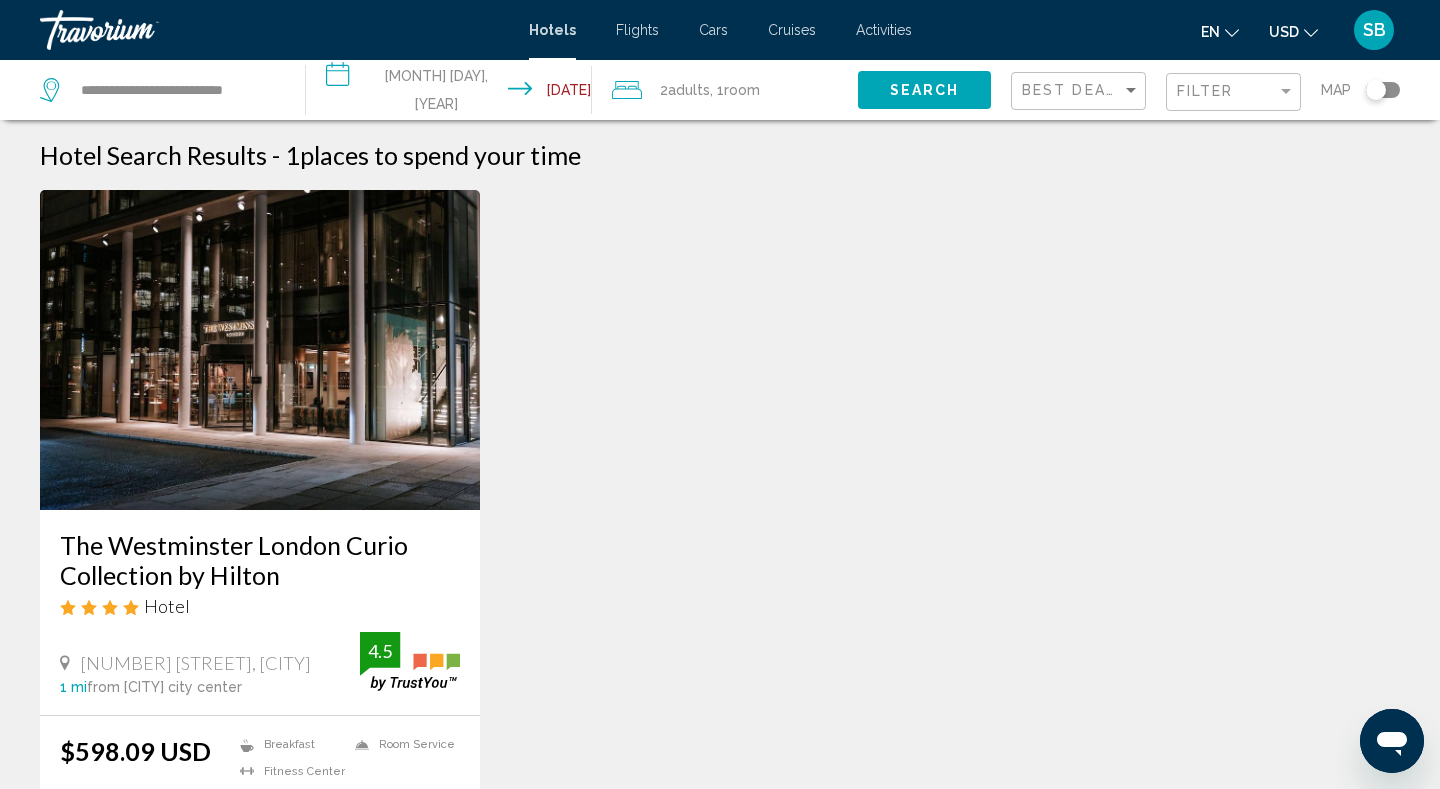 click at bounding box center (260, 350) 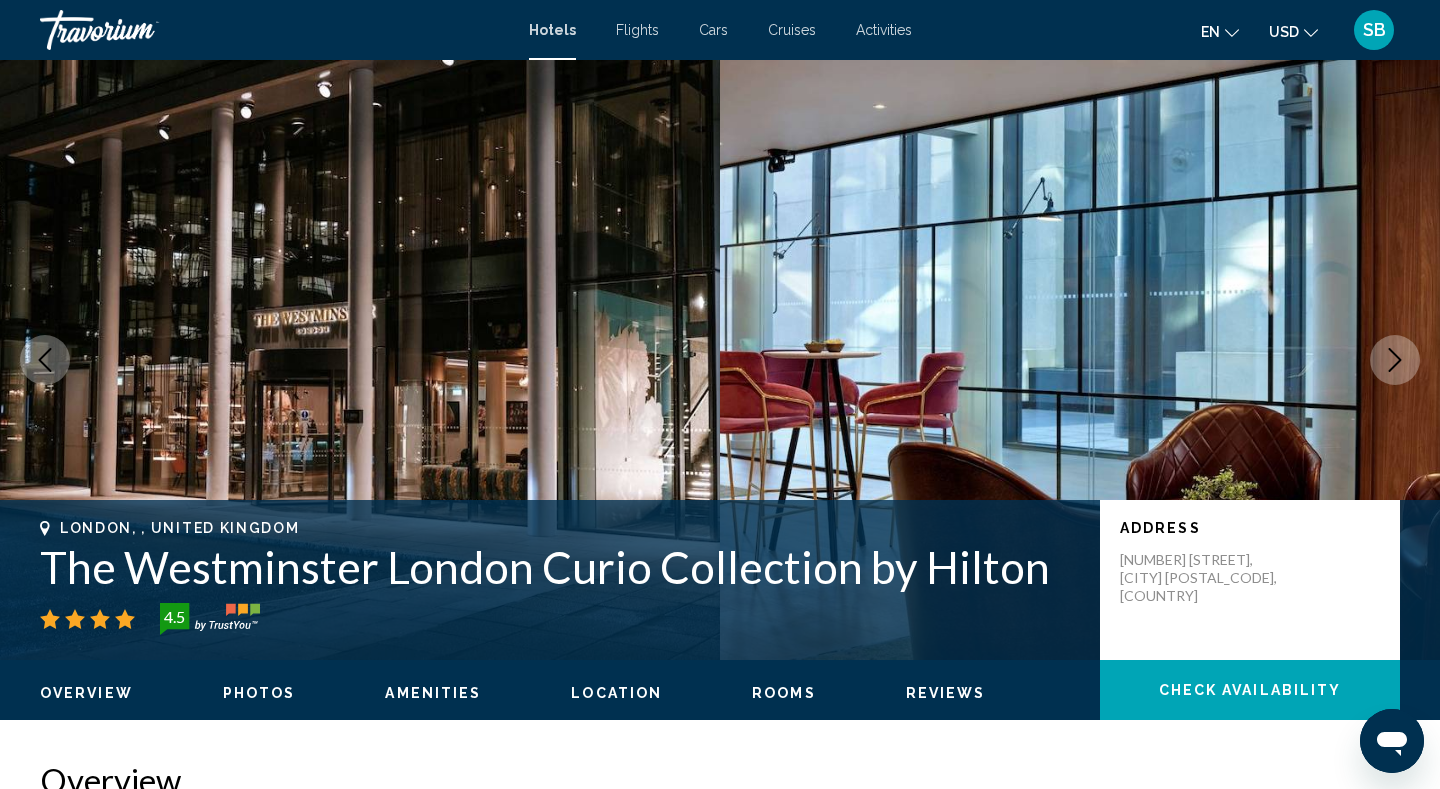 click at bounding box center (1395, 360) 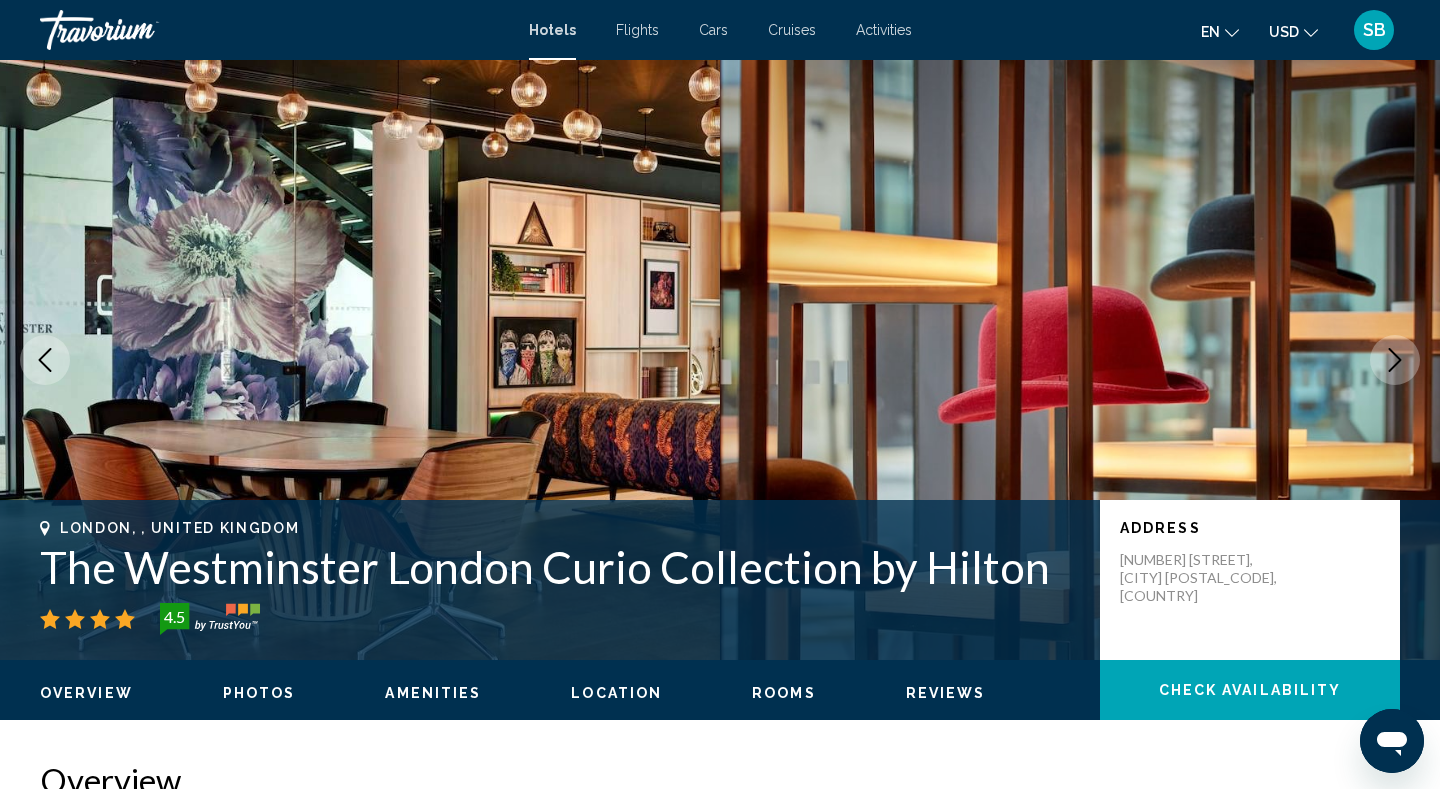 click at bounding box center (1395, 360) 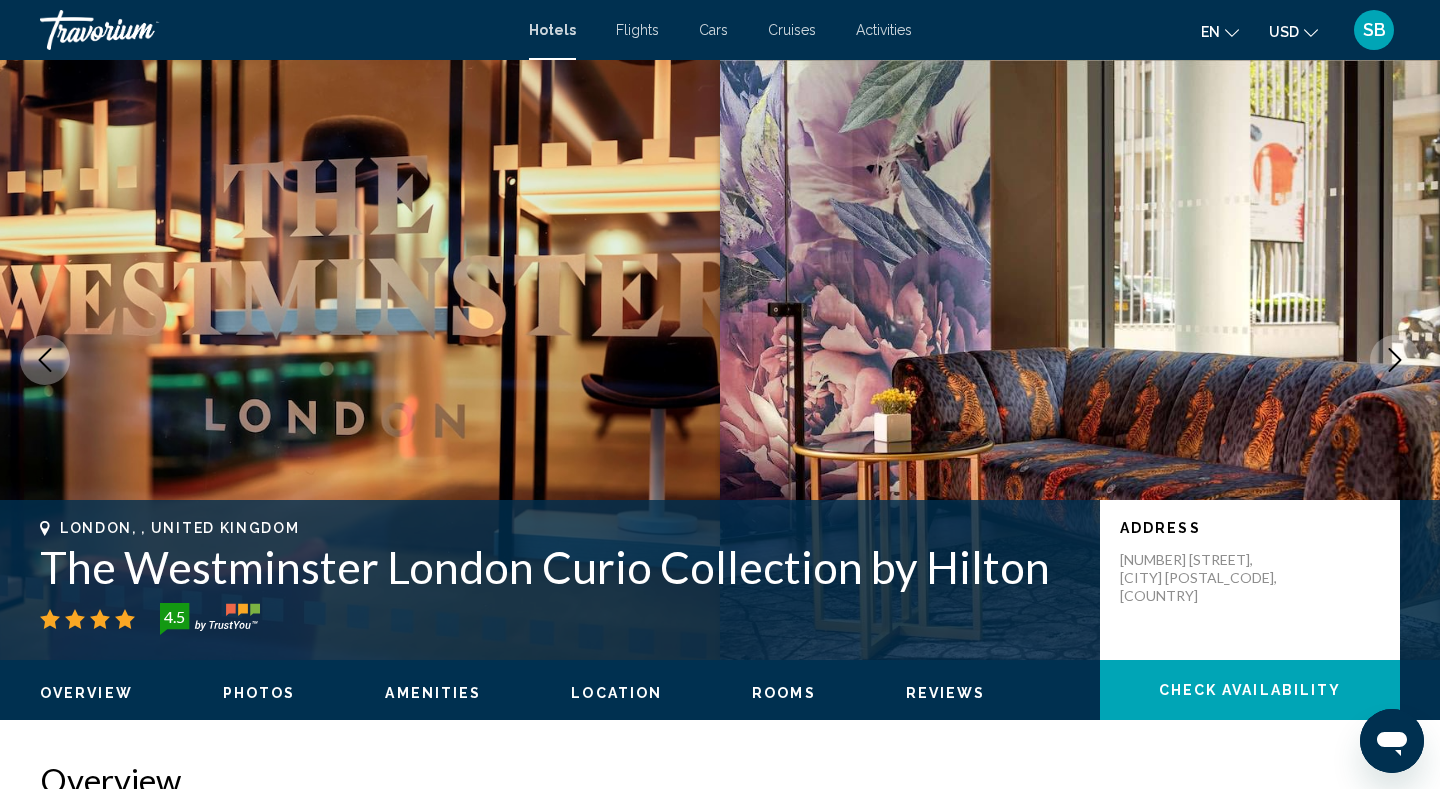 click at bounding box center [1395, 360] 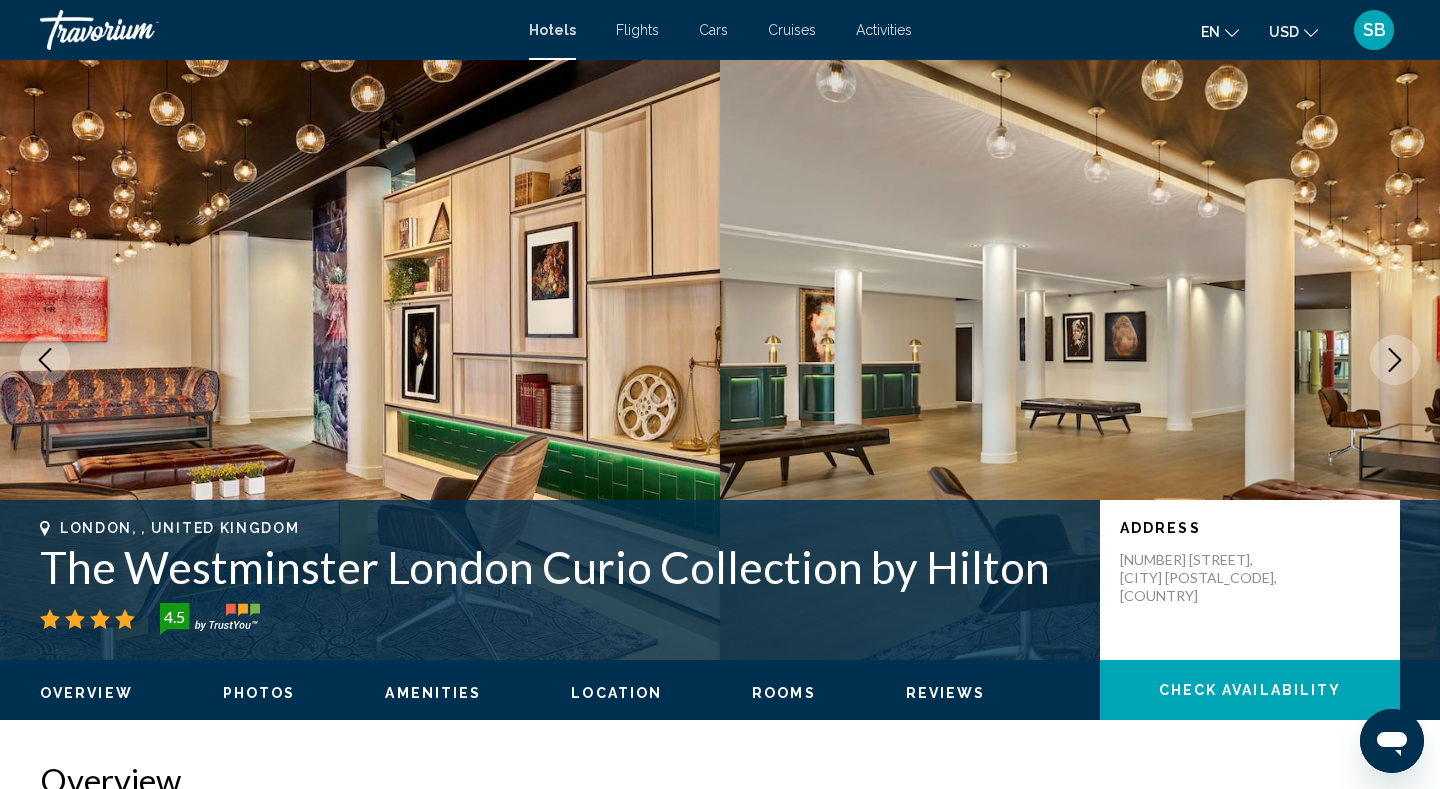 click at bounding box center [1395, 360] 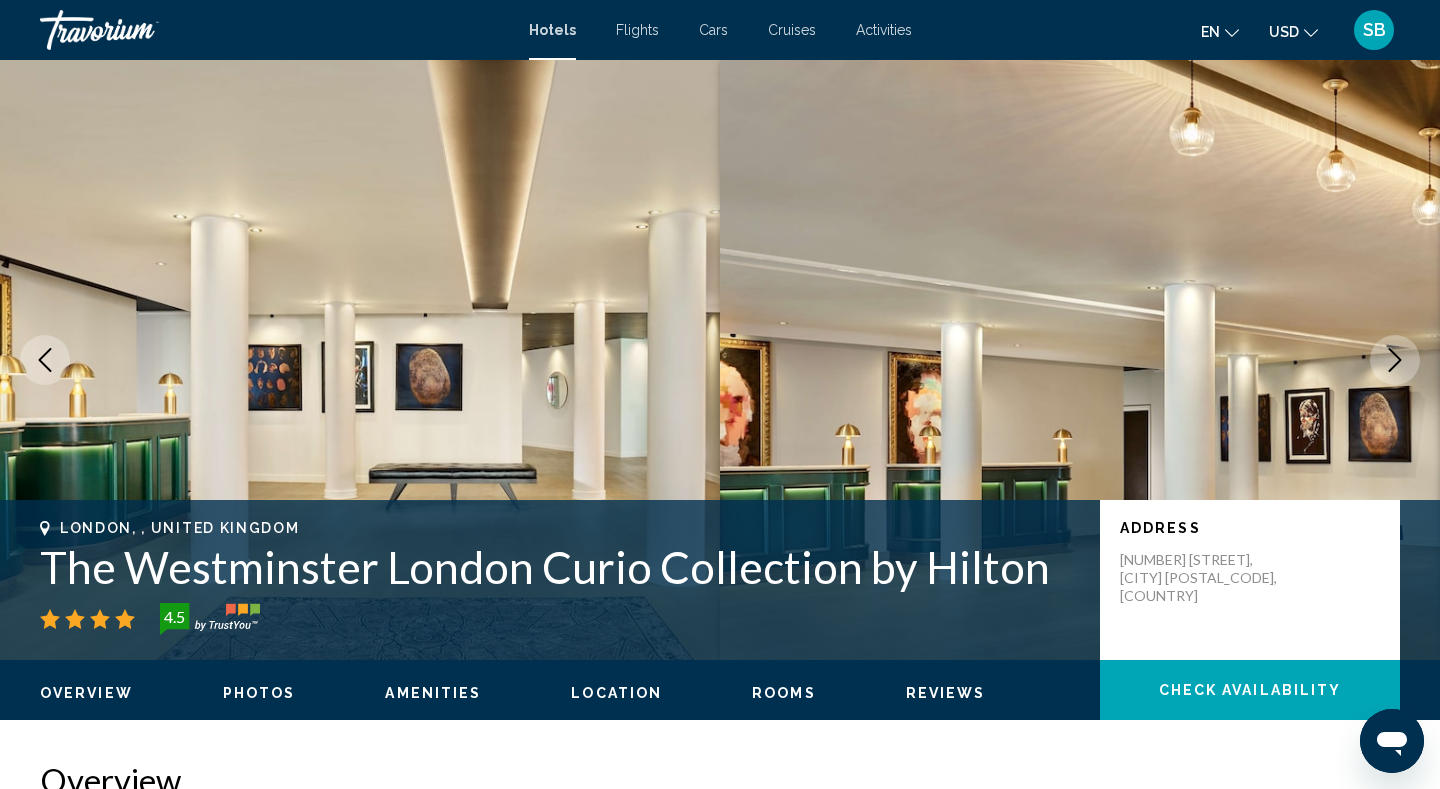 click at bounding box center (1395, 360) 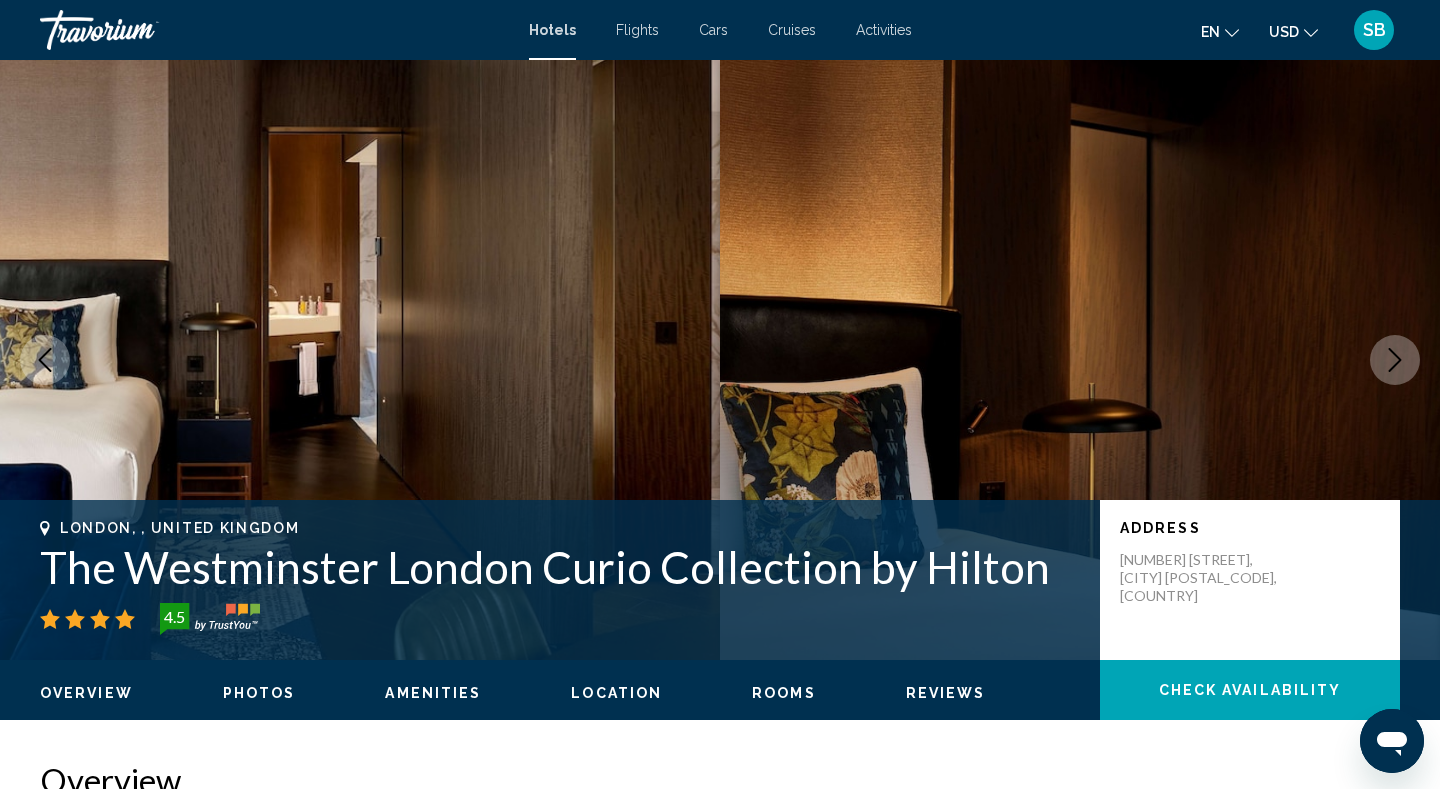 click at bounding box center (1395, 360) 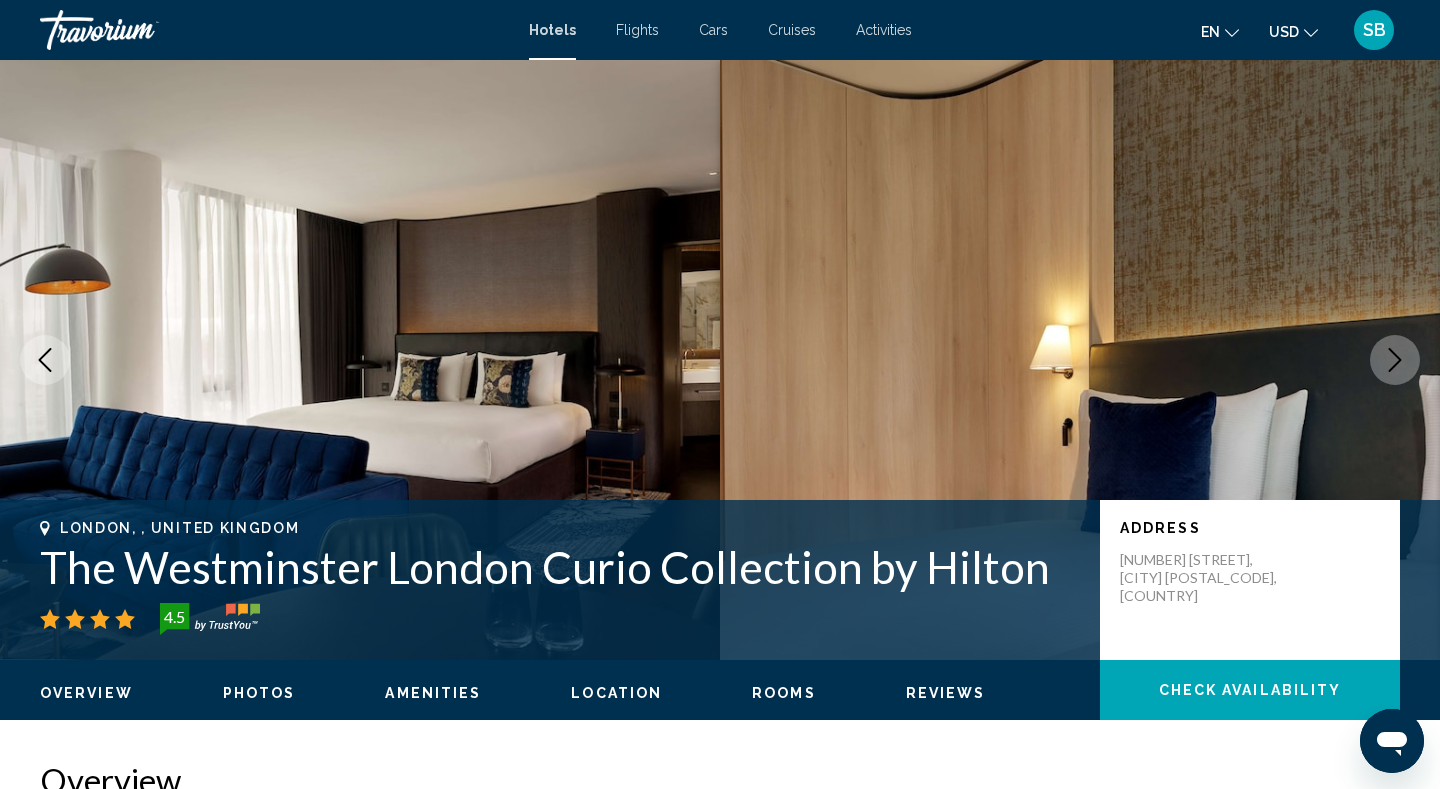 click at bounding box center (1395, 360) 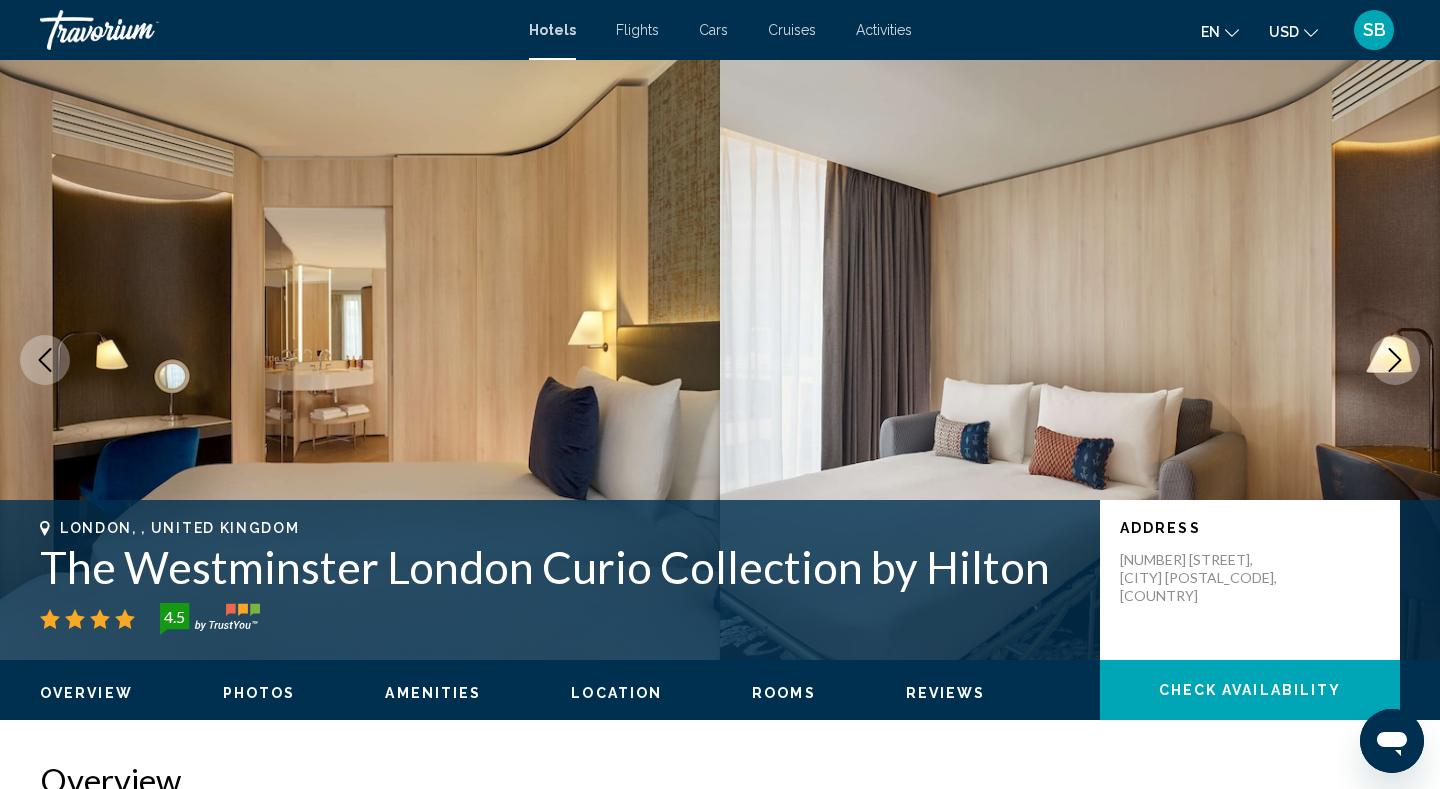 click at bounding box center (1395, 360) 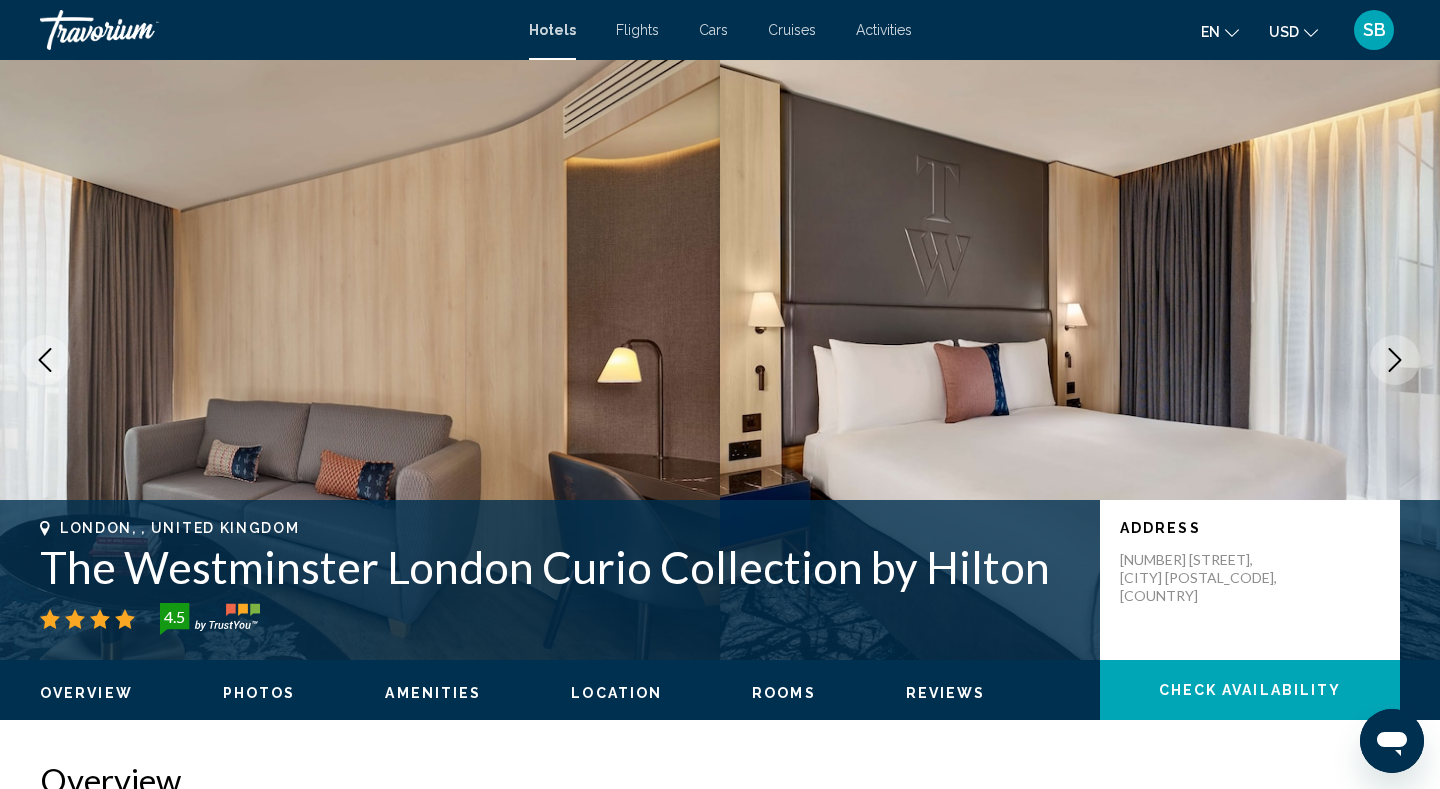 click at bounding box center (1395, 360) 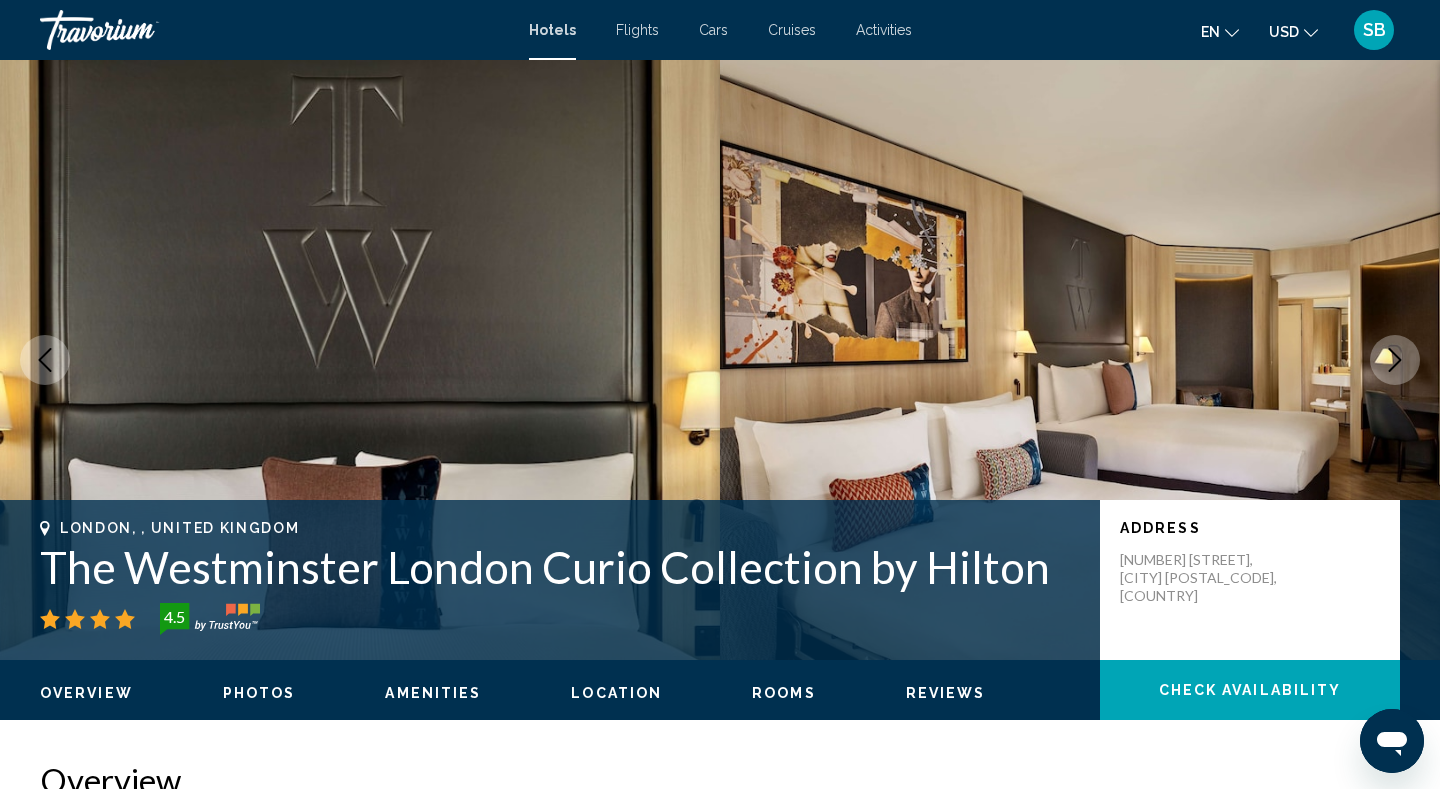 type 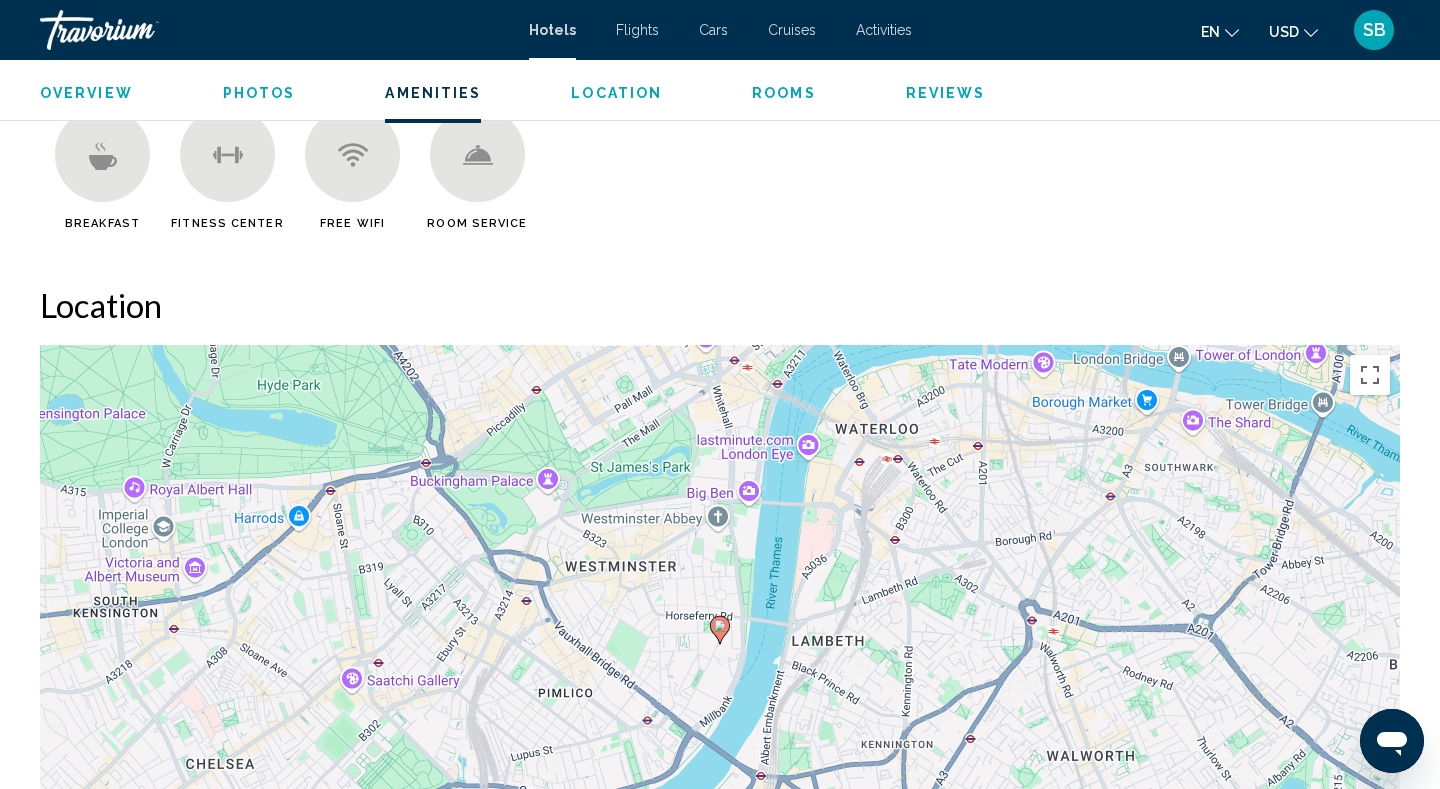 scroll, scrollTop: 1640, scrollLeft: 0, axis: vertical 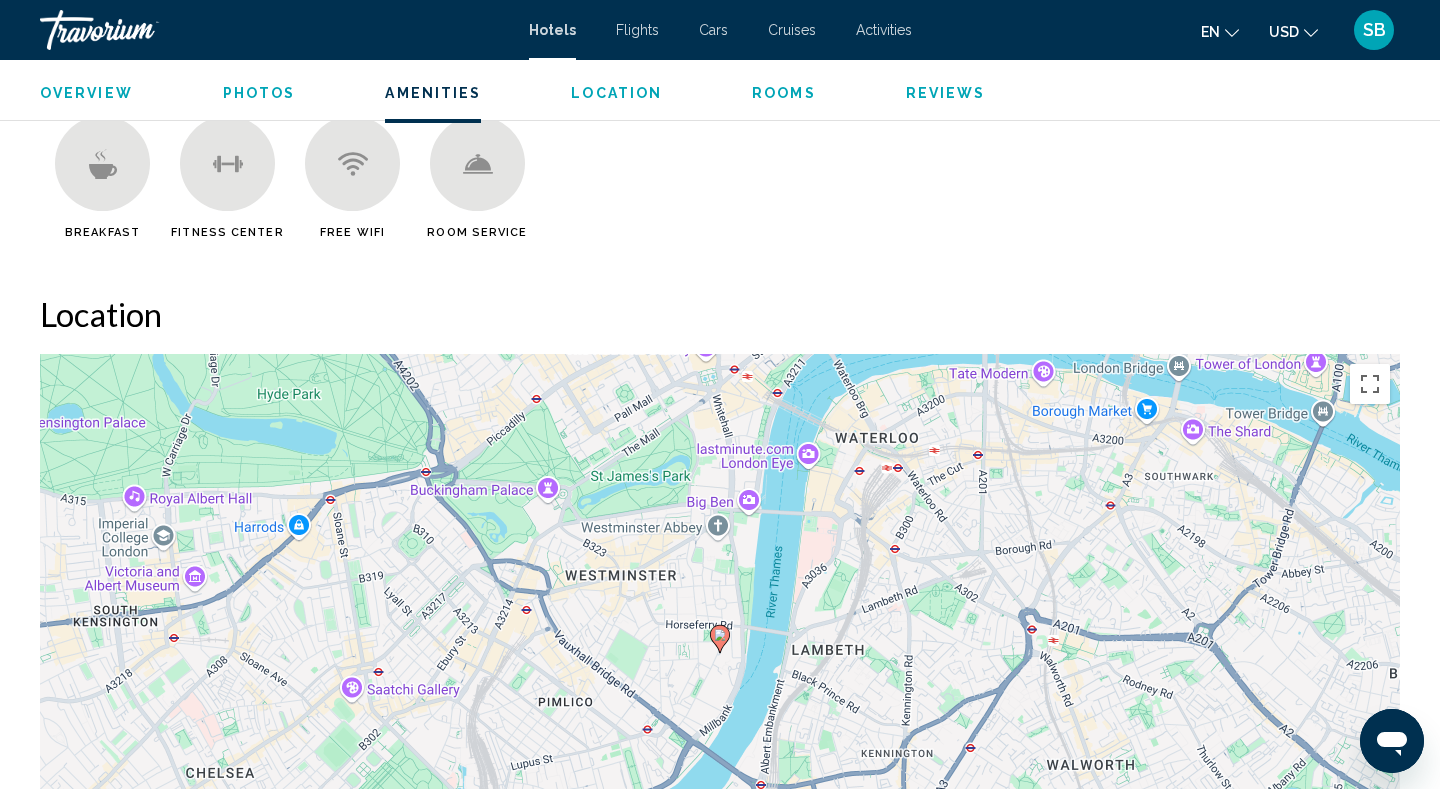 click on "Location" at bounding box center [616, 93] 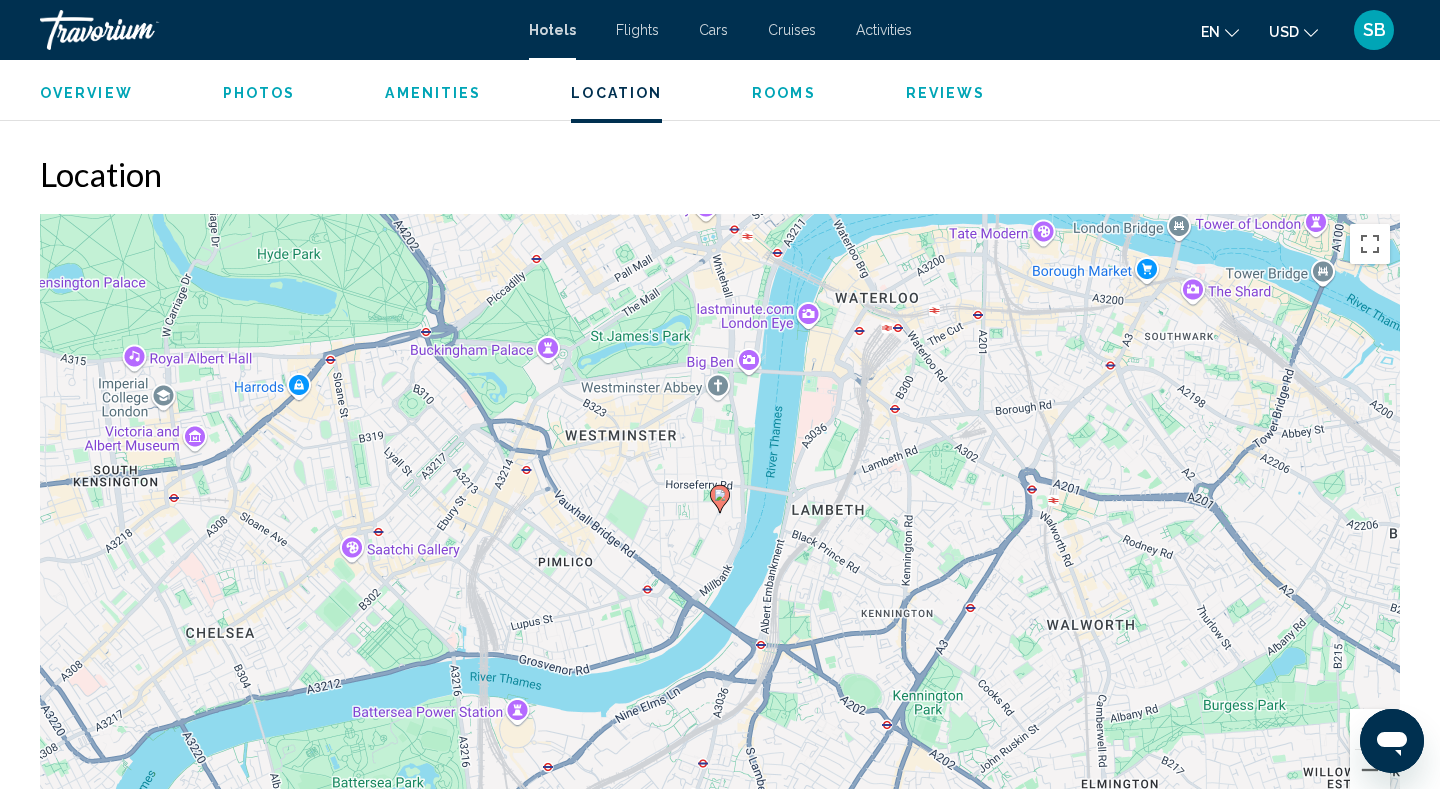 scroll, scrollTop: 1814, scrollLeft: 0, axis: vertical 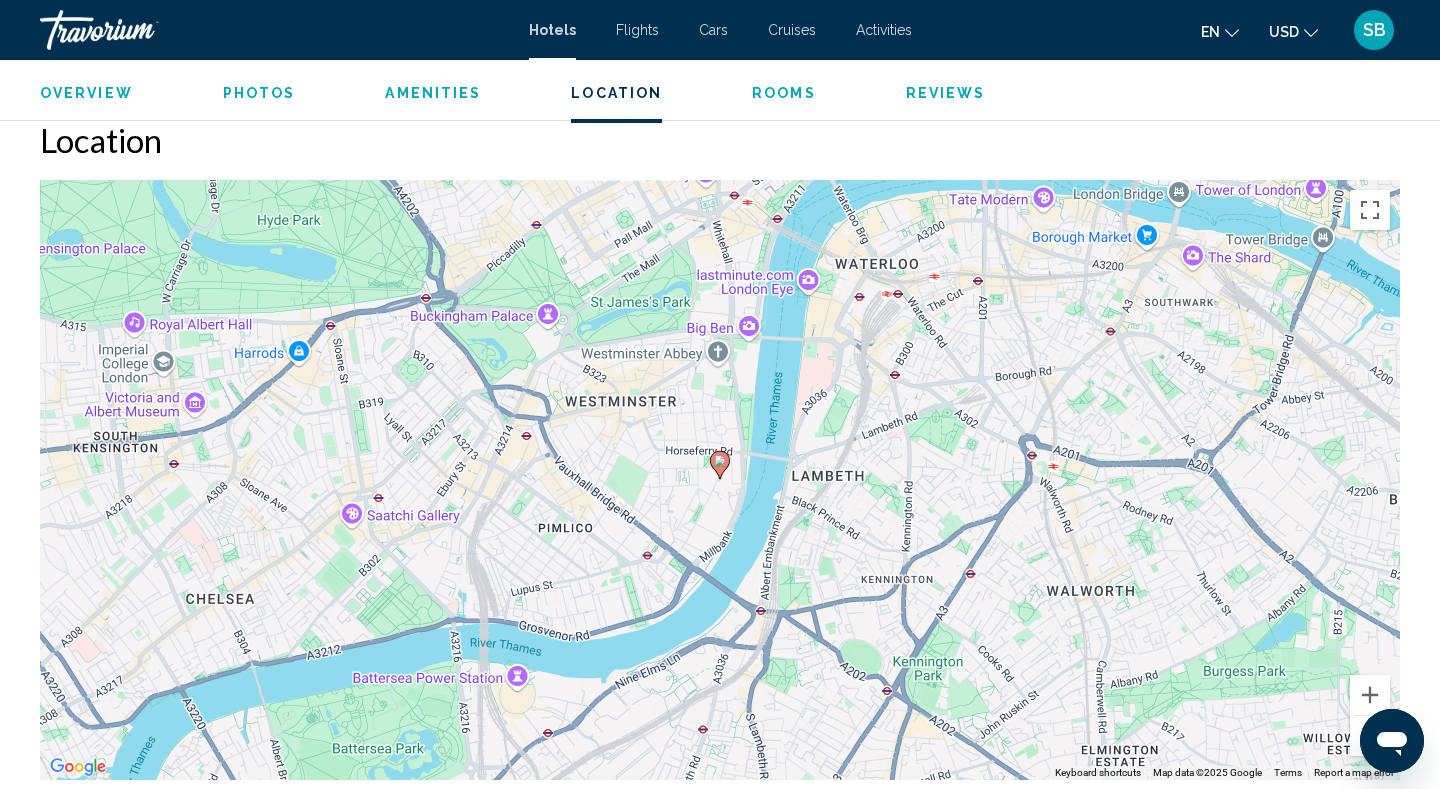 click on "Hotels Flights Cars Cruises Activities Hotels Flights Cars Cruises Activities en
English Español Français Italiano Português русский USD
USD ($) MXN (Mex$) CAD (Can$) GBP (£) EUR (€) AUD (A$) NZD (NZ$) CNY (CN¥) SB Login" at bounding box center [720, 30] 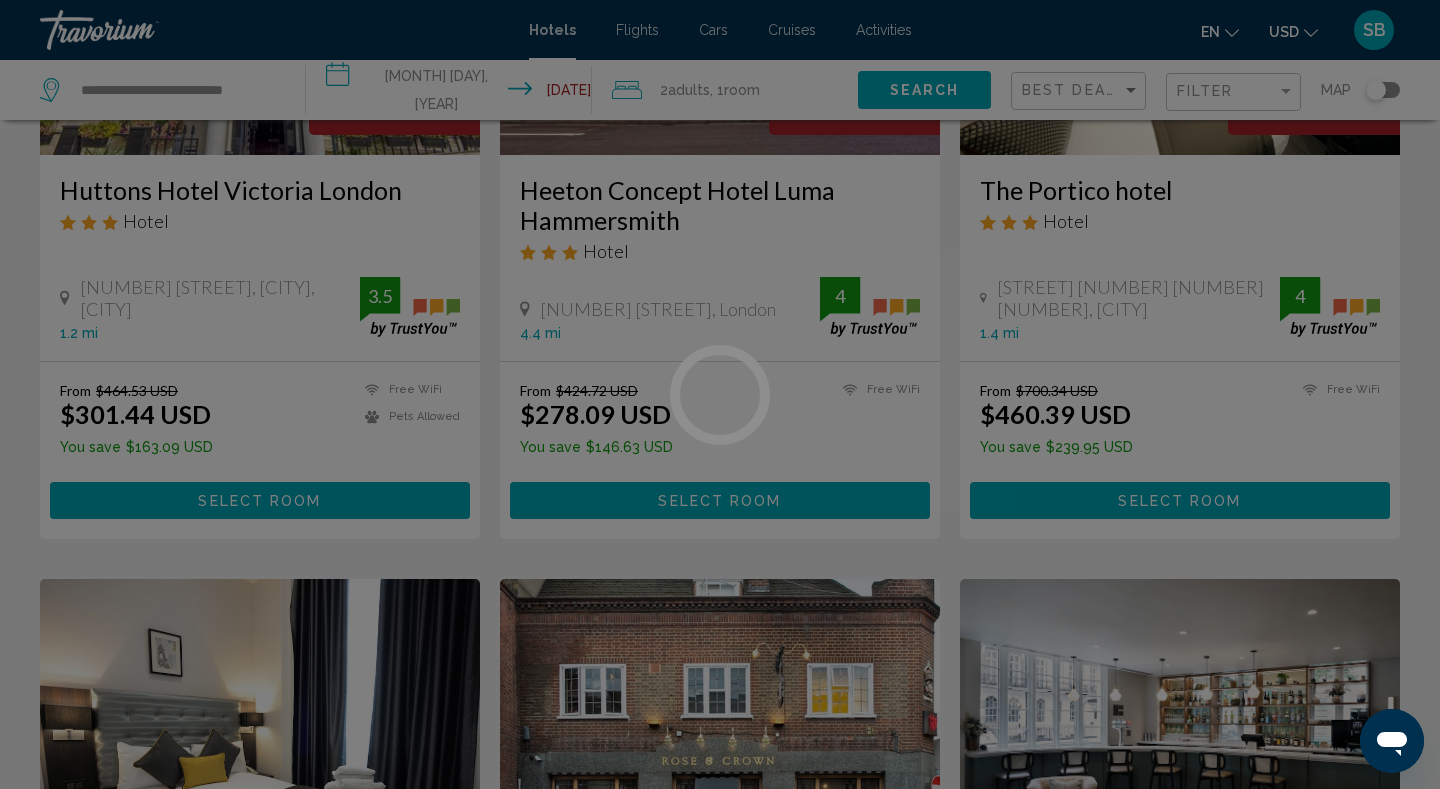 scroll, scrollTop: 0, scrollLeft: 0, axis: both 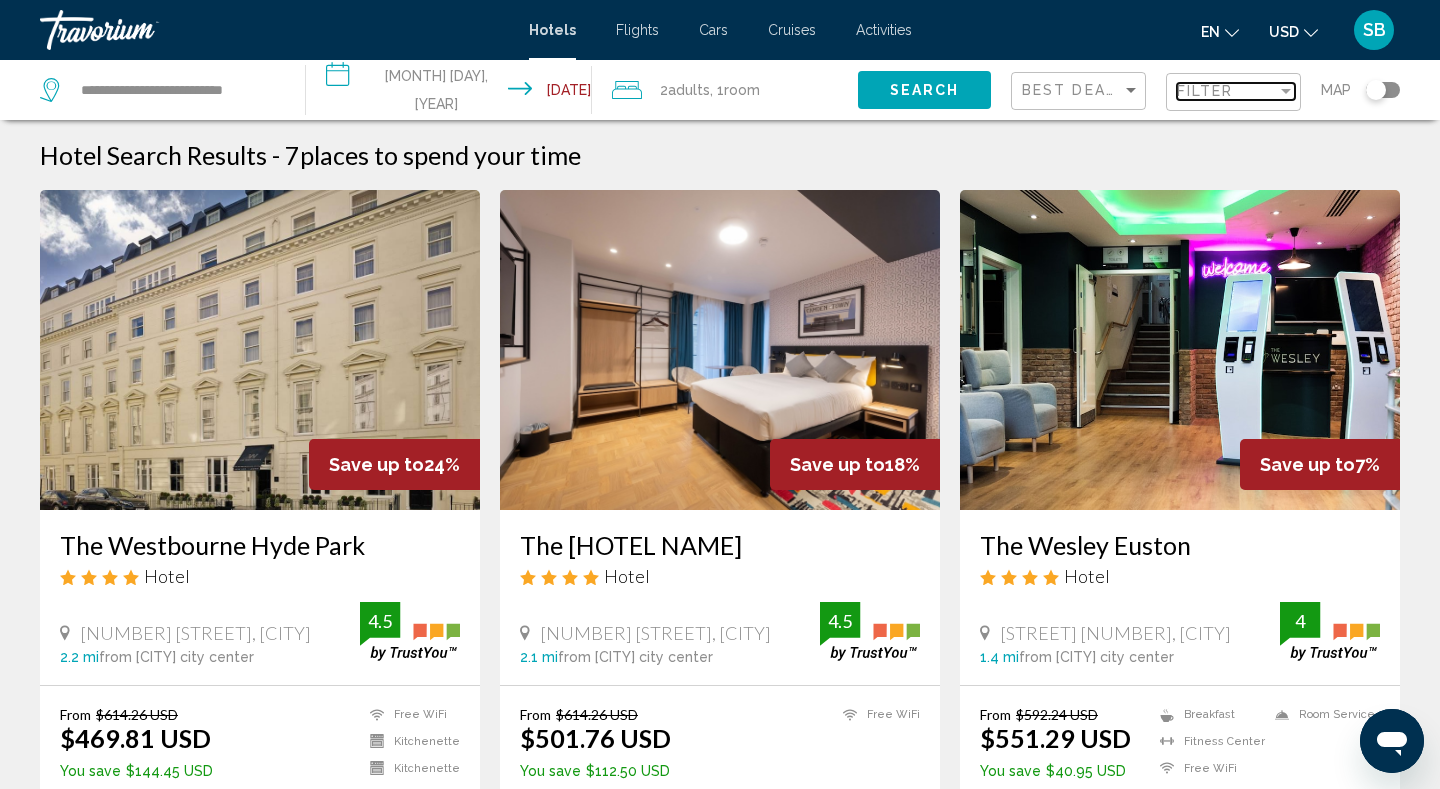click on "Filter" at bounding box center (1205, 91) 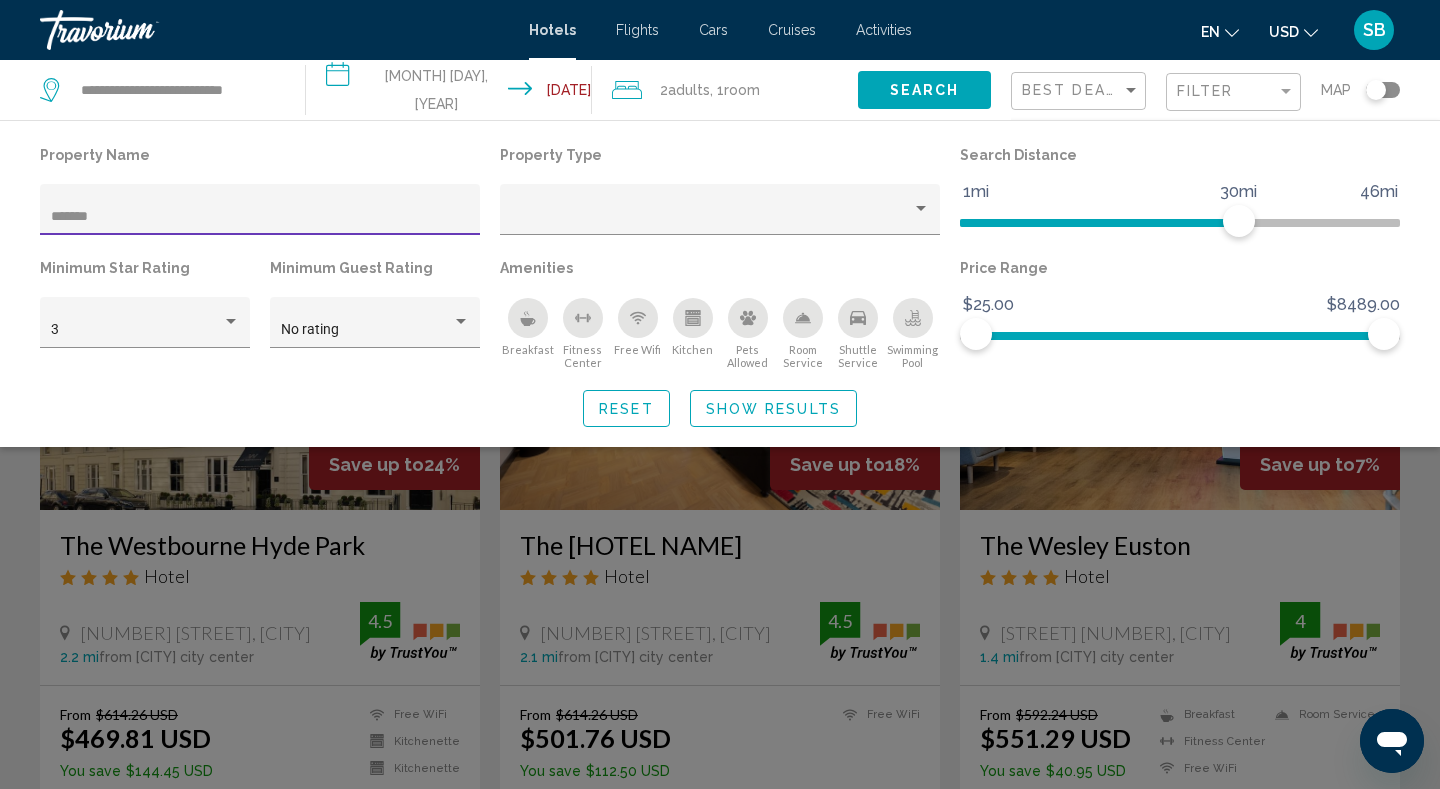 click on "*******" 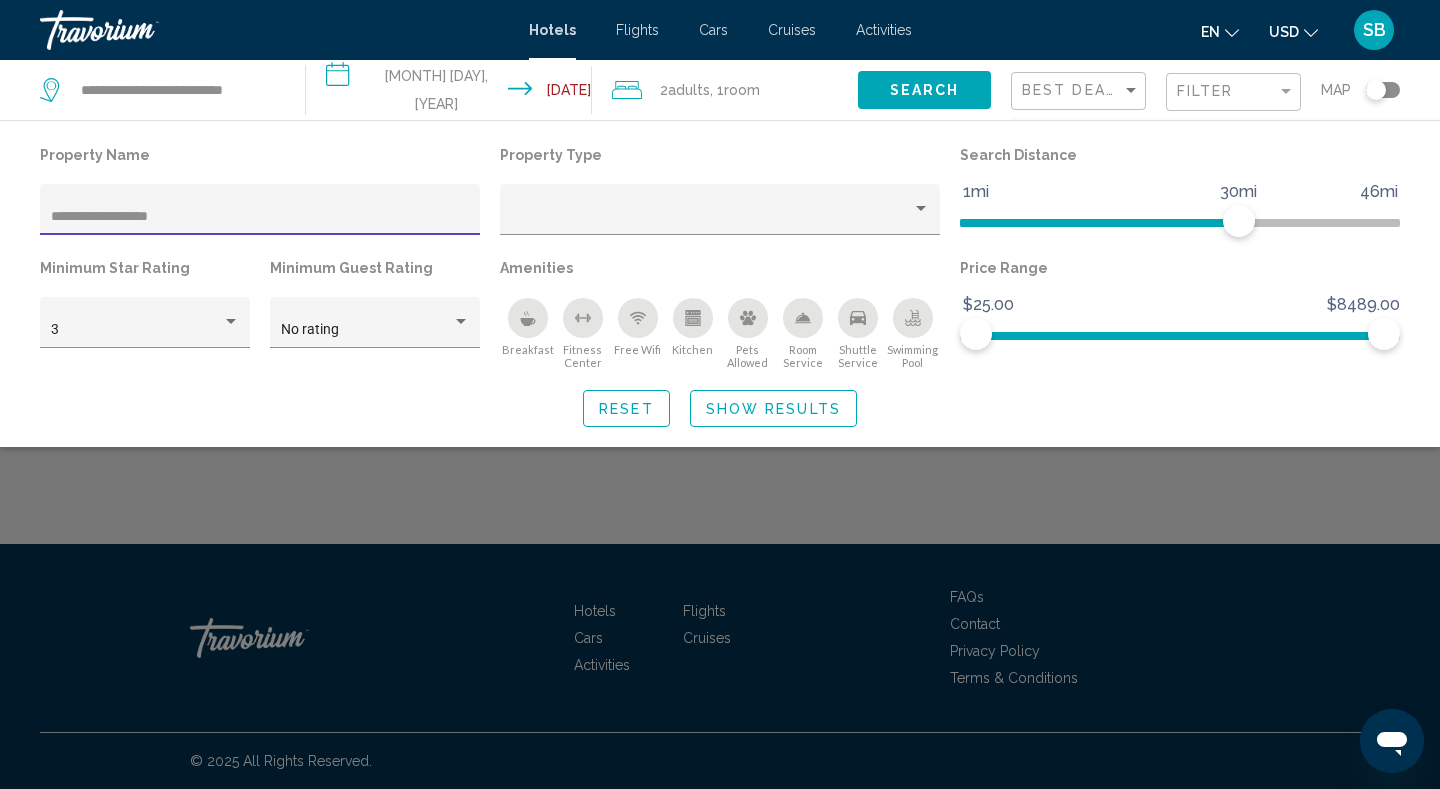 type on "**********" 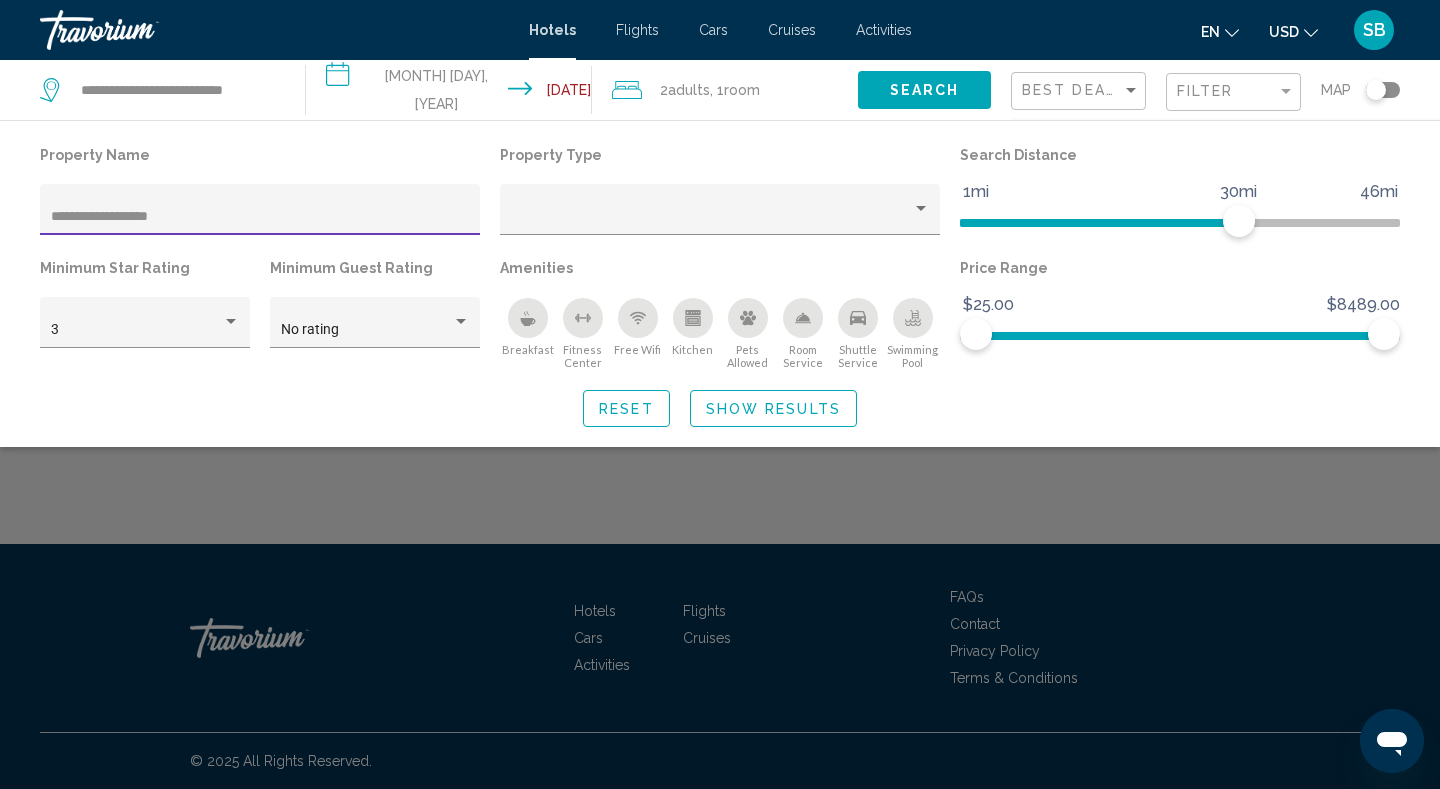 click 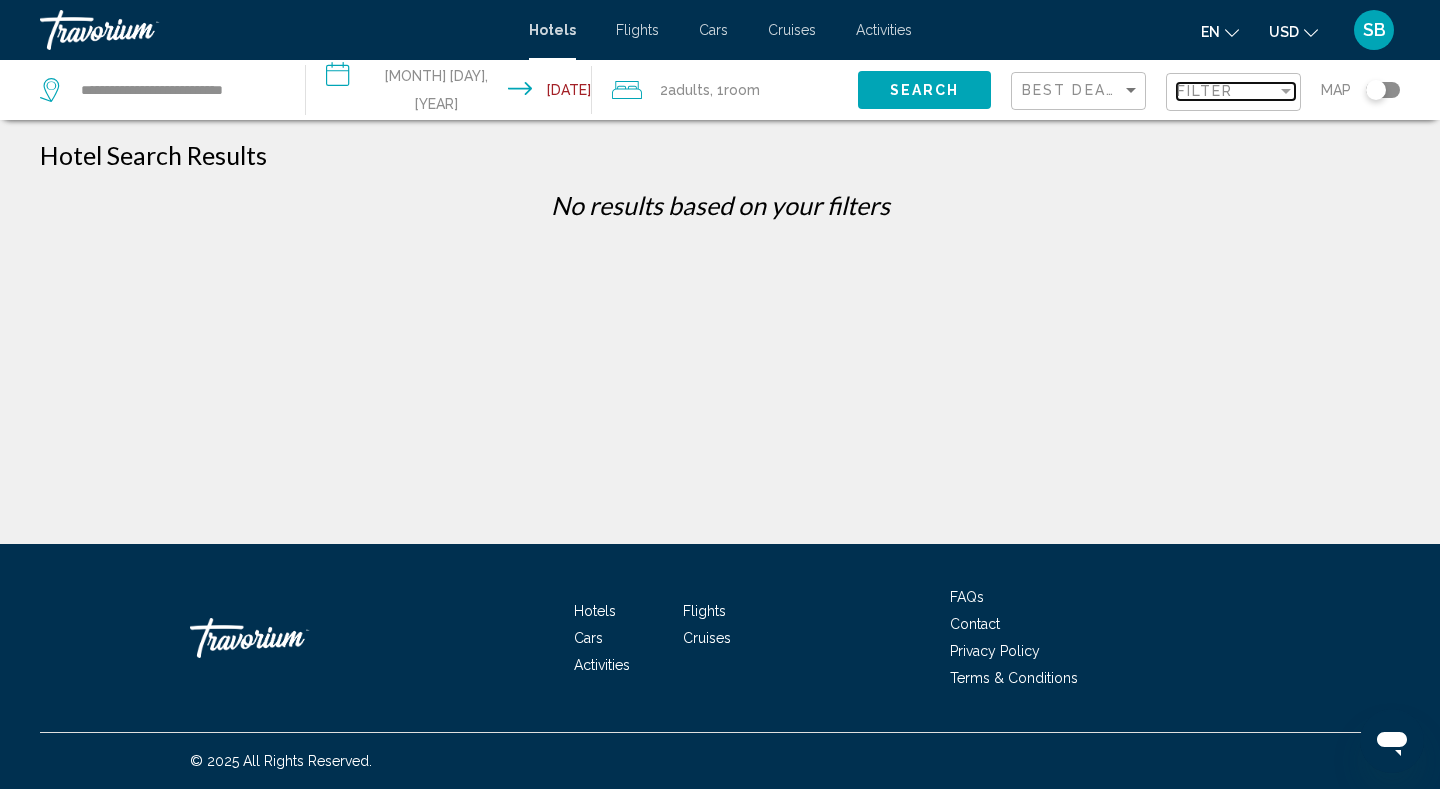 click on "Filter" at bounding box center (1205, 91) 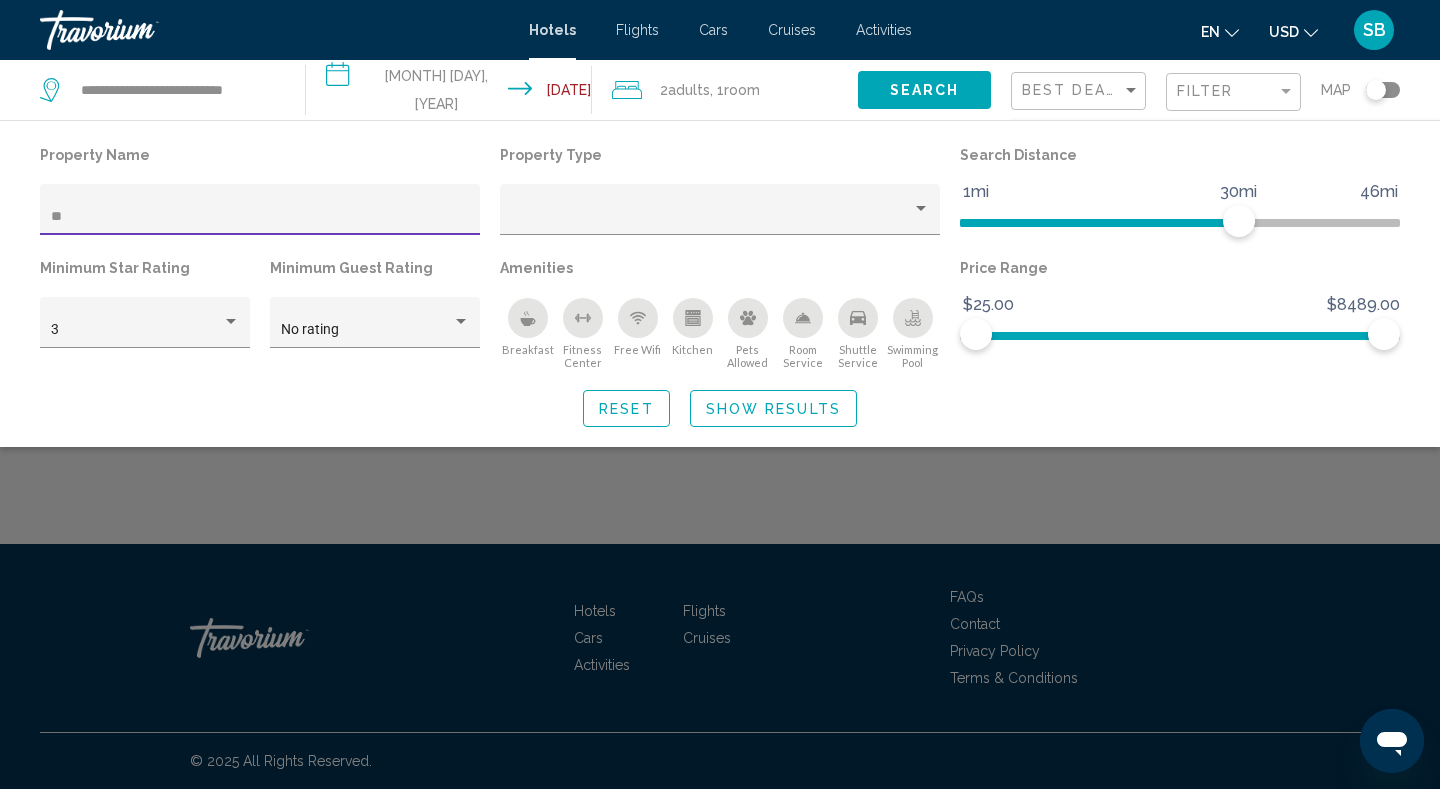 type on "*" 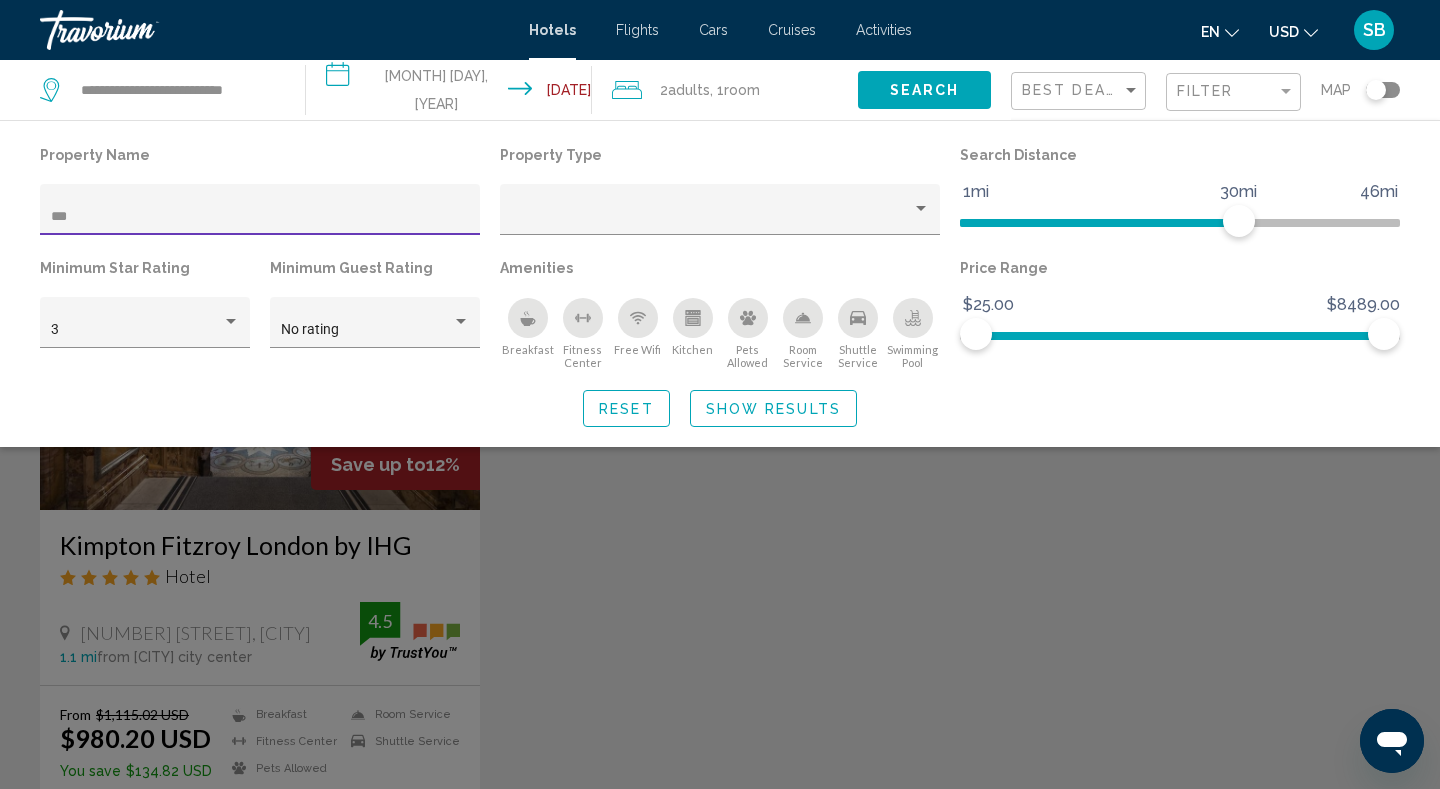 type on "***" 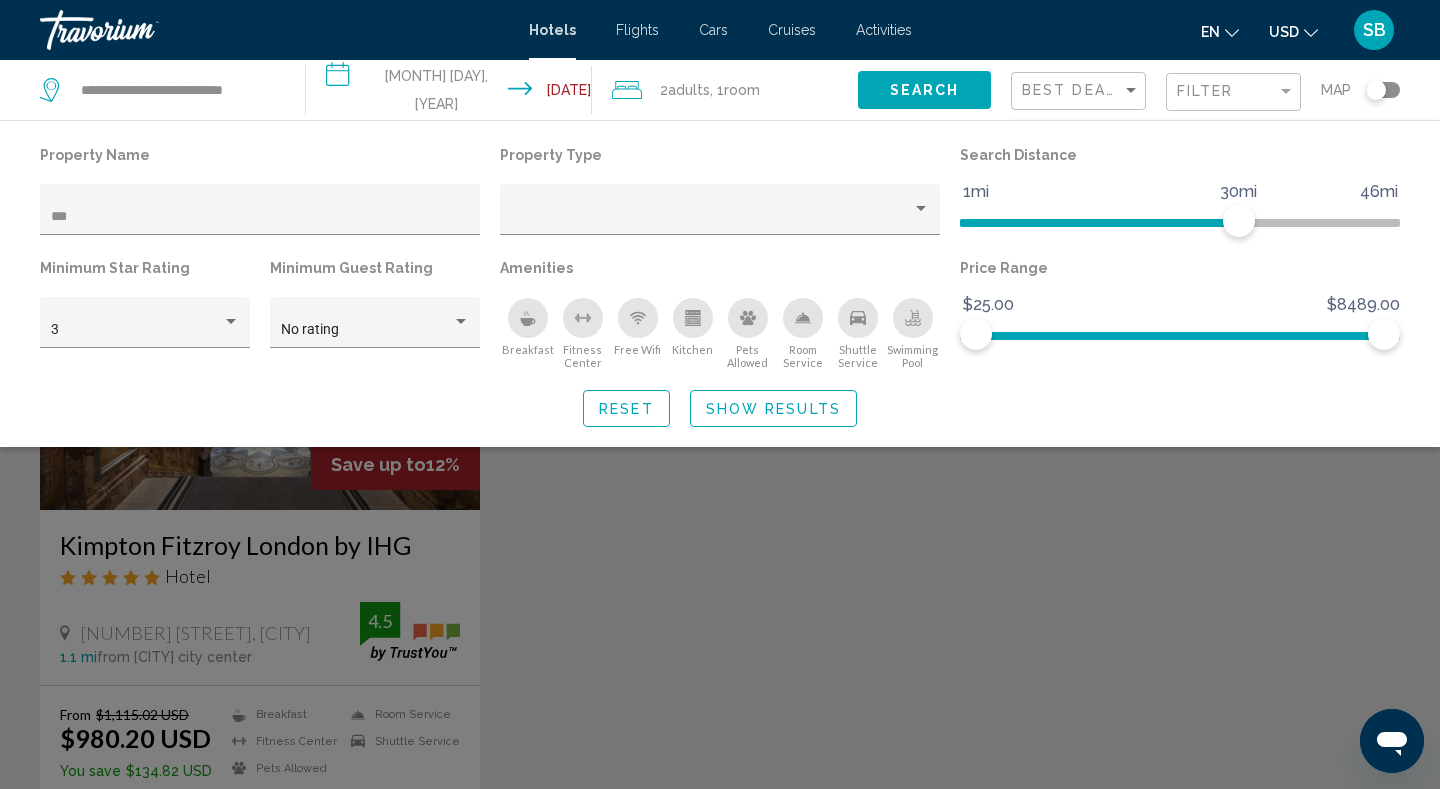 click 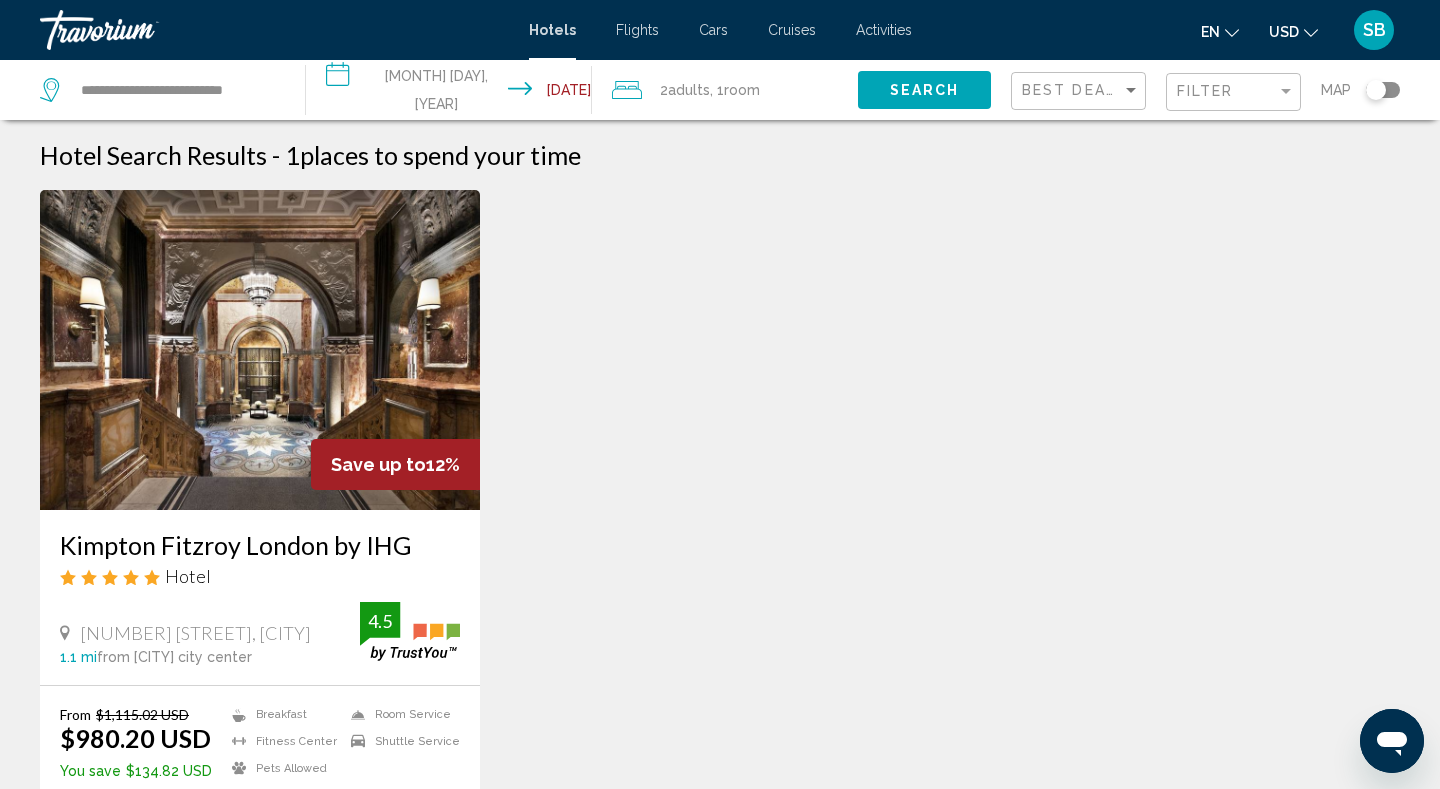 click at bounding box center (260, 350) 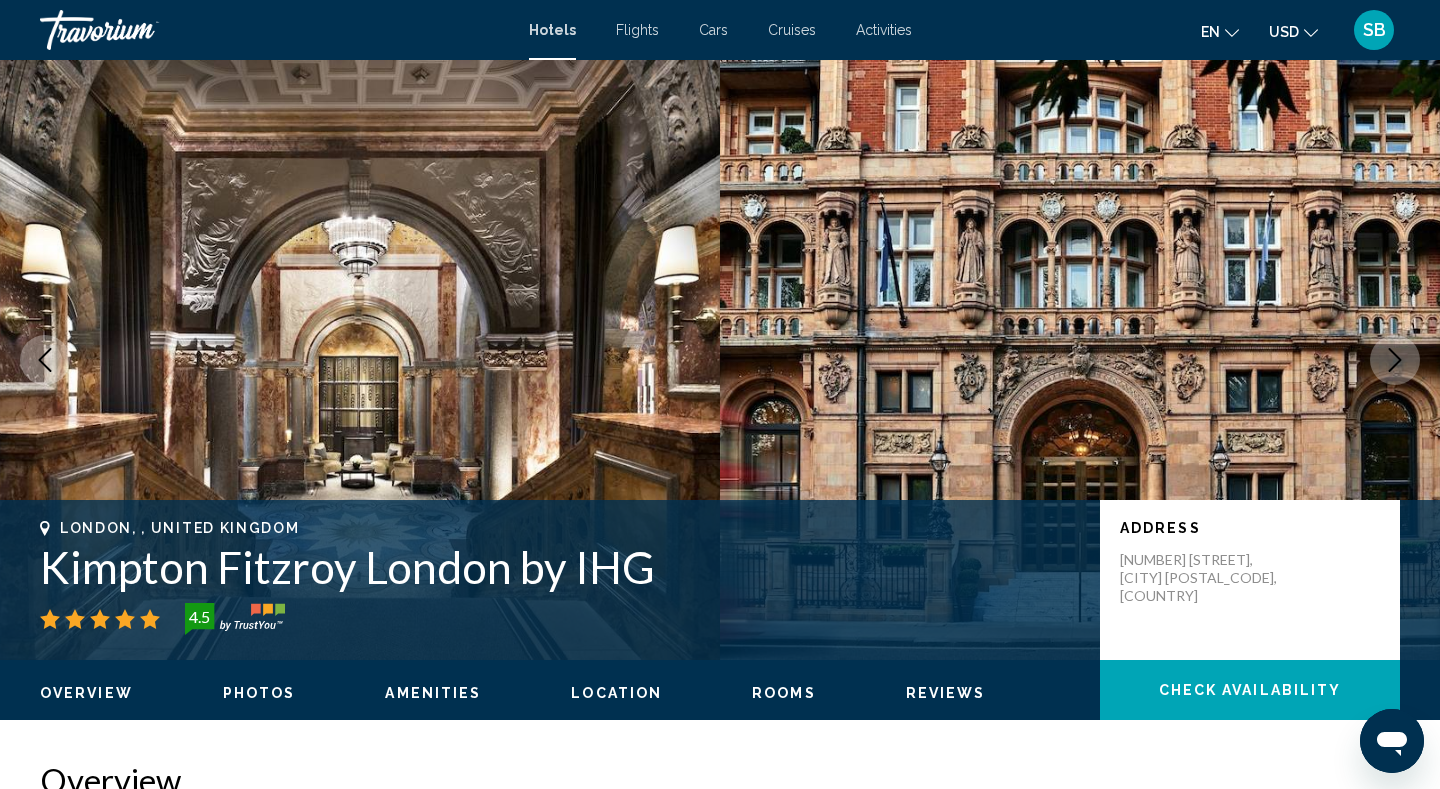 click 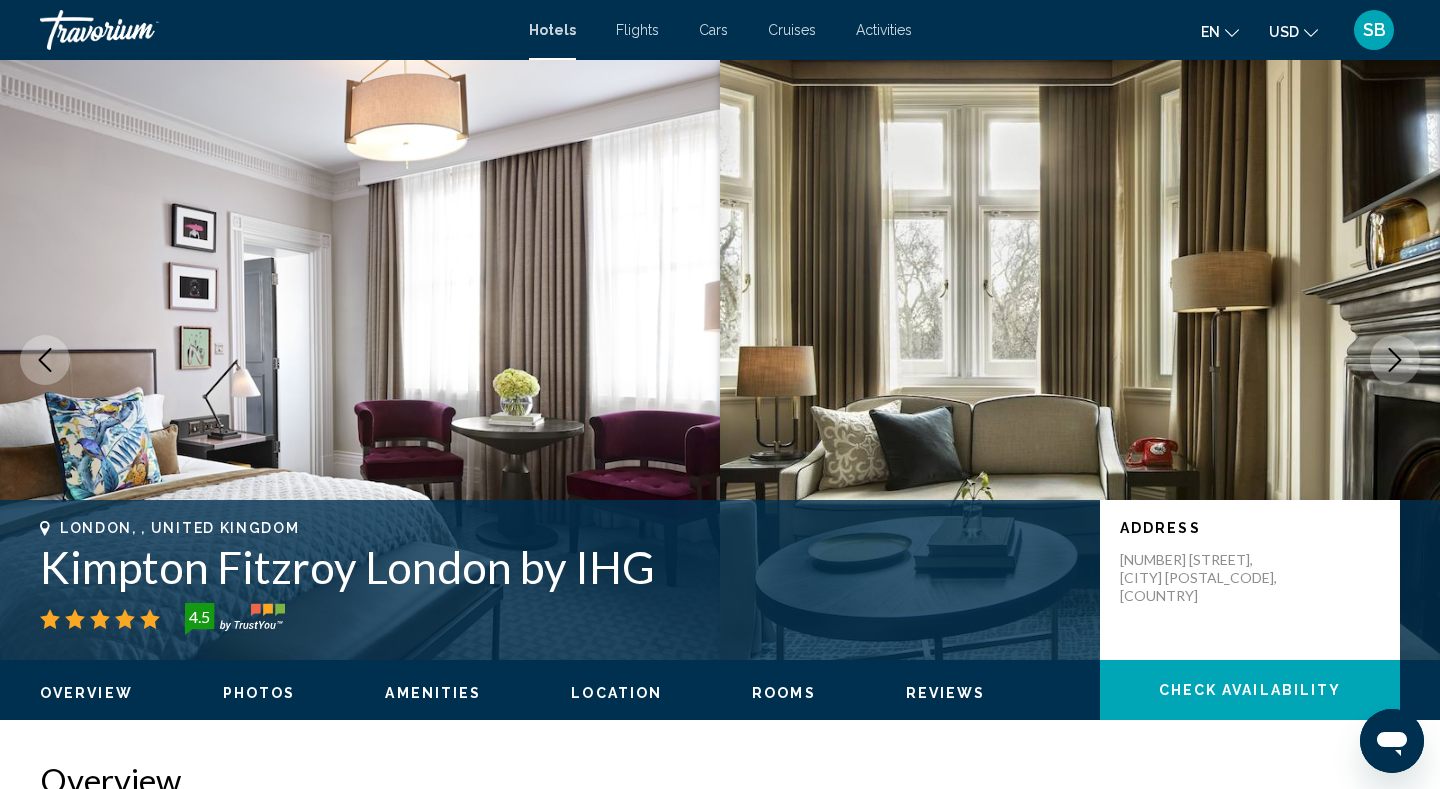 click 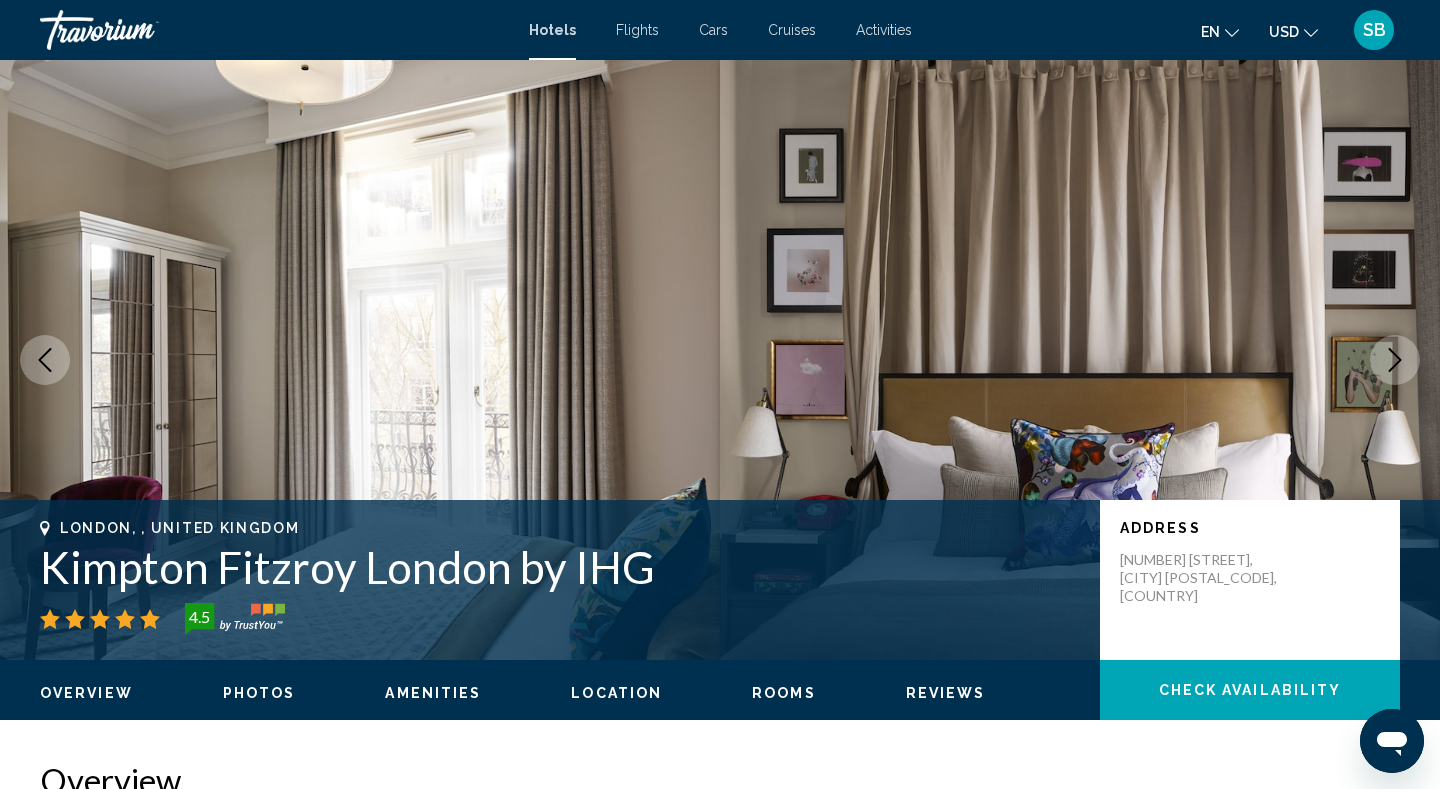 click 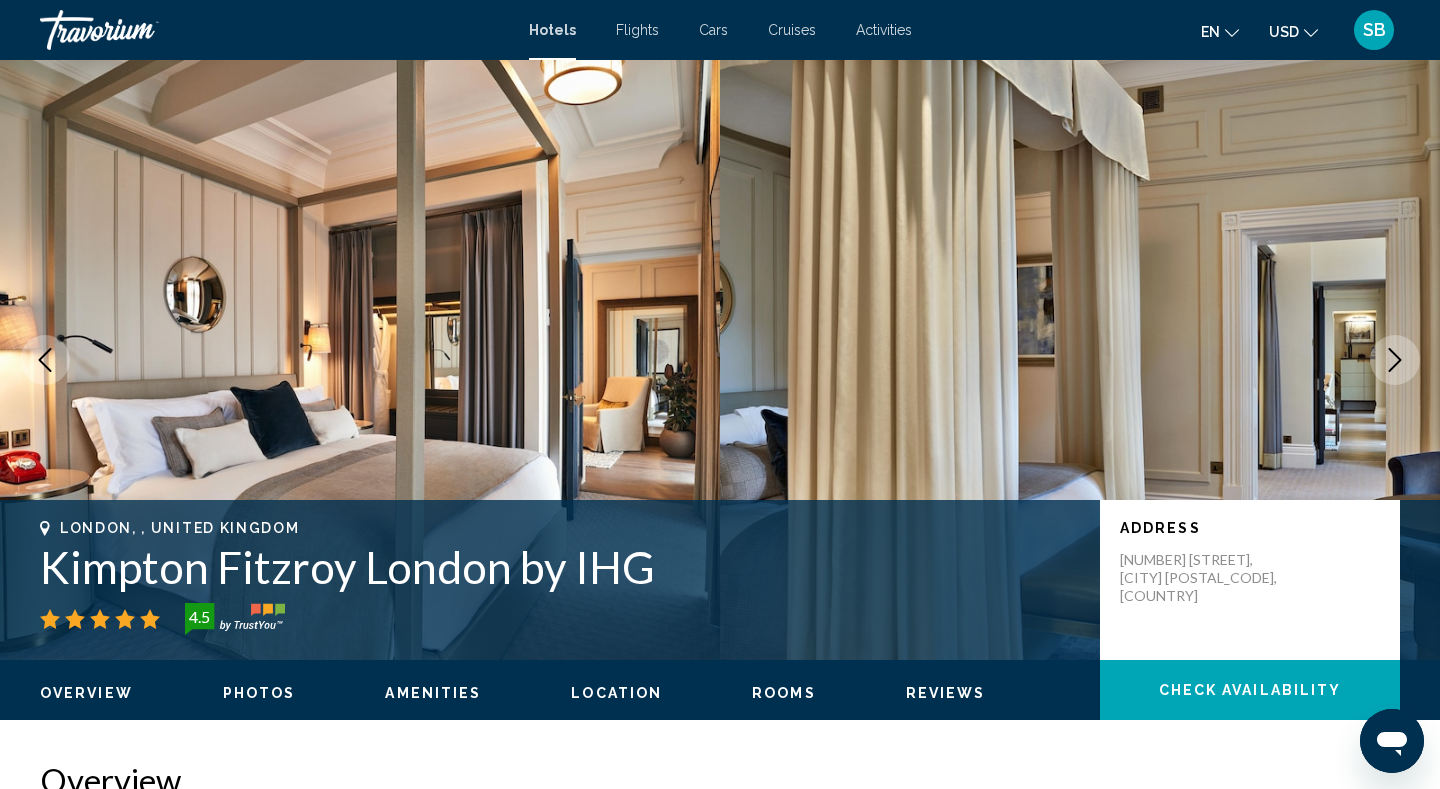 click 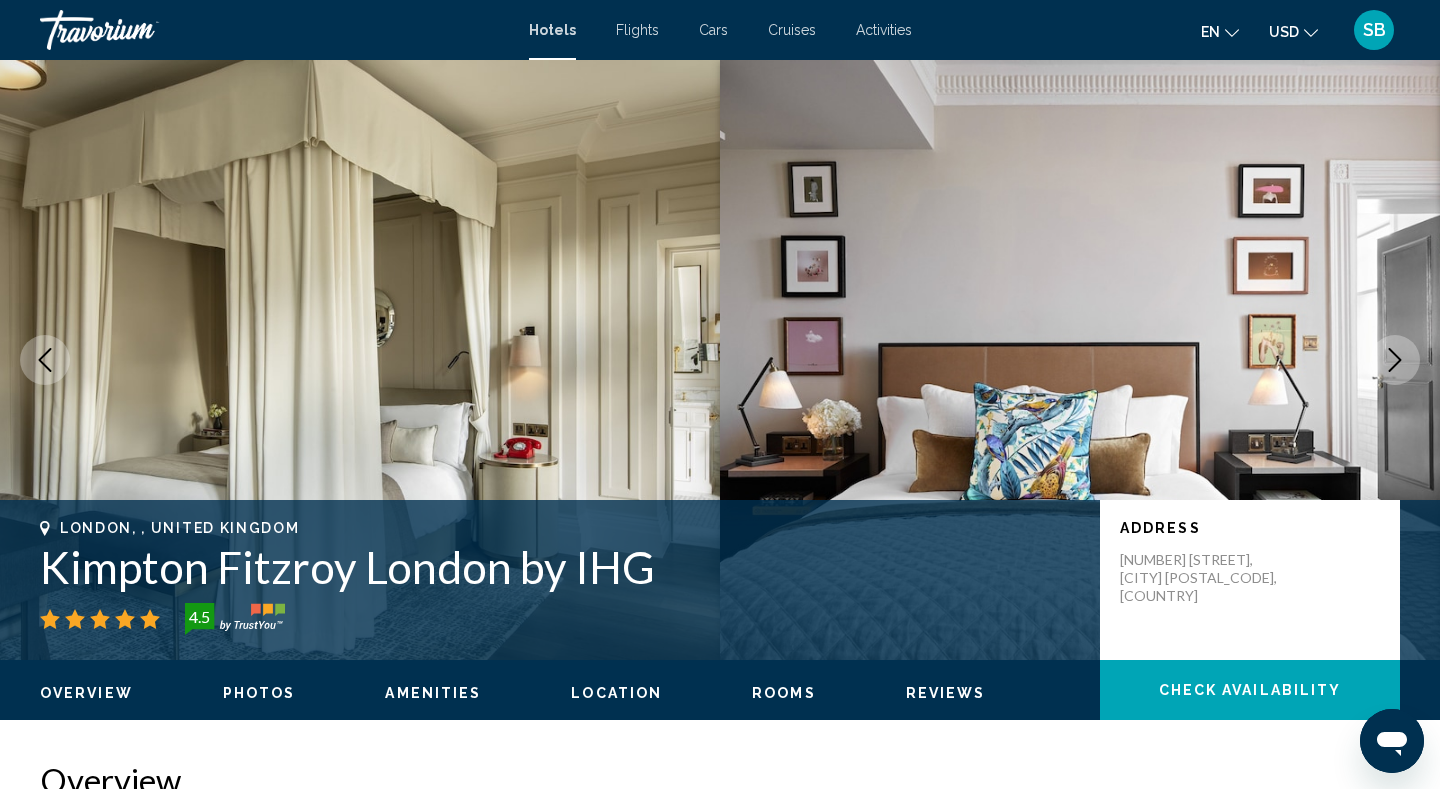 click on "London, , United Kingdom [HOTEL NAME]
4.5 Address 1 [NUMBER] [STREET], London  [POSTAL CODE], United Kingdom Overview
Photos
Amenities
Location
Rooms
Reviews
Check Availability Check Availability Overview Type Hotel Address 1 [NUMBER] [STREET], London  [POSTAL CODE], United Kingdom Description Read more
Photos Amenities
Breakfast
Fitness Center
Pets Allowed
Room Service
Shuttle Service No amenities information available. Location ← Move left → Move right ↑ +" at bounding box center (720, 1708) 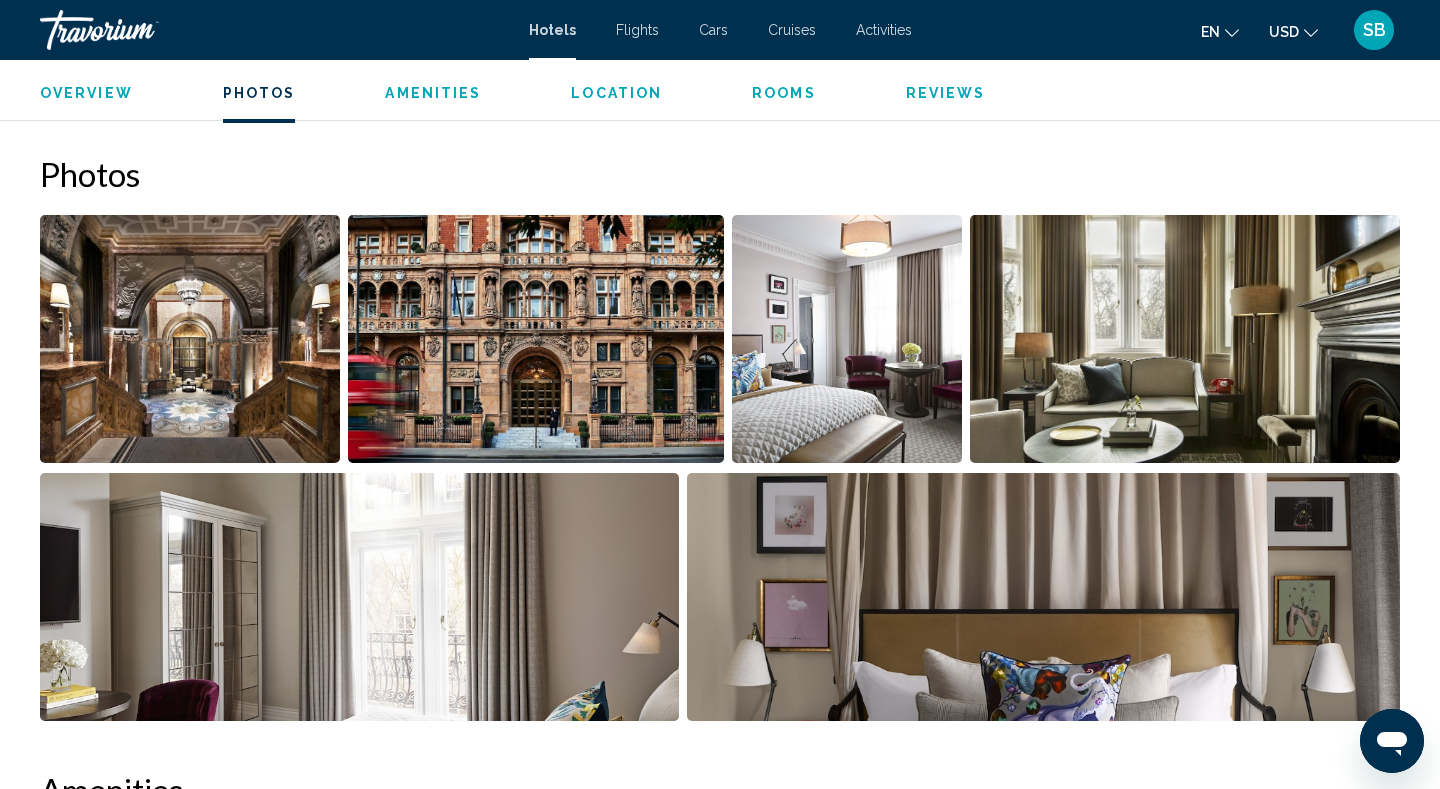 scroll, scrollTop: 880, scrollLeft: 0, axis: vertical 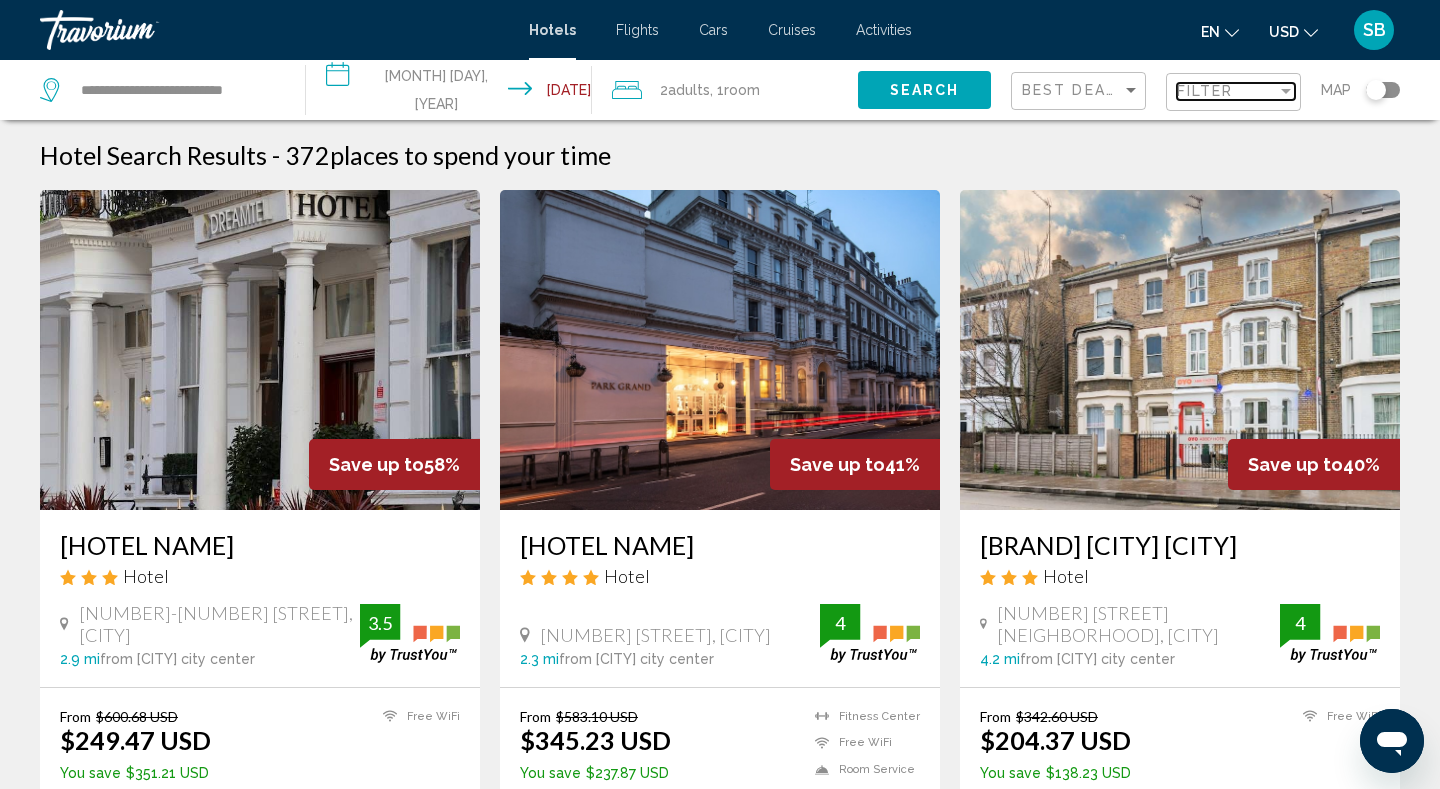 click on "Filter" at bounding box center (1205, 91) 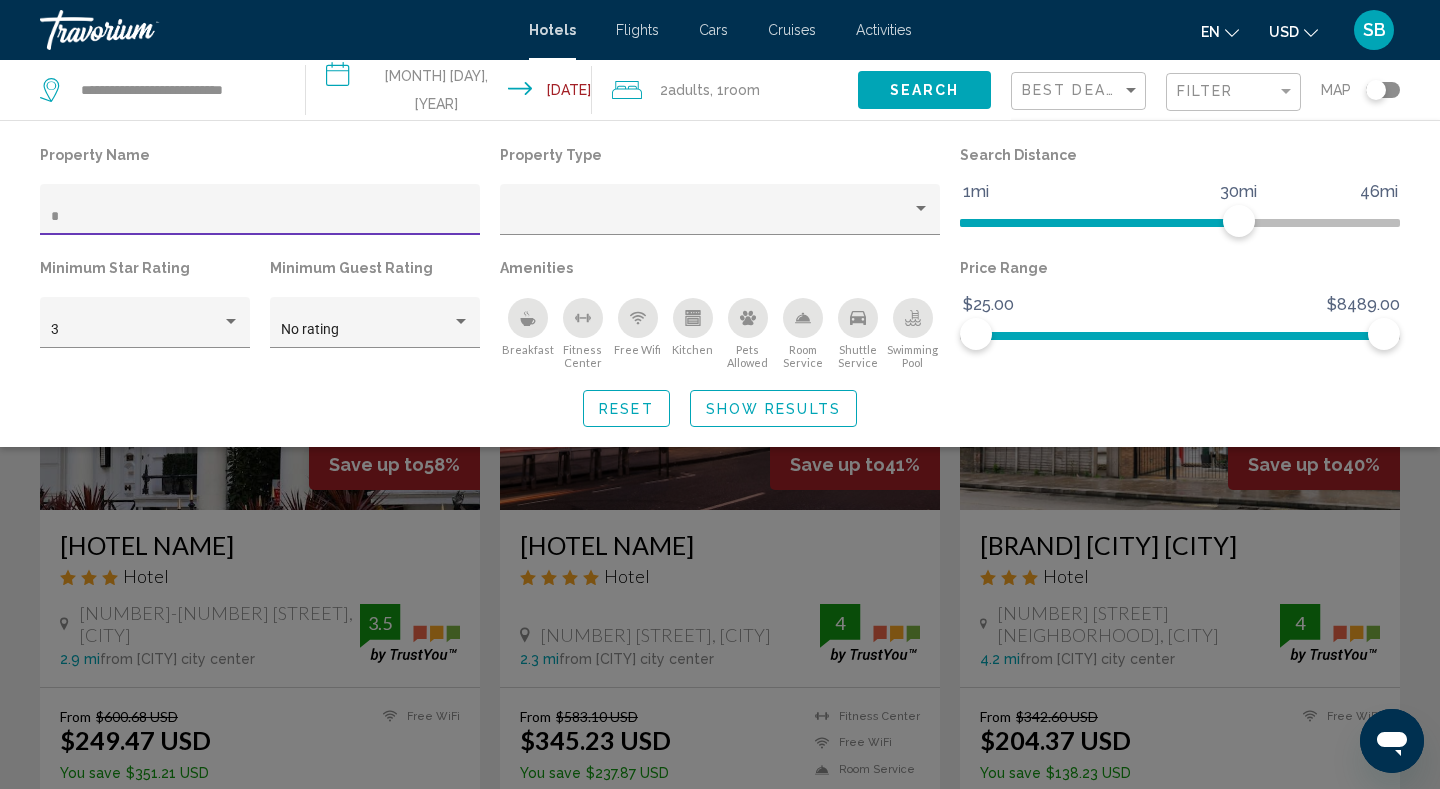 click on "*" 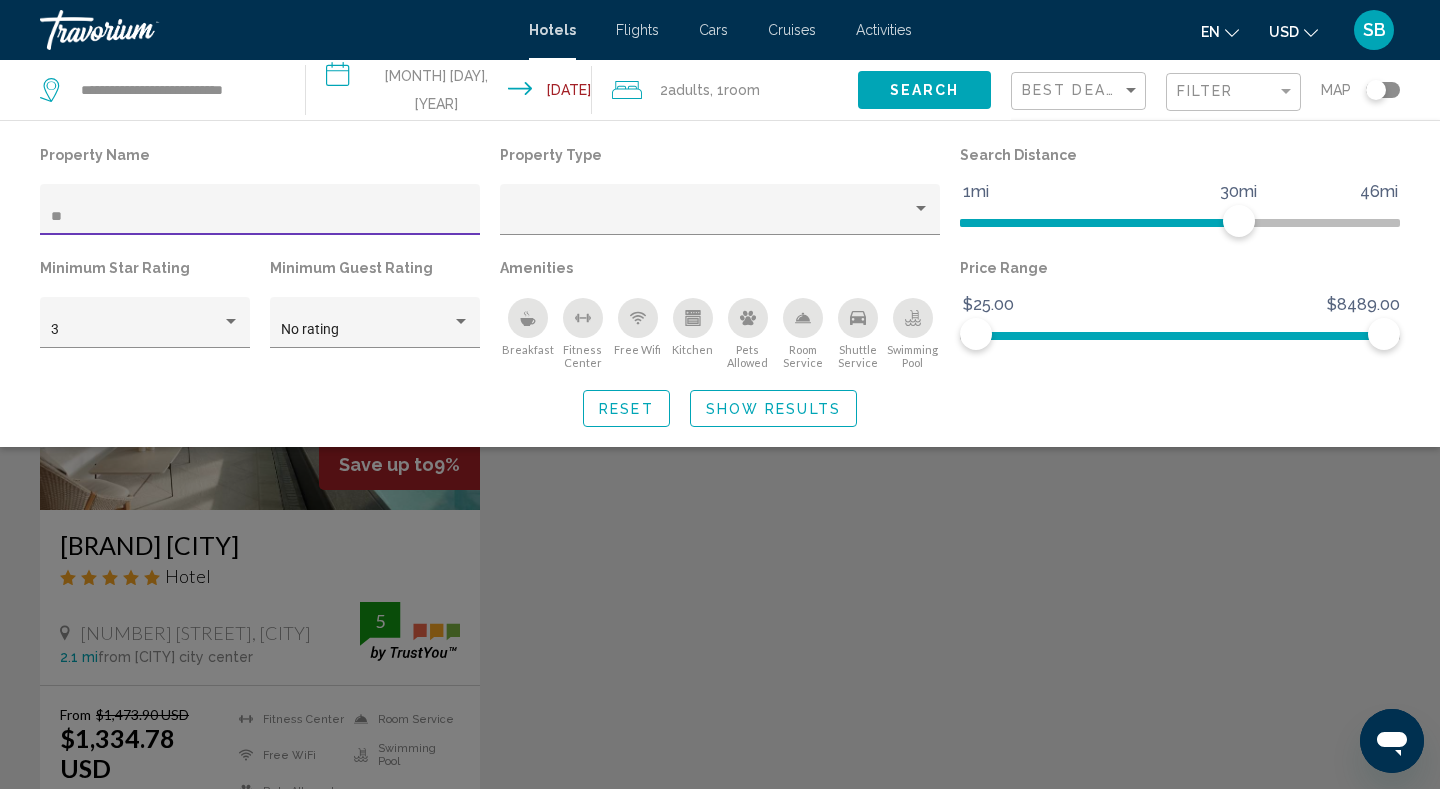 type on "*" 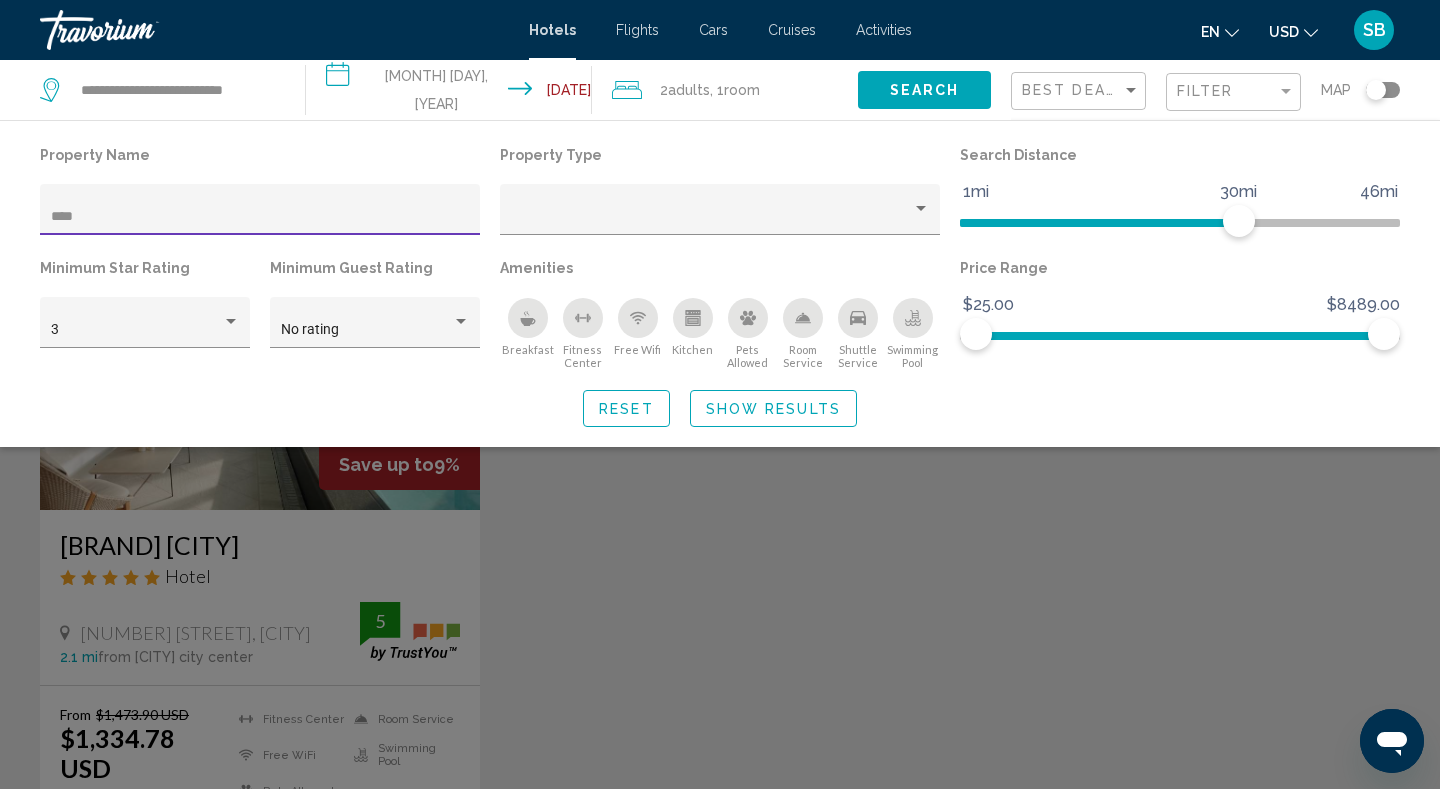 type on "***" 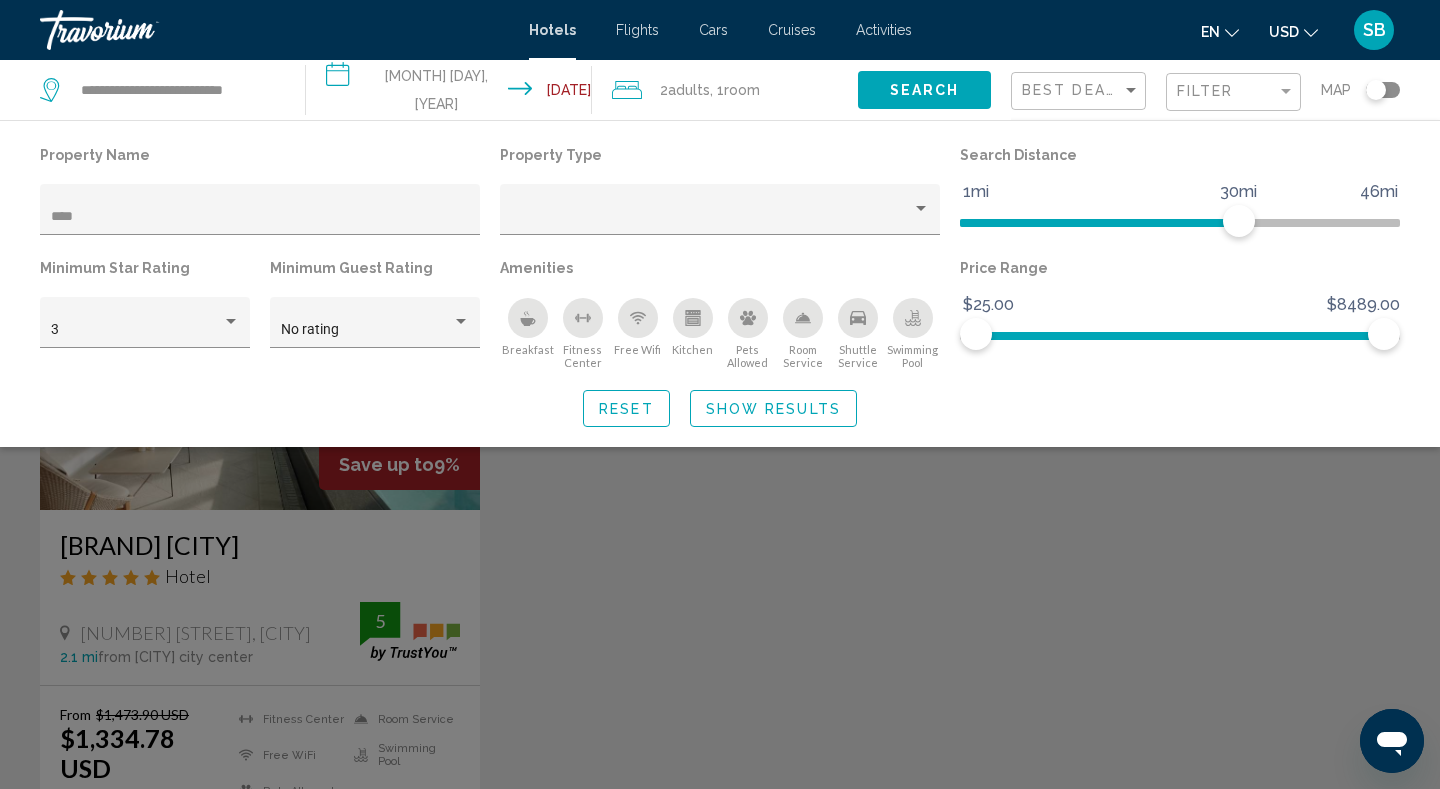 click 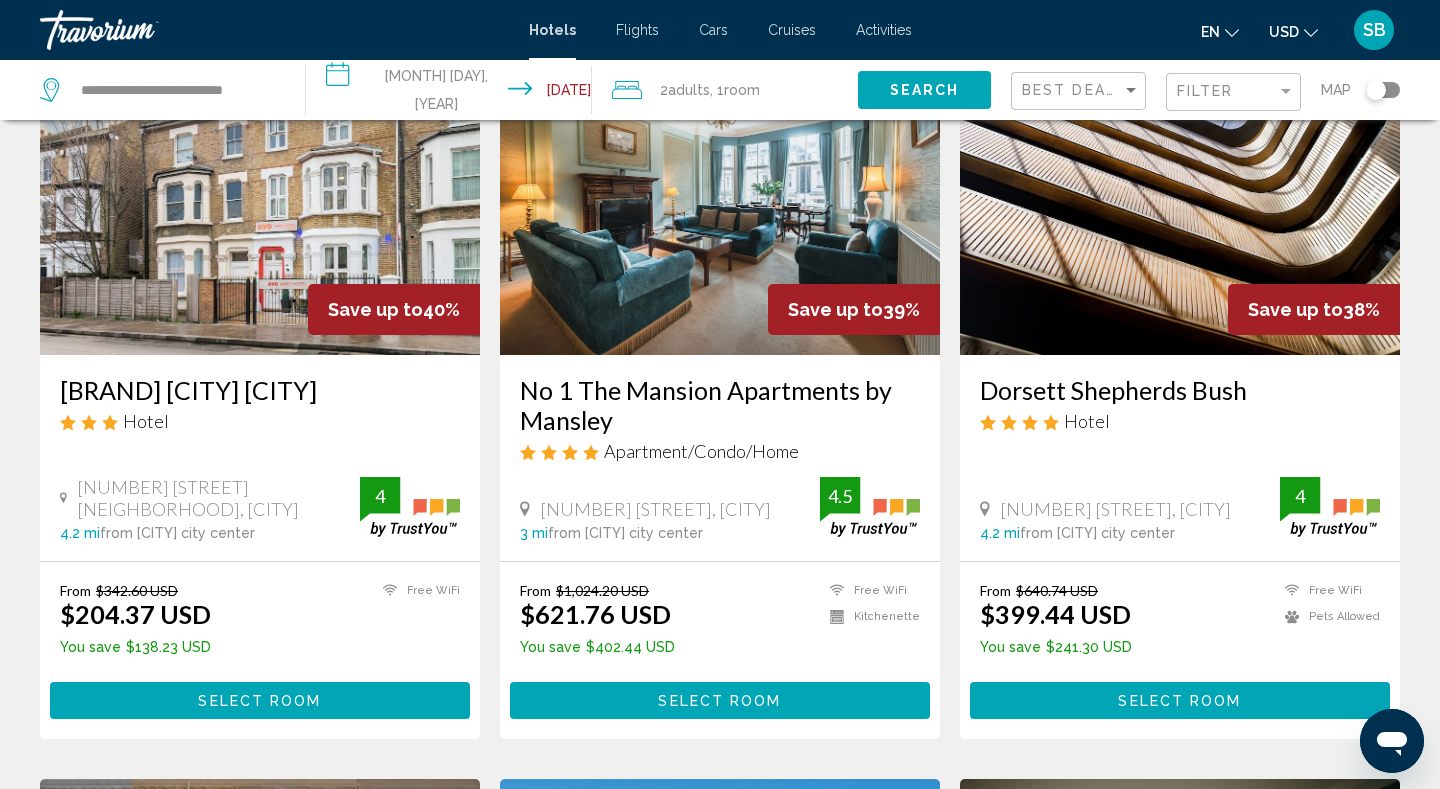 scroll, scrollTop: 880, scrollLeft: 0, axis: vertical 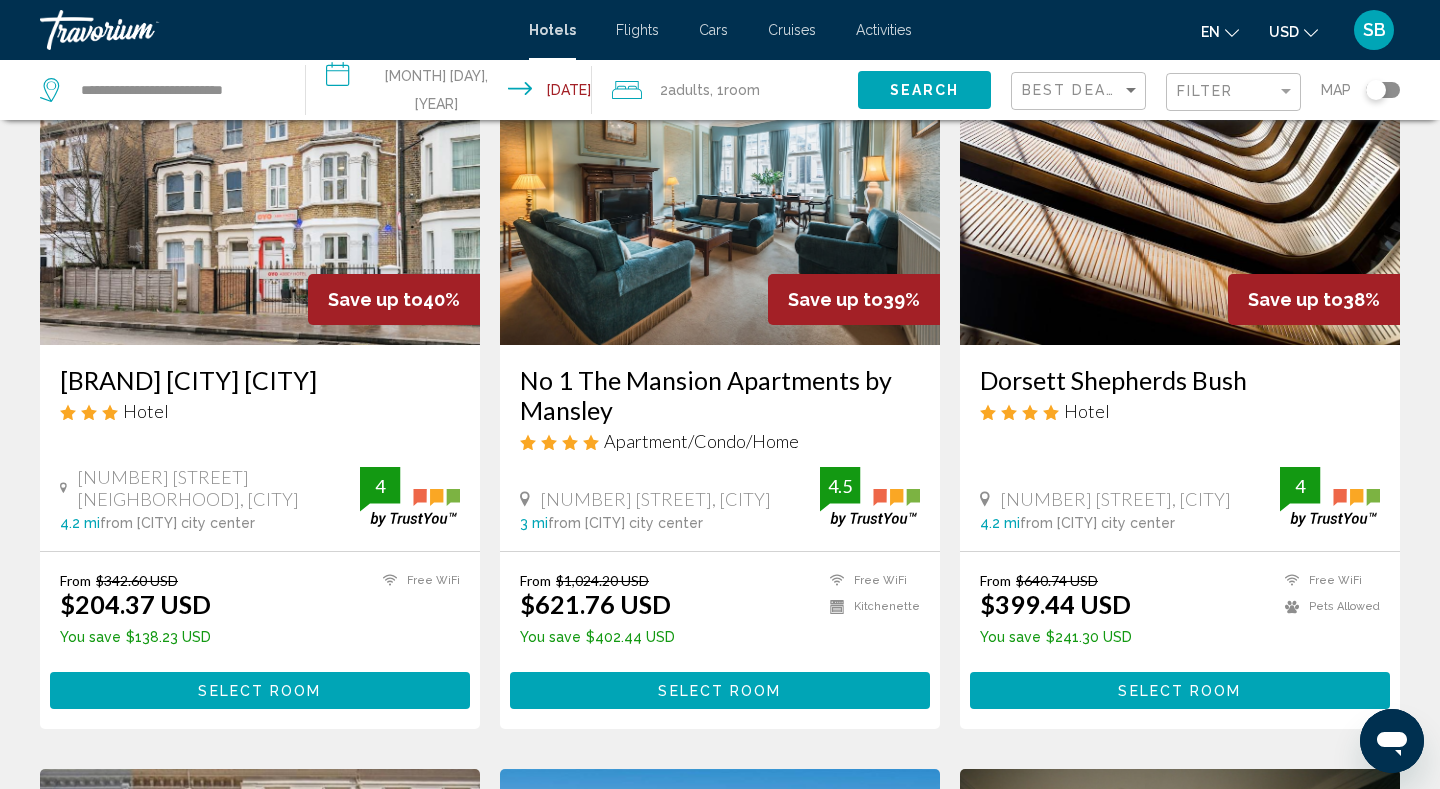 click at bounding box center [1180, 185] 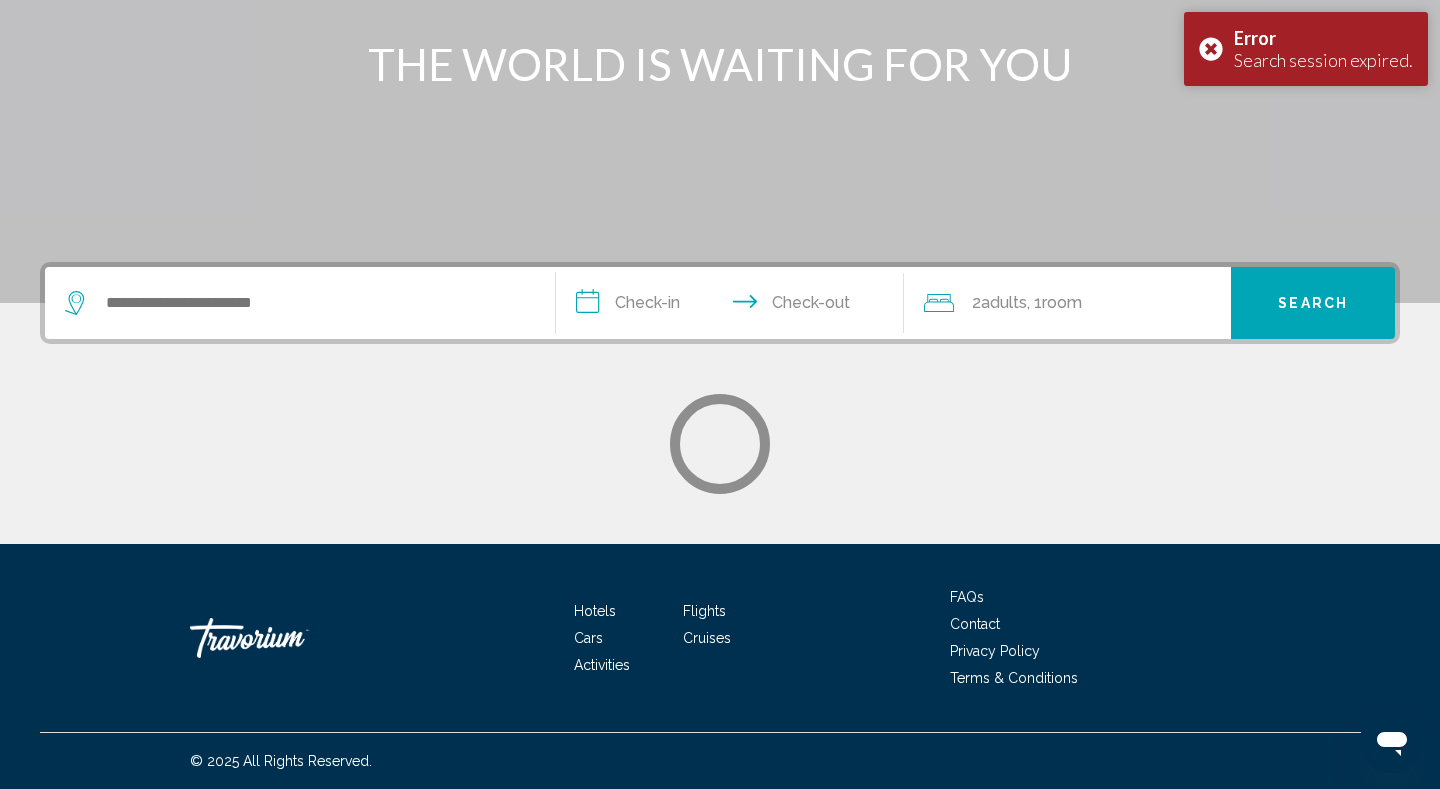 scroll, scrollTop: 0, scrollLeft: 0, axis: both 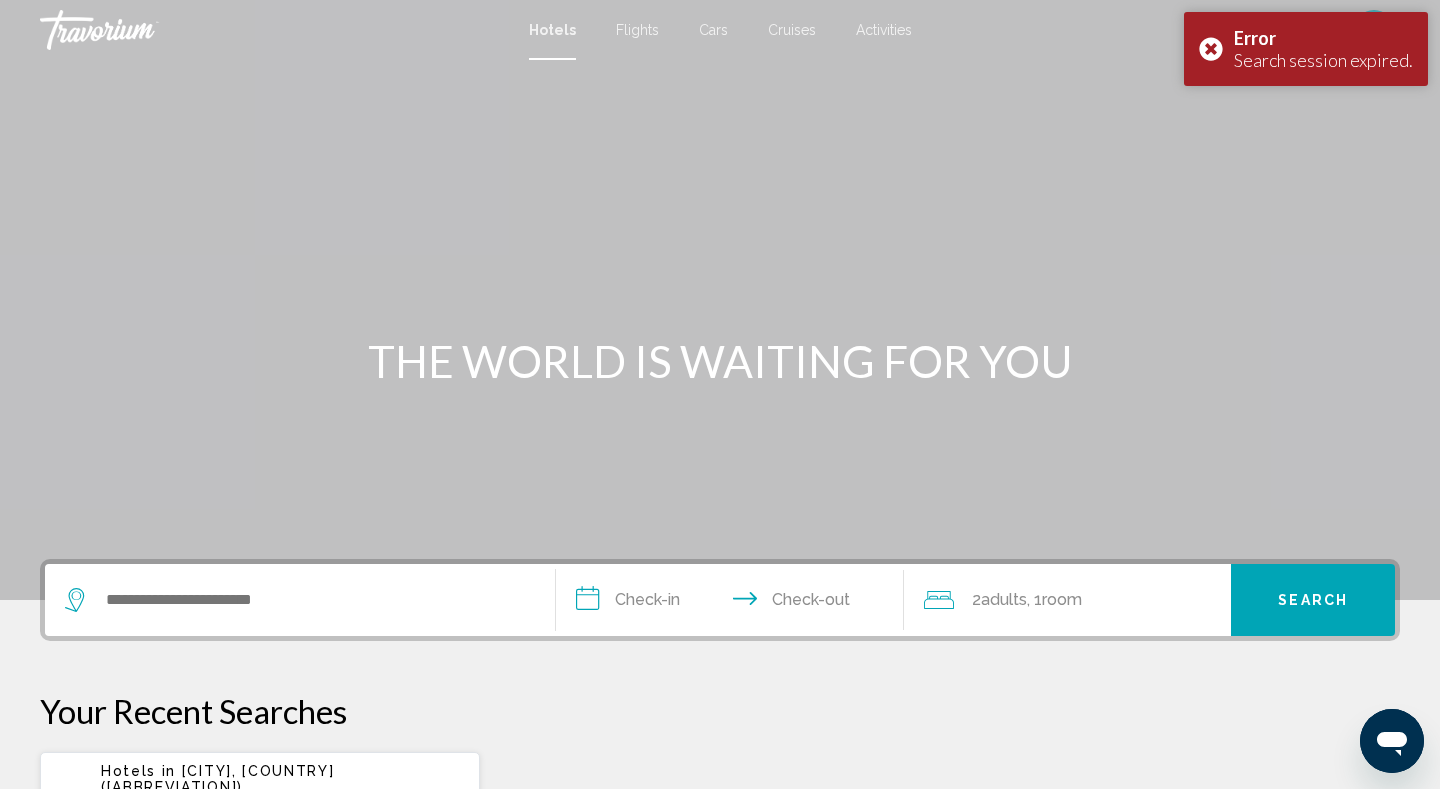 click on "Your Recent Searches" at bounding box center [720, 711] 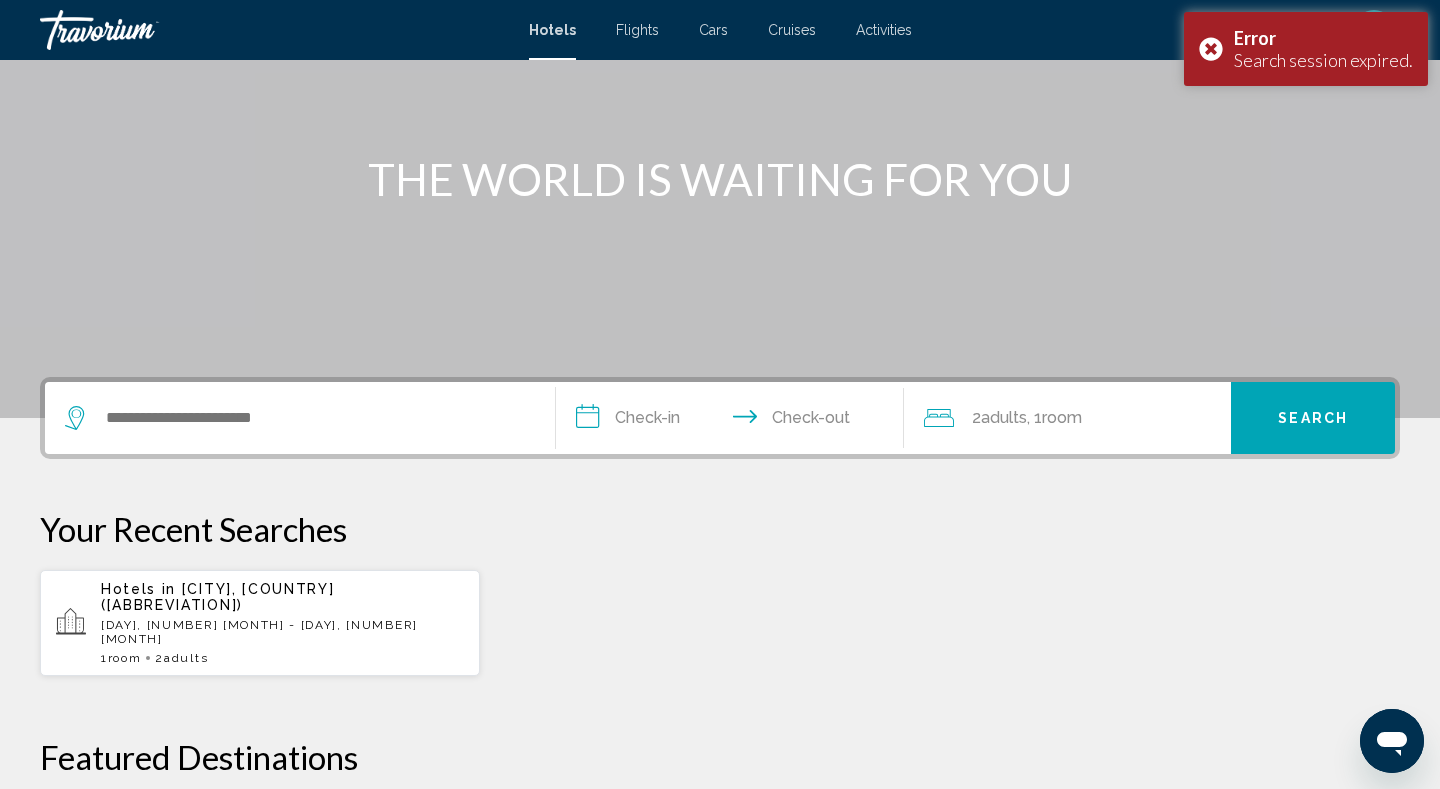 scroll, scrollTop: 200, scrollLeft: 0, axis: vertical 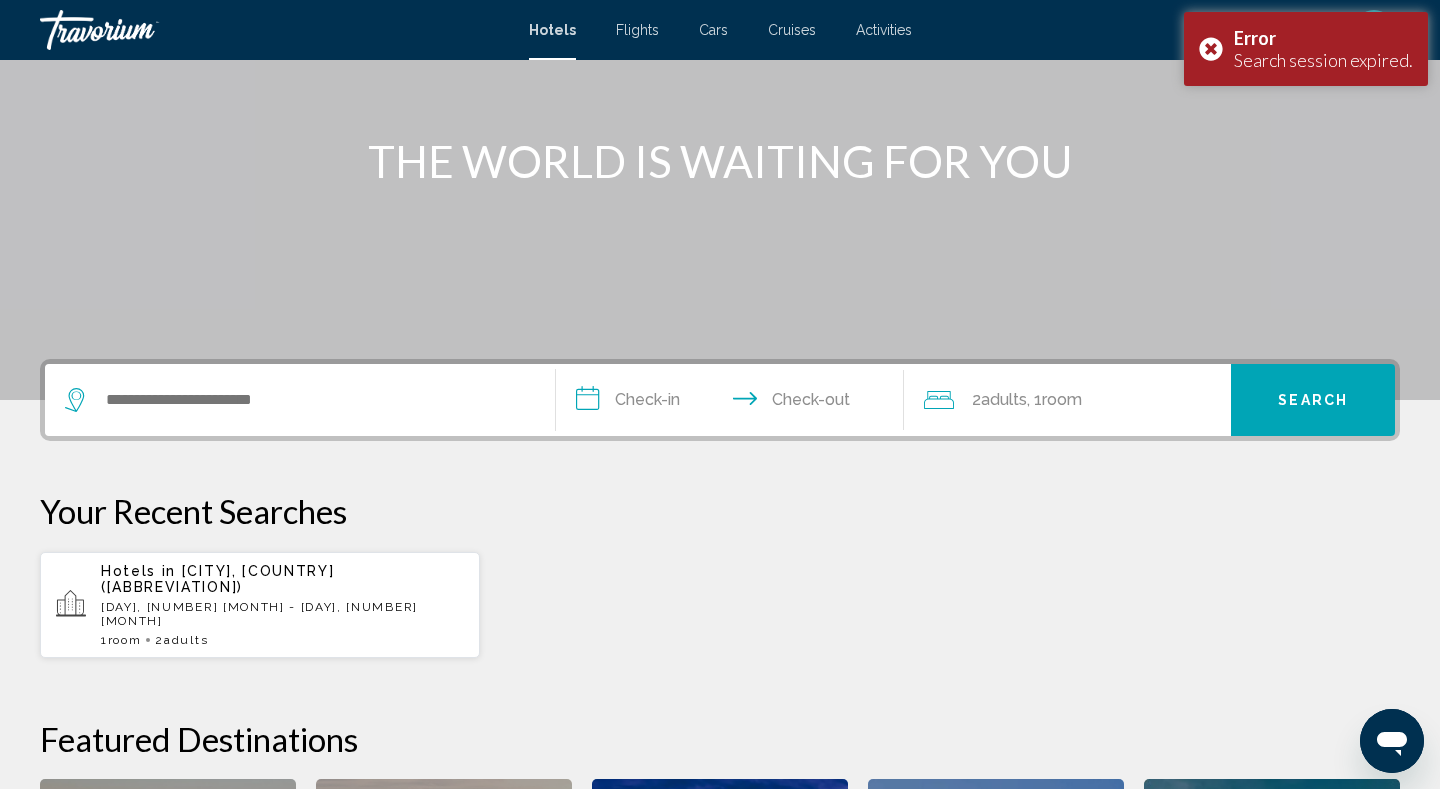 click on "Adults" at bounding box center [186, 640] 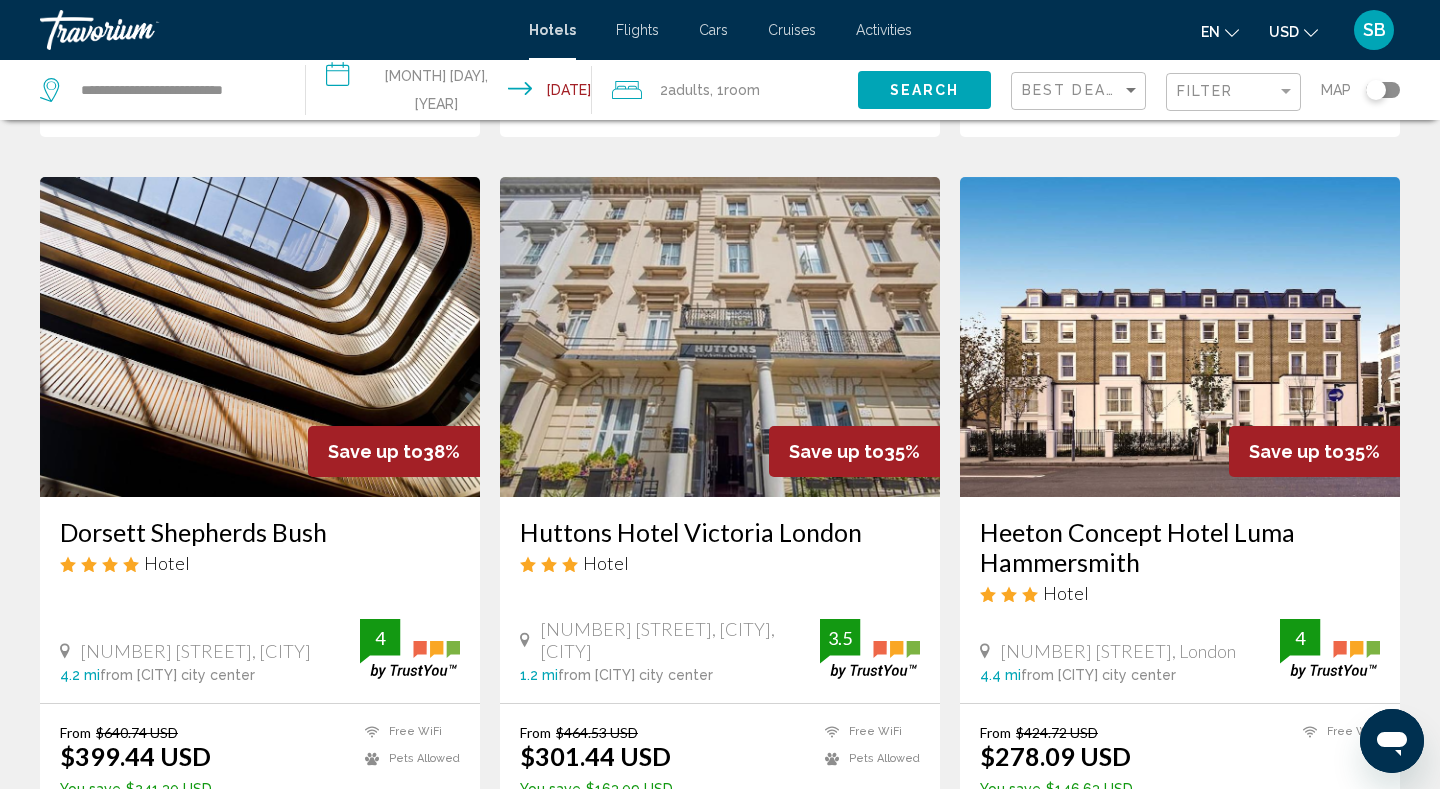 scroll, scrollTop: 1520, scrollLeft: 0, axis: vertical 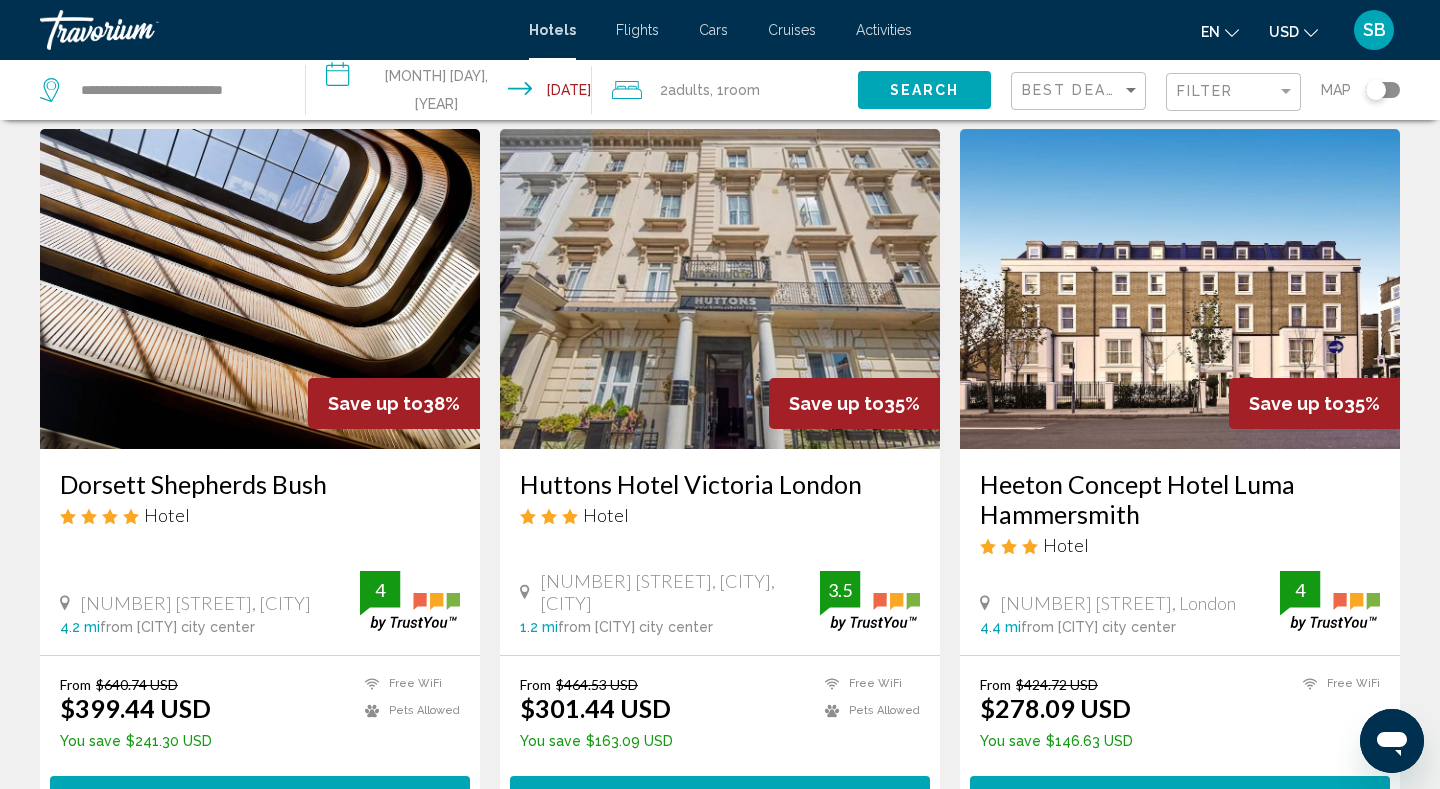 click at bounding box center (260, 289) 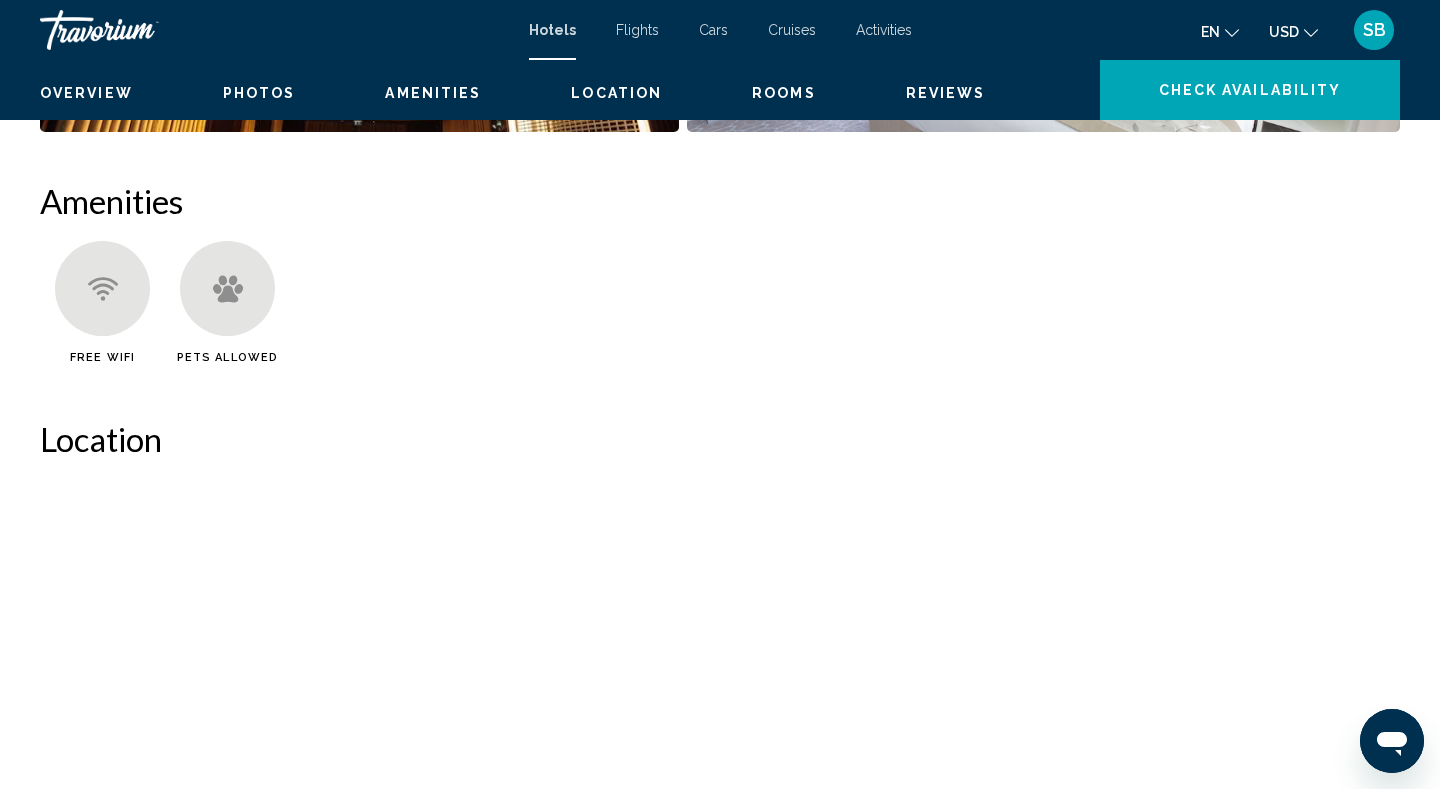 scroll, scrollTop: 0, scrollLeft: 0, axis: both 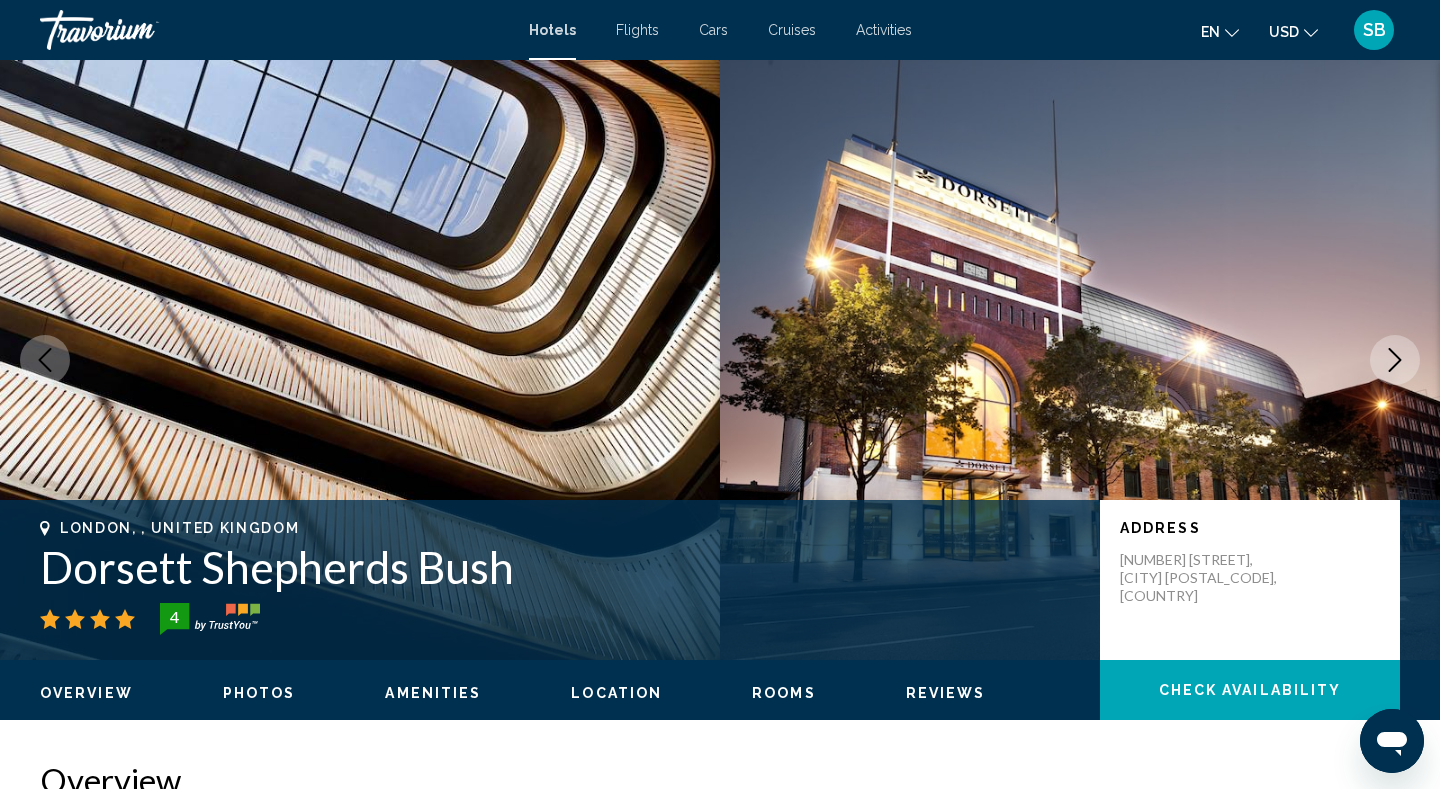 type 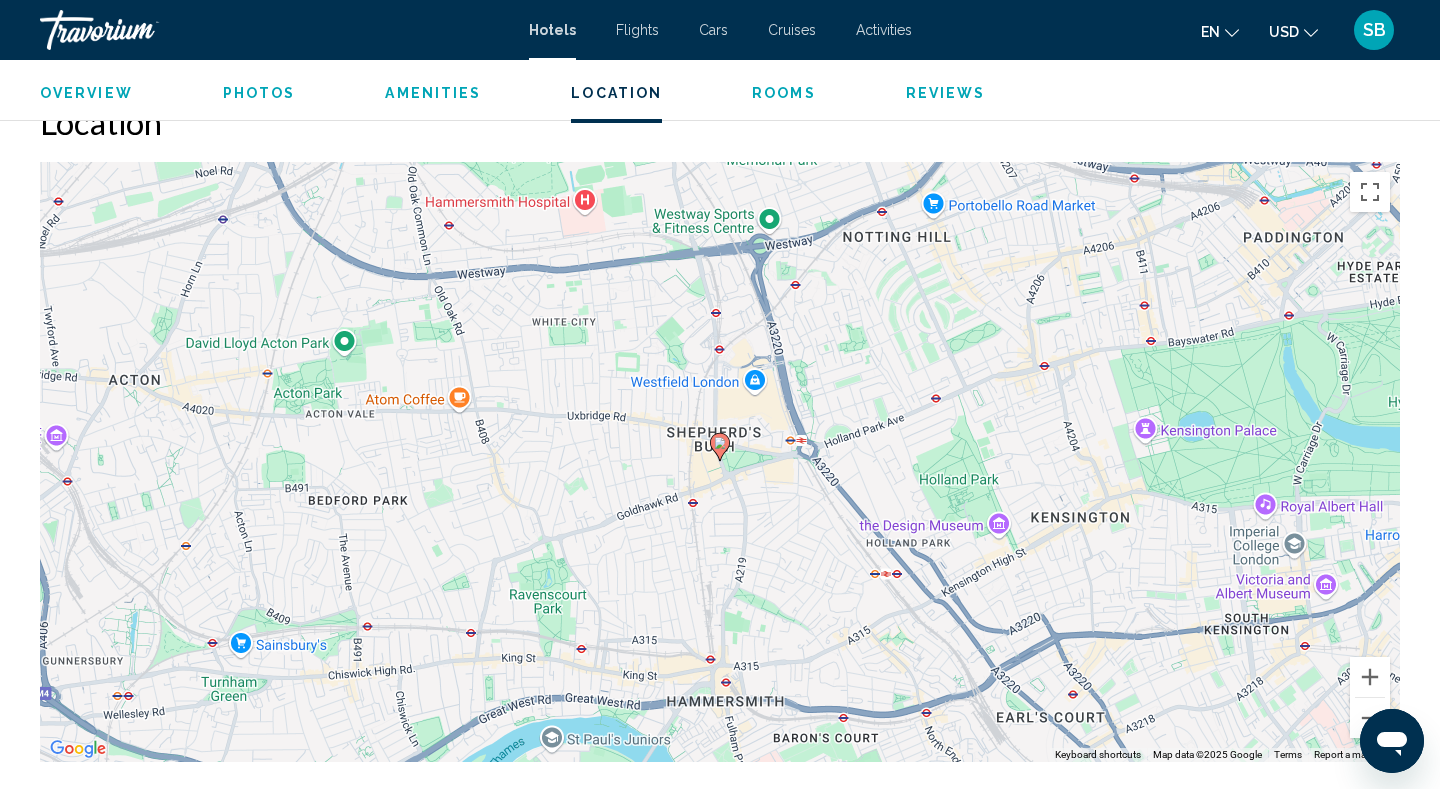 scroll, scrollTop: 1840, scrollLeft: 0, axis: vertical 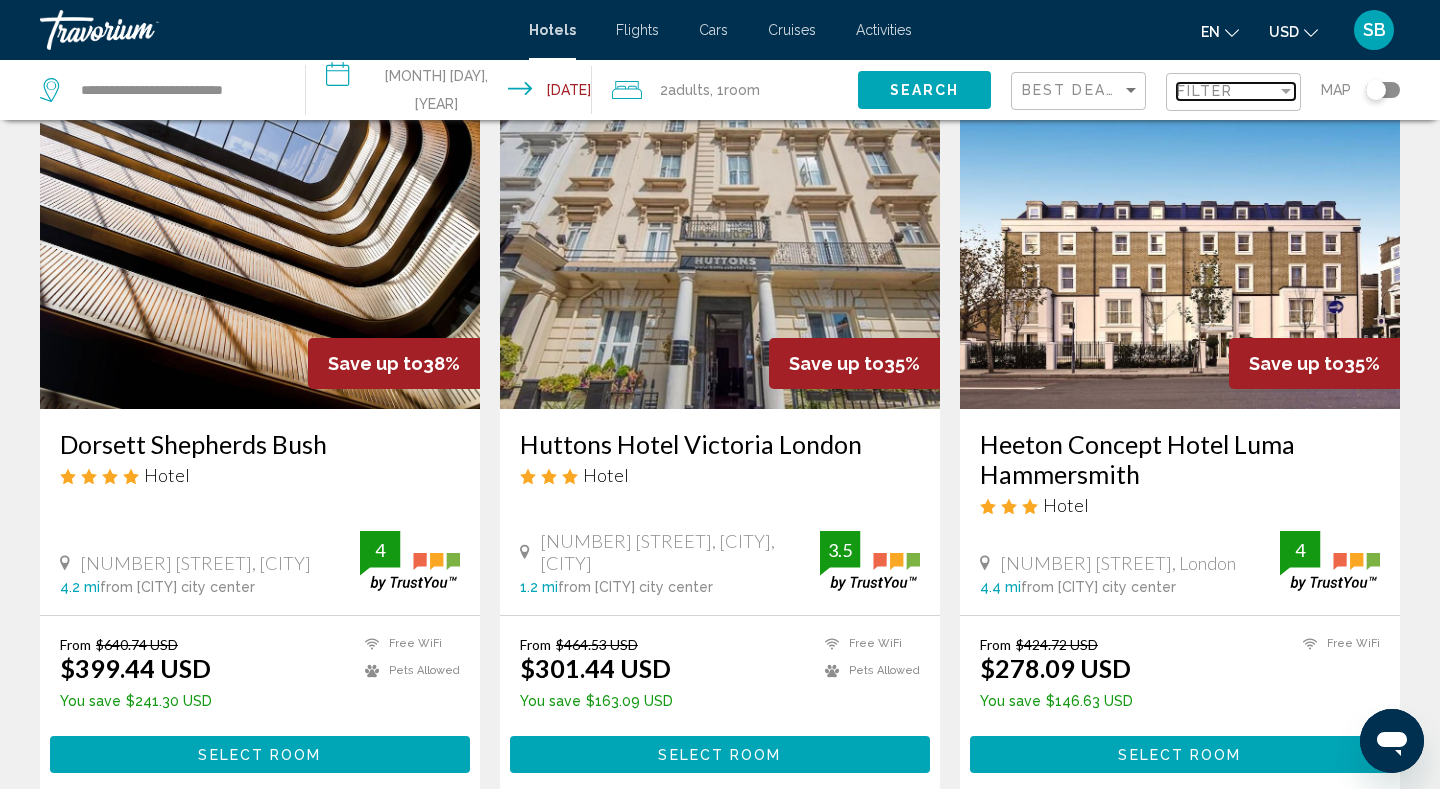 click on "Filter" at bounding box center [1205, 91] 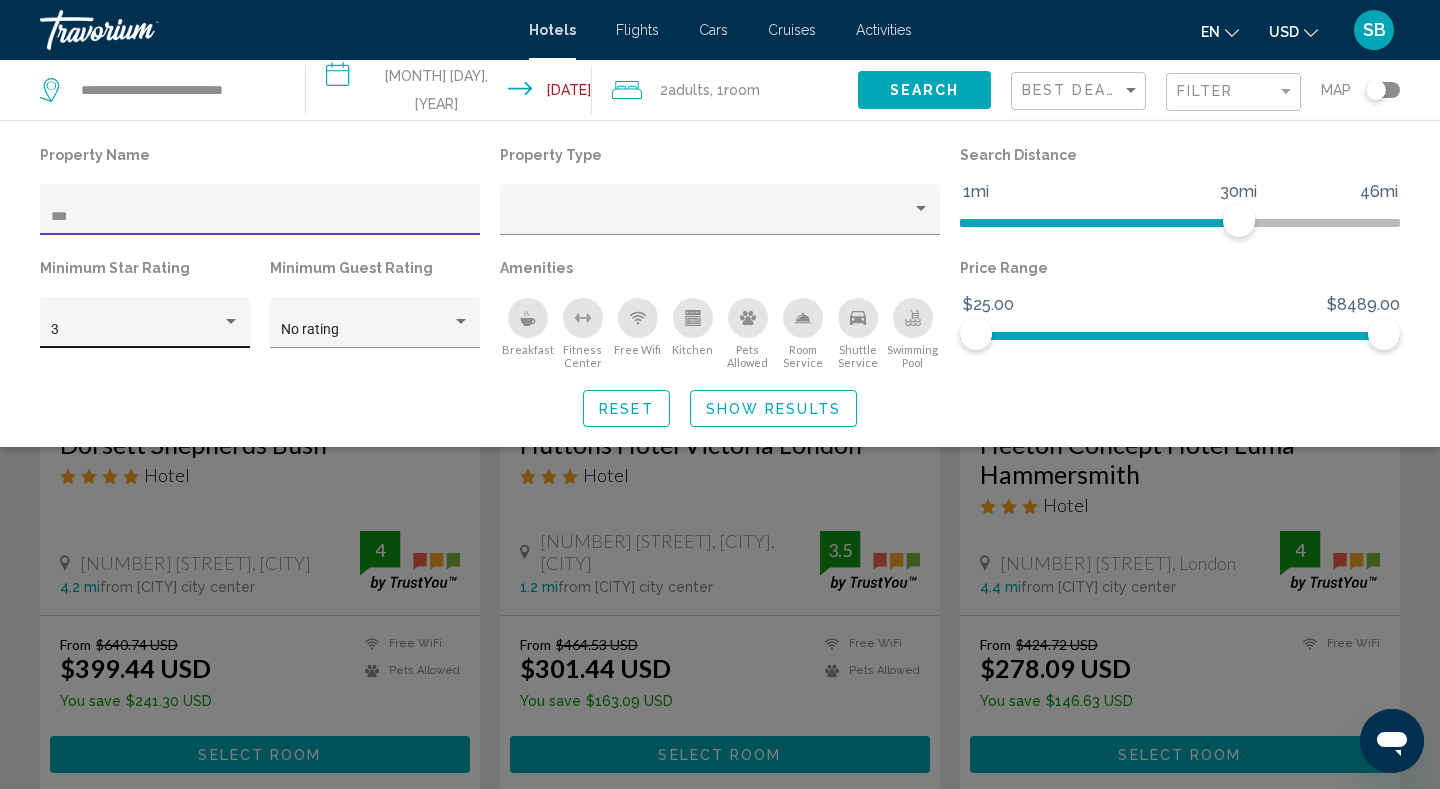 scroll, scrollTop: 439, scrollLeft: 0, axis: vertical 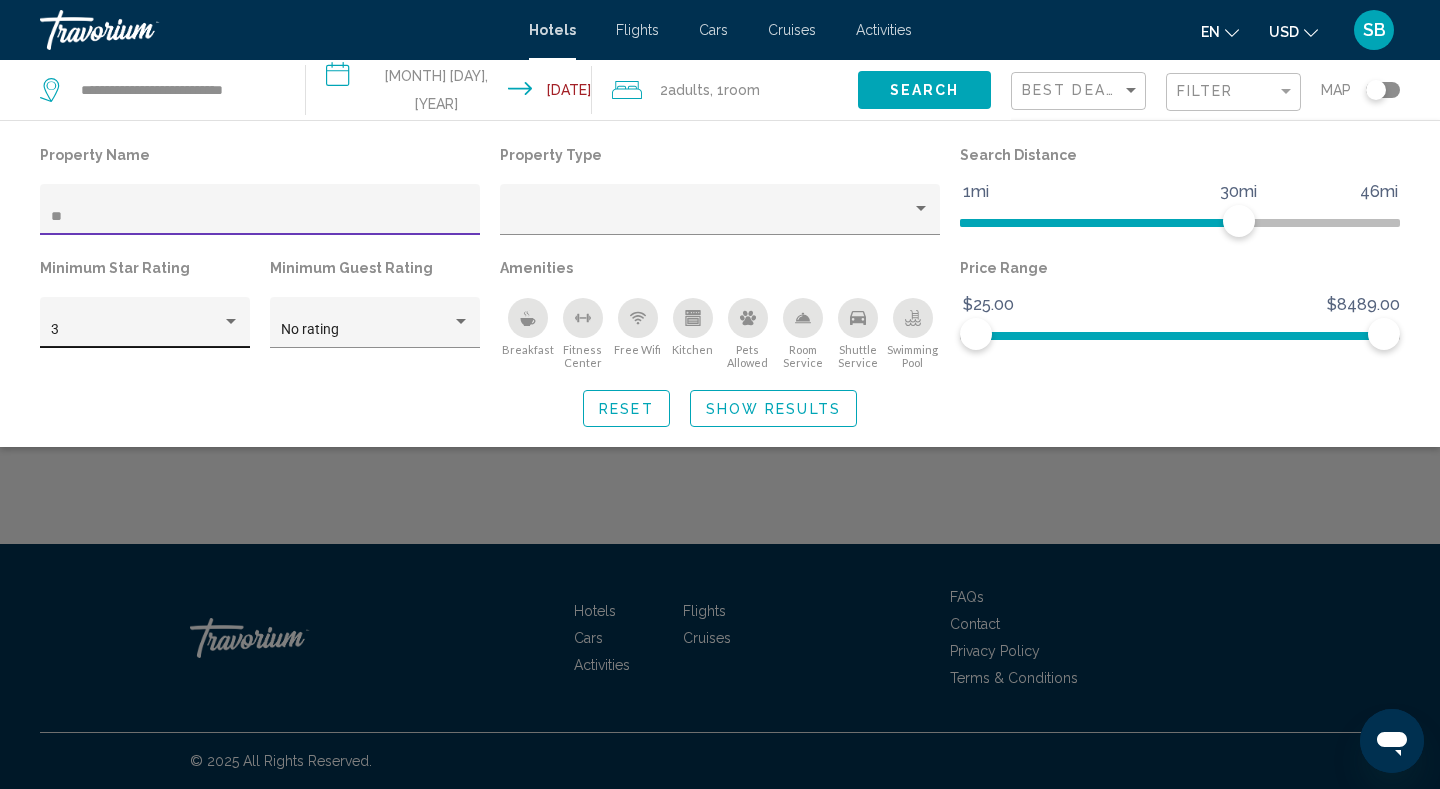 type on "*" 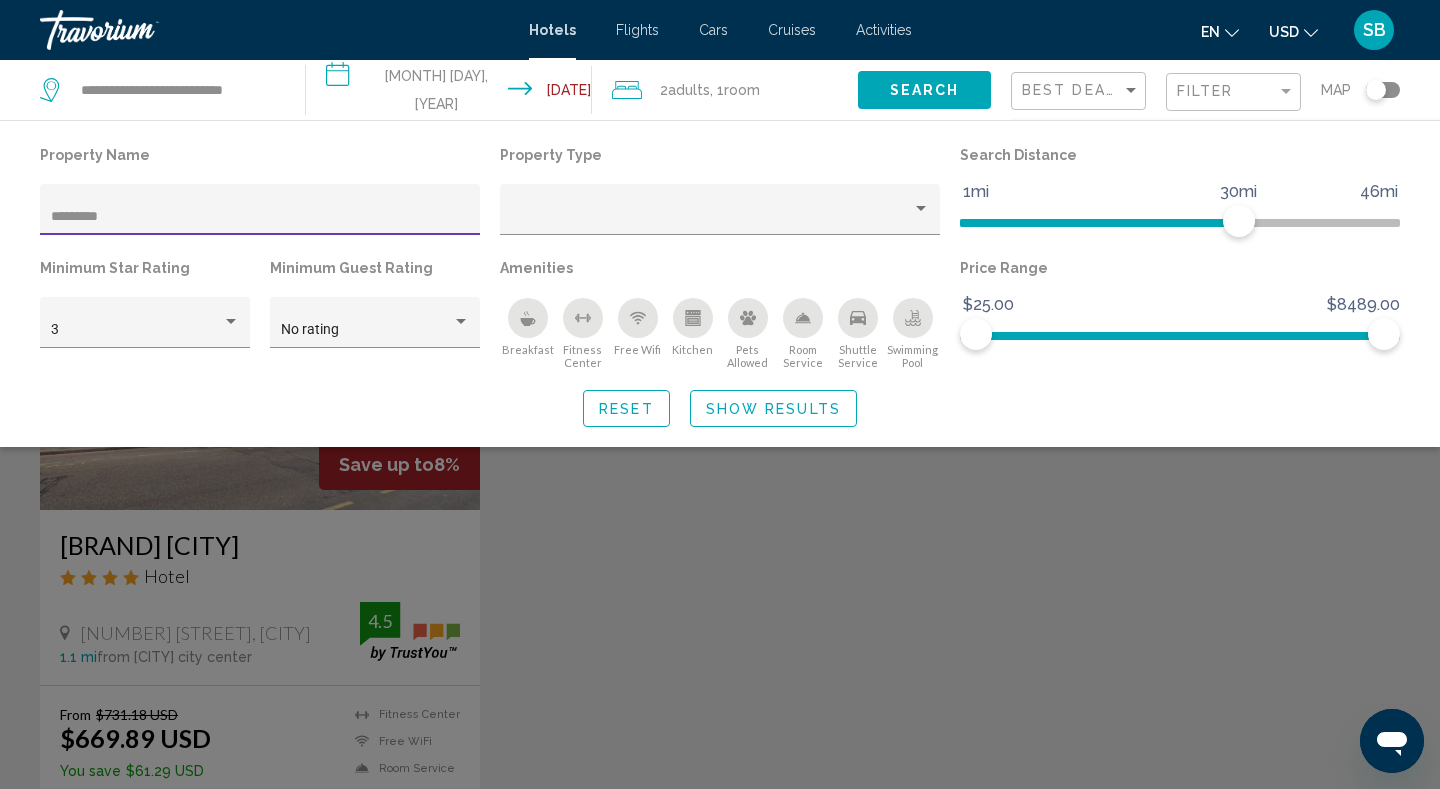 type on "*********" 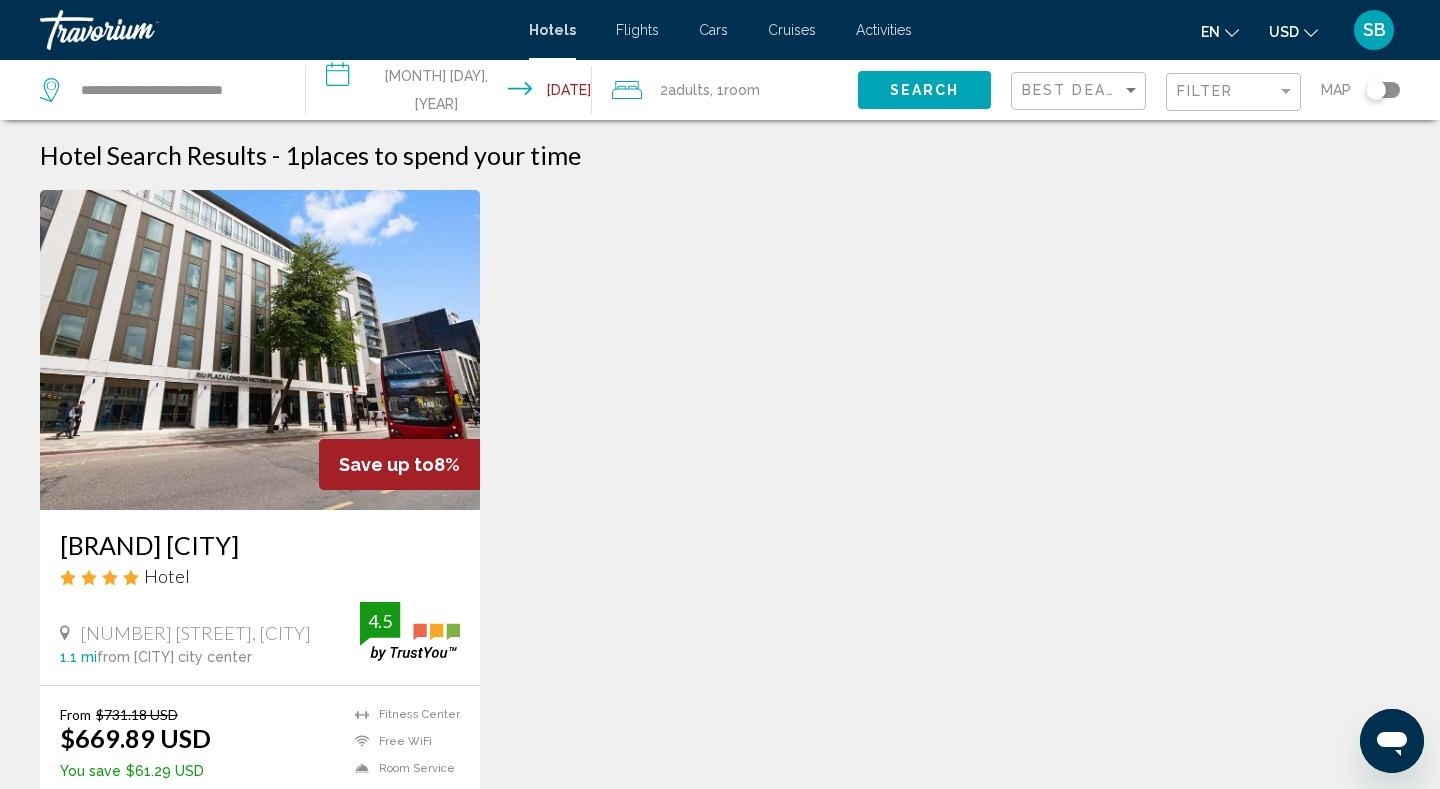 click at bounding box center [260, 350] 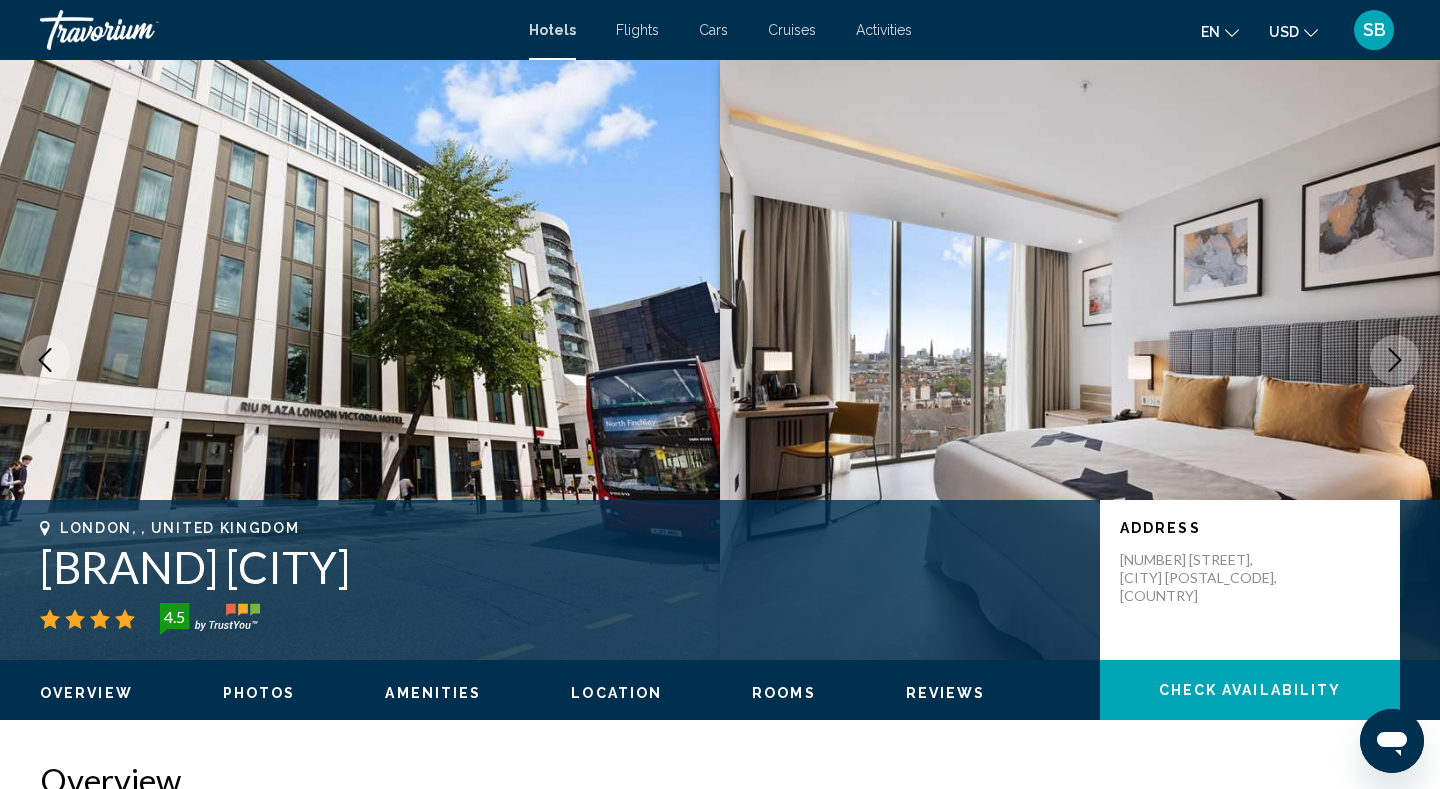 type 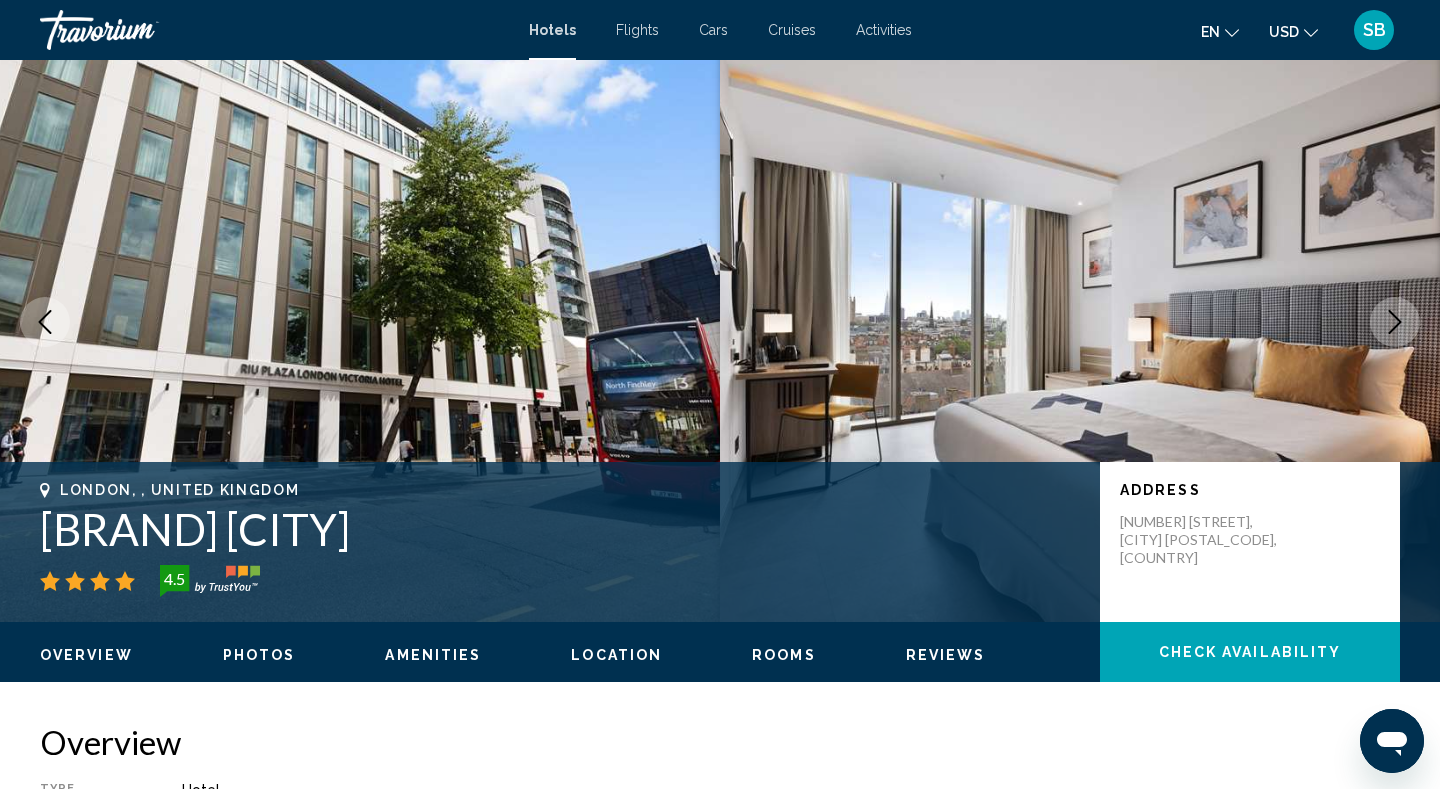 scroll, scrollTop: 40, scrollLeft: 0, axis: vertical 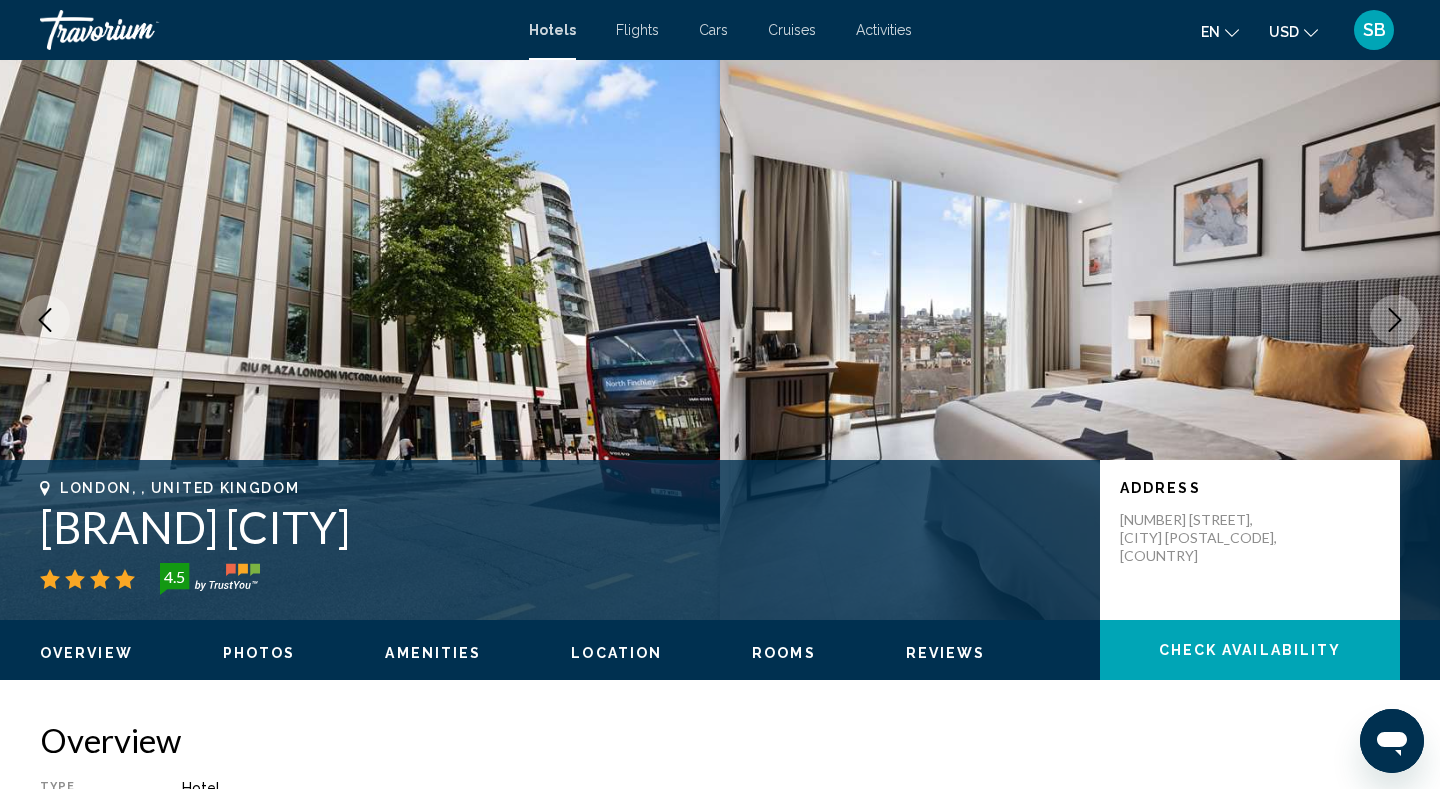 click at bounding box center (1395, 320) 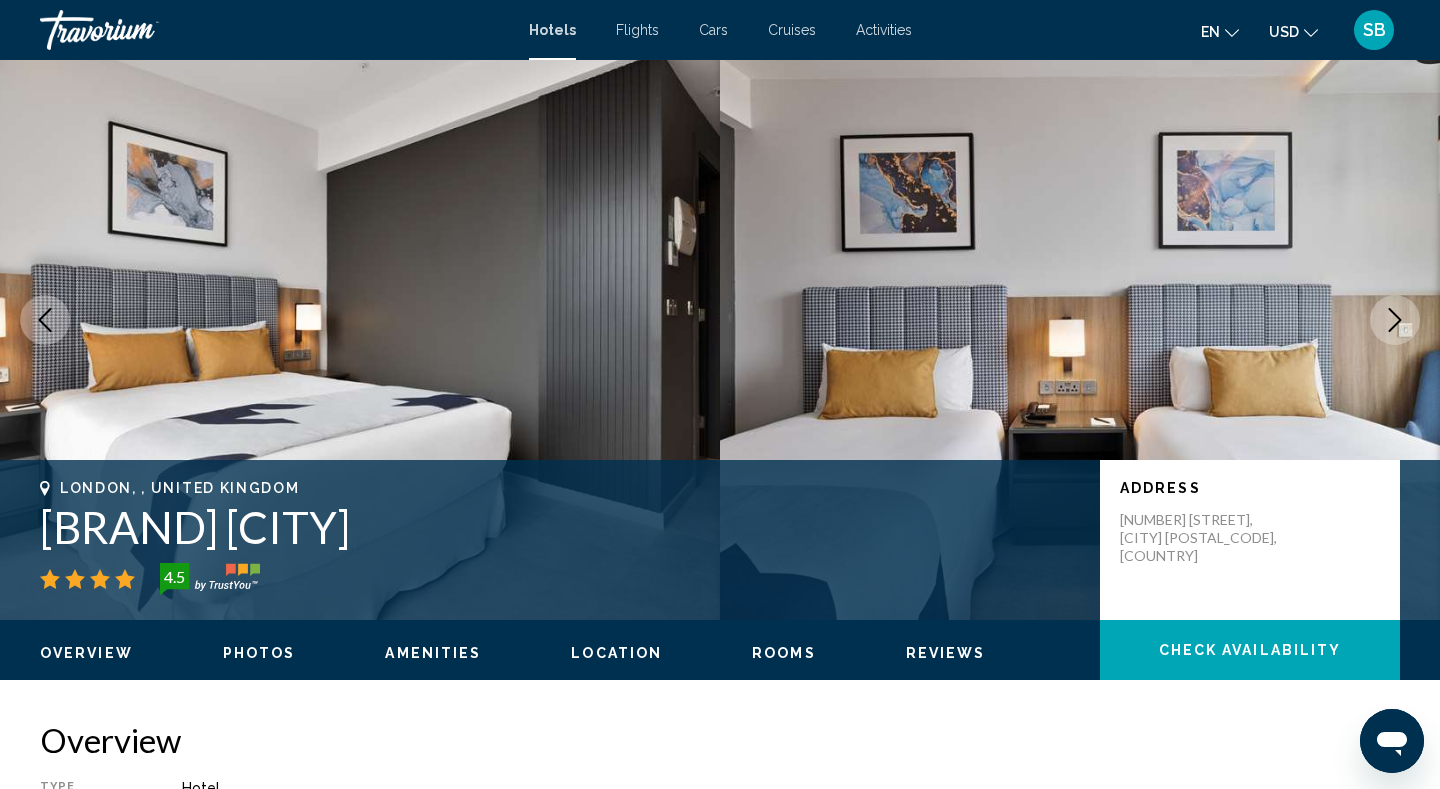click at bounding box center [1395, 320] 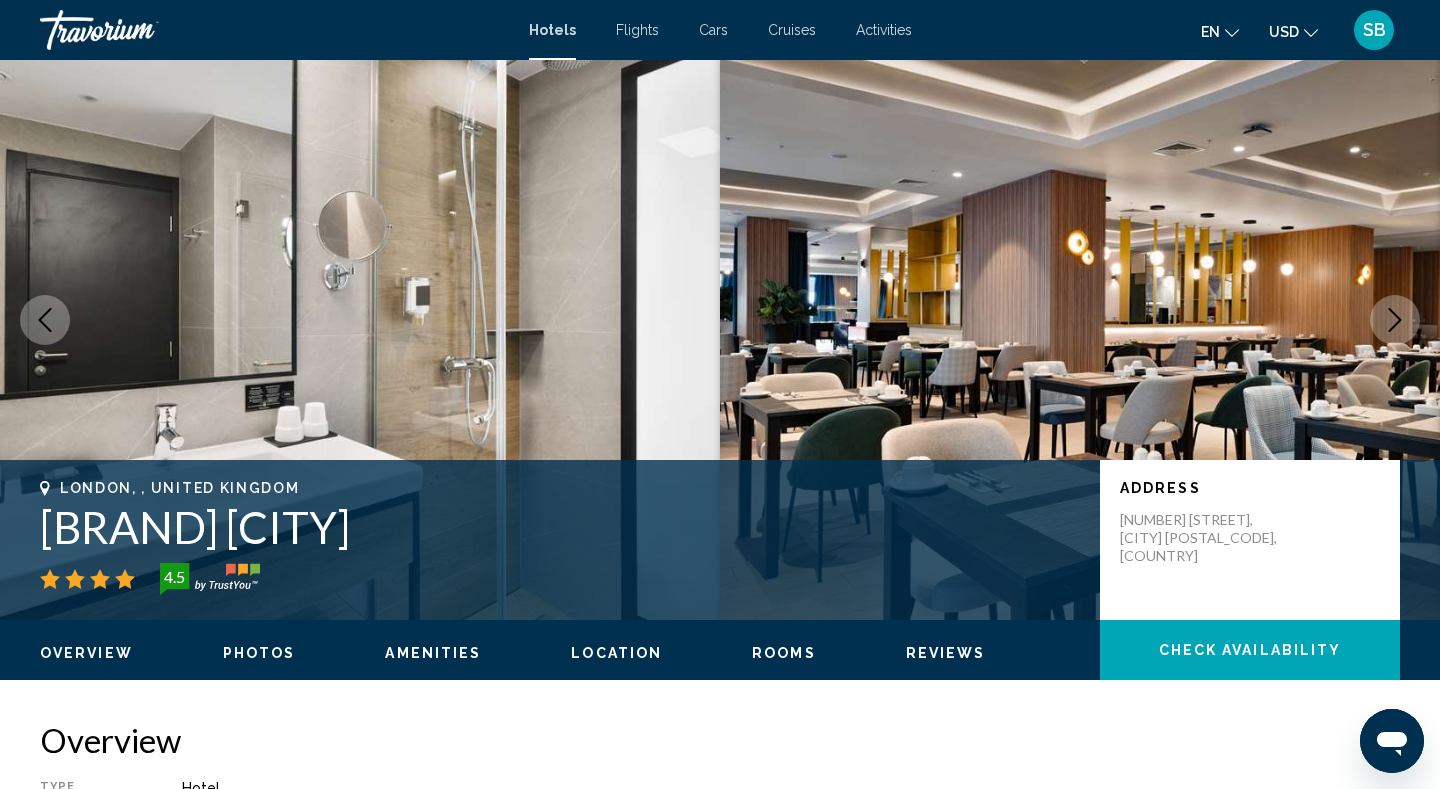 click at bounding box center (1395, 320) 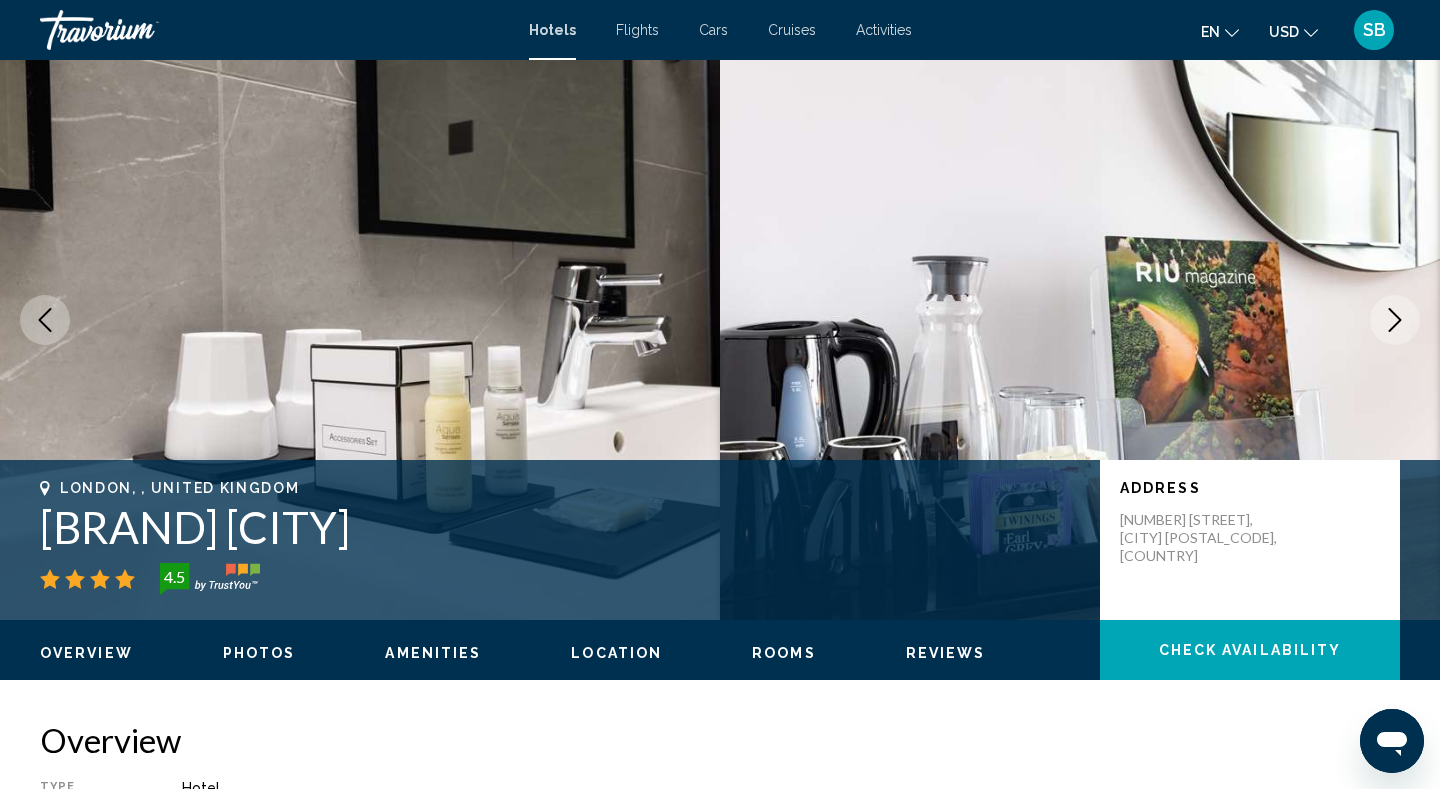 click at bounding box center [1395, 320] 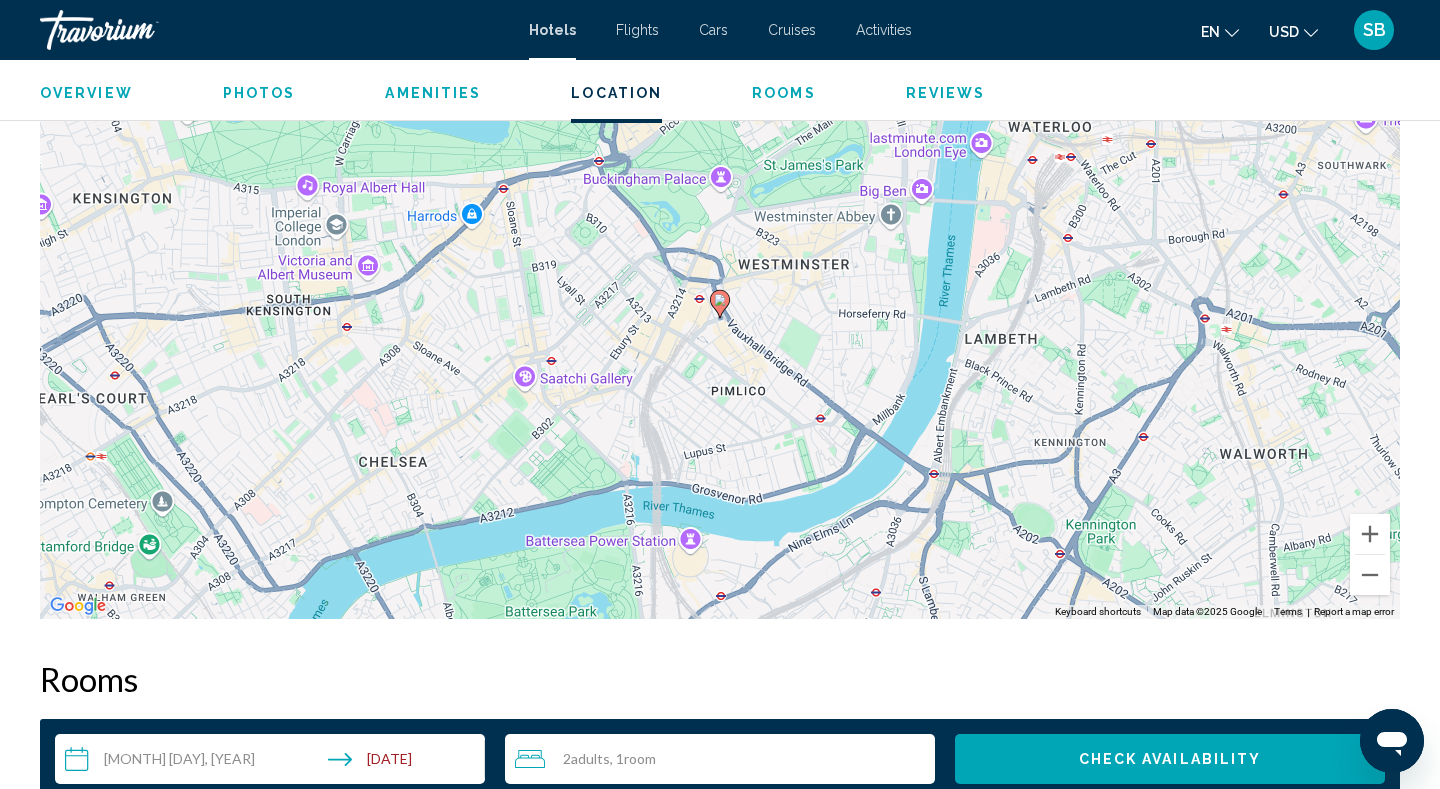 scroll, scrollTop: 1920, scrollLeft: 0, axis: vertical 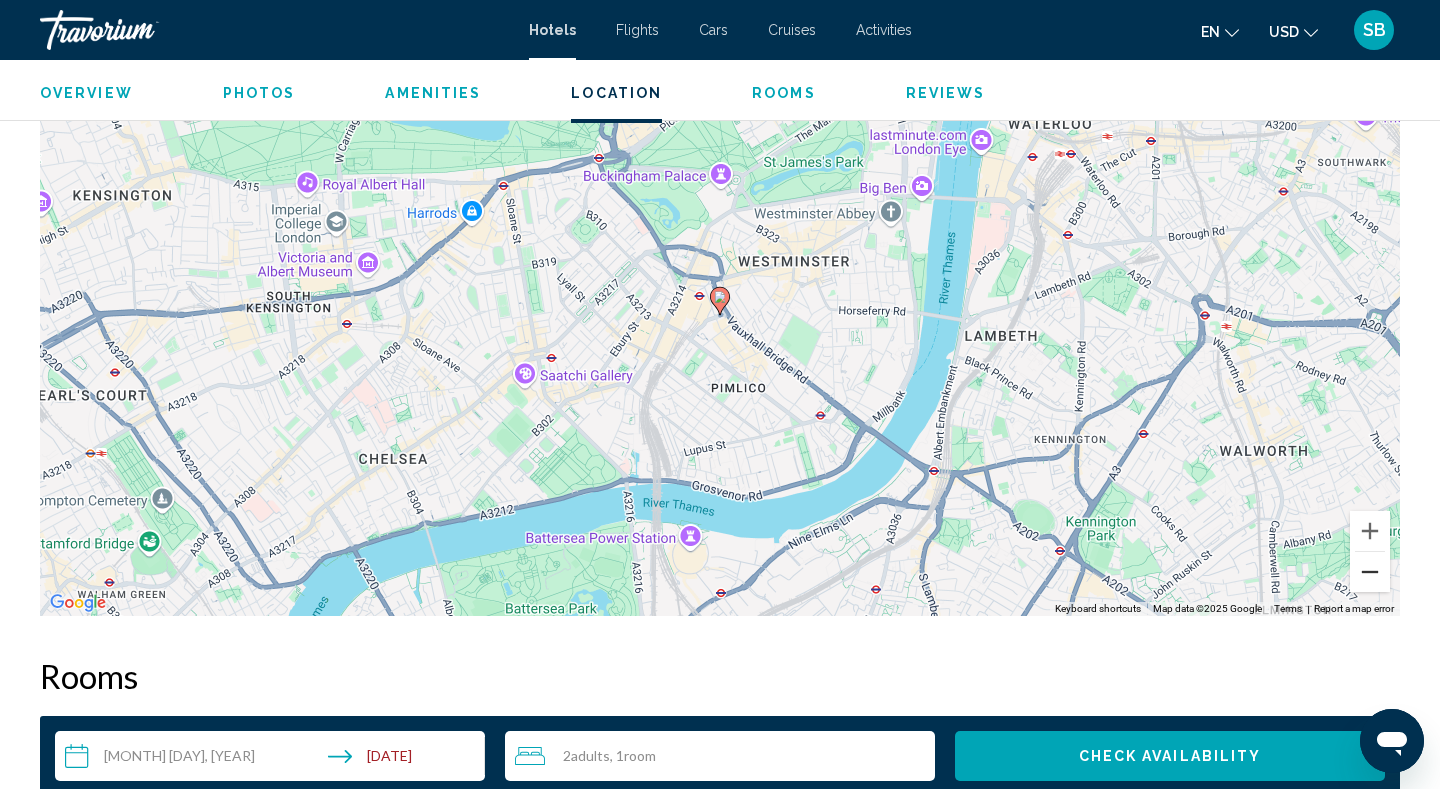 click at bounding box center (1370, 572) 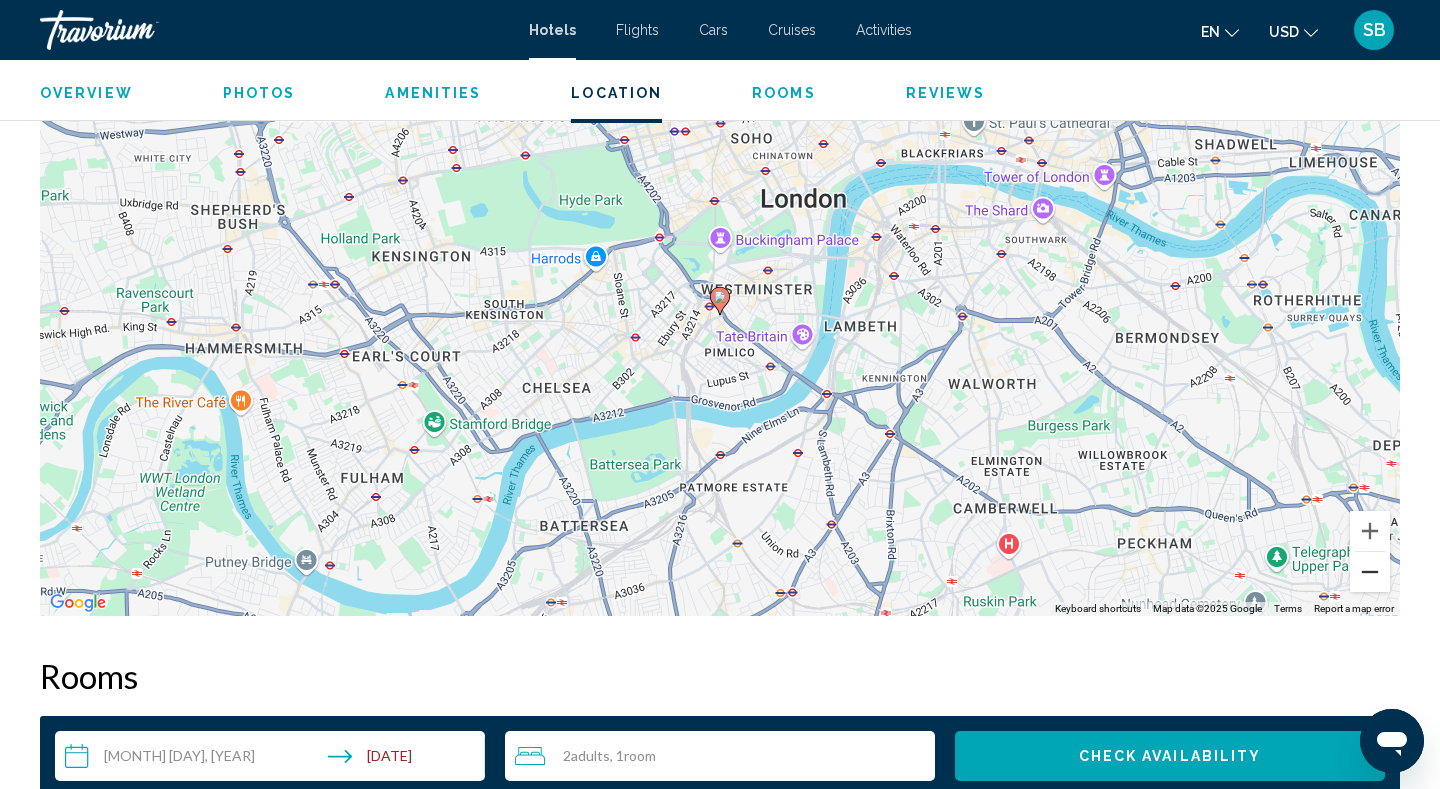 click at bounding box center [1370, 572] 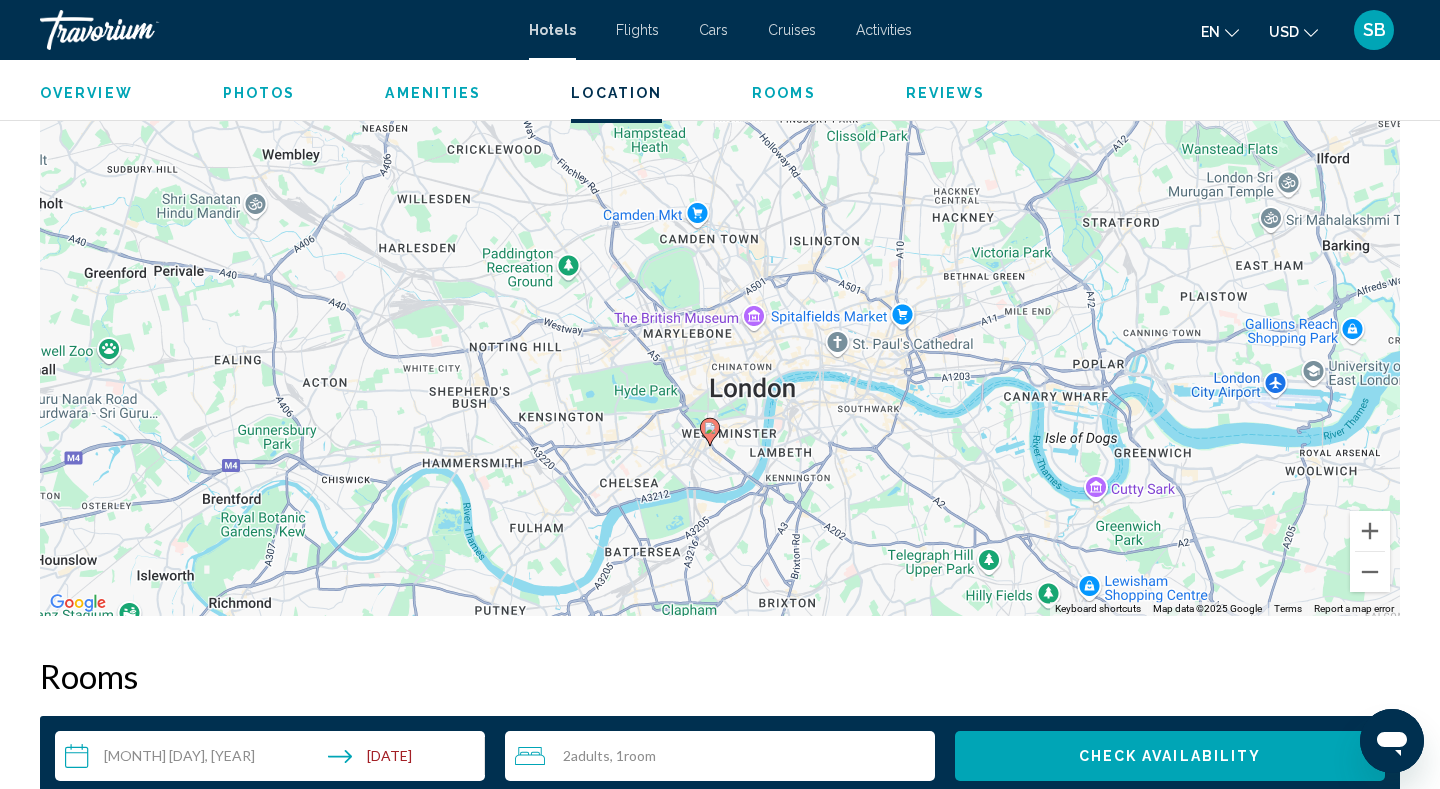 drag, startPoint x: 842, startPoint y: 372, endPoint x: 832, endPoint y: 506, distance: 134.37262 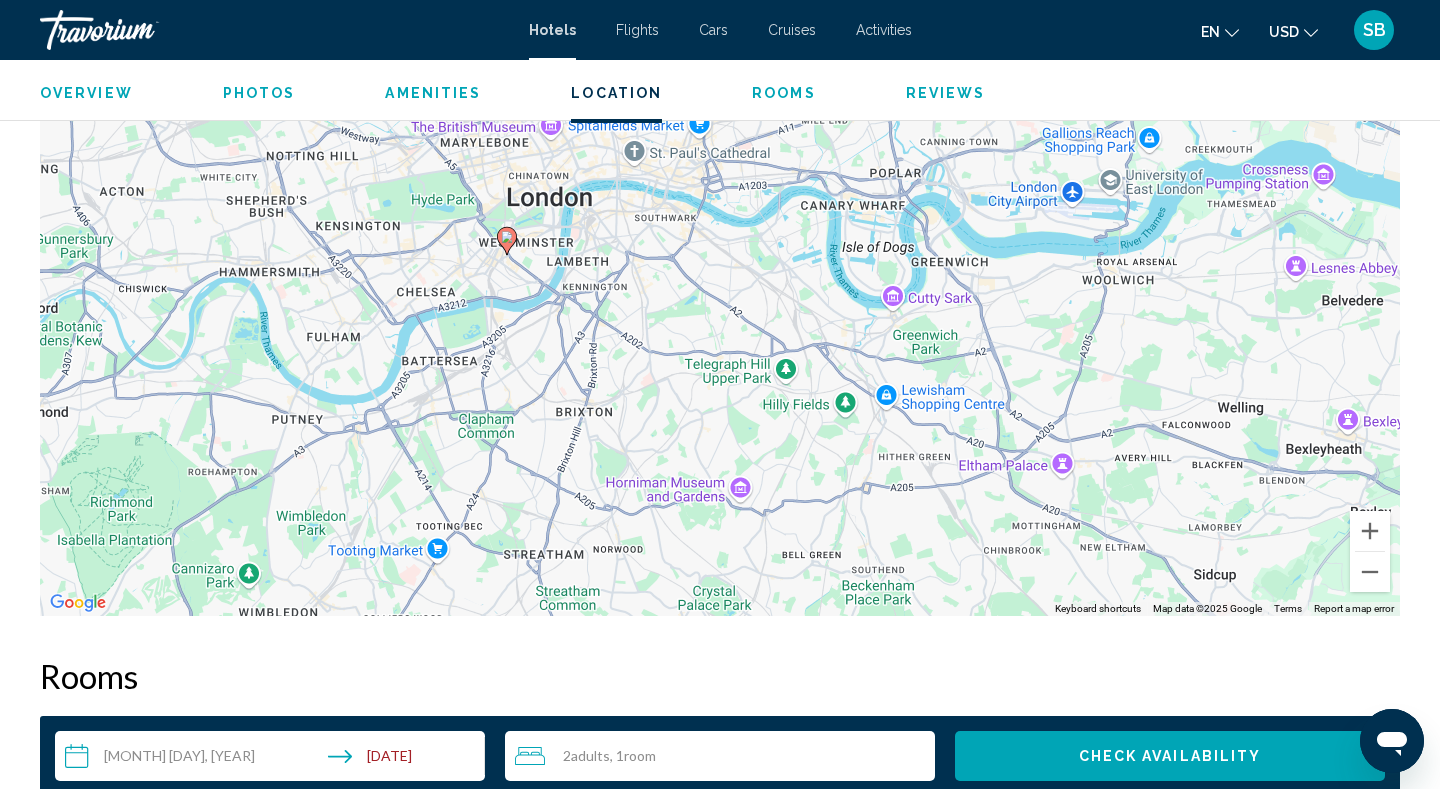 drag, startPoint x: 918, startPoint y: 539, endPoint x: 713, endPoint y: 349, distance: 279.50848 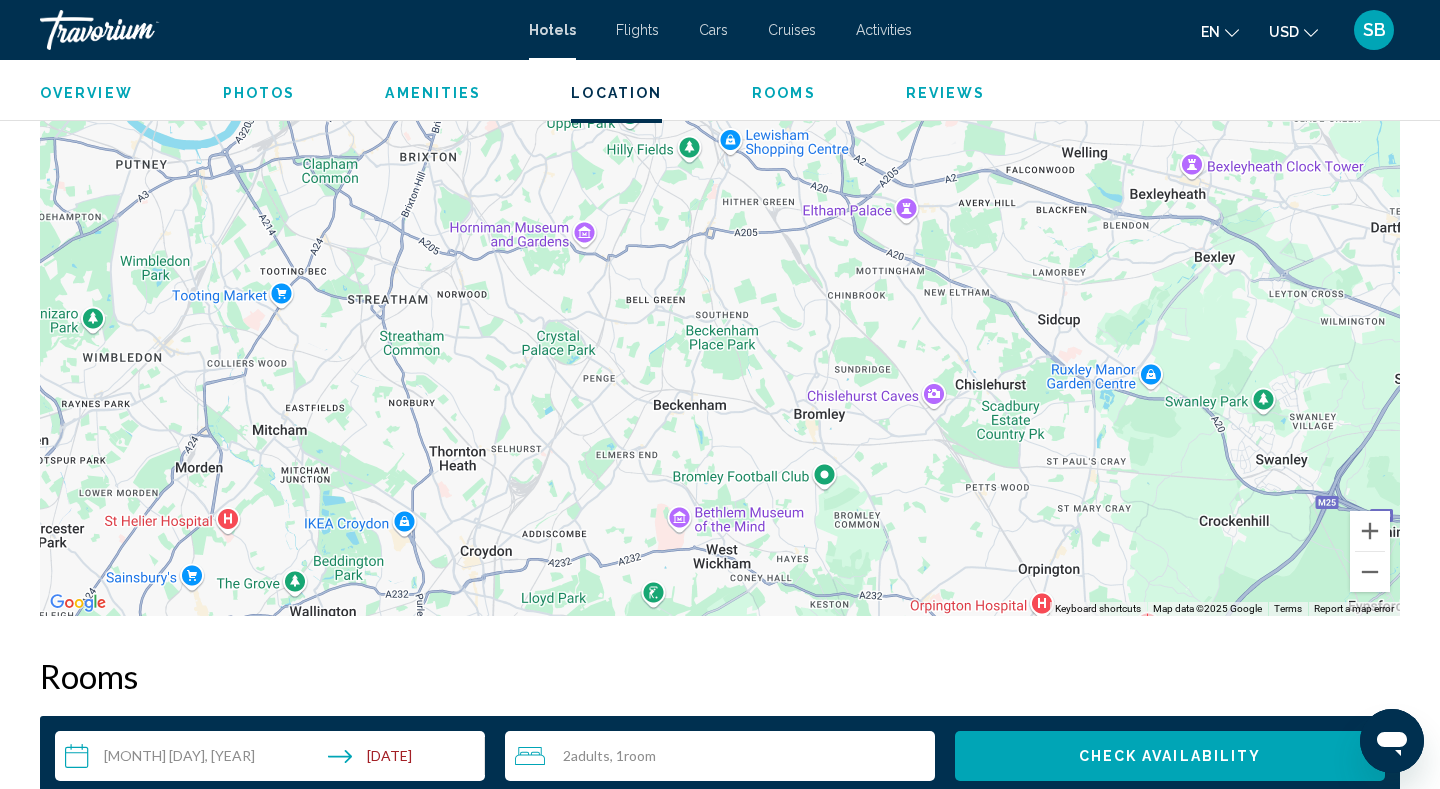 drag, startPoint x: 917, startPoint y: 511, endPoint x: 760, endPoint y: 254, distance: 301.16107 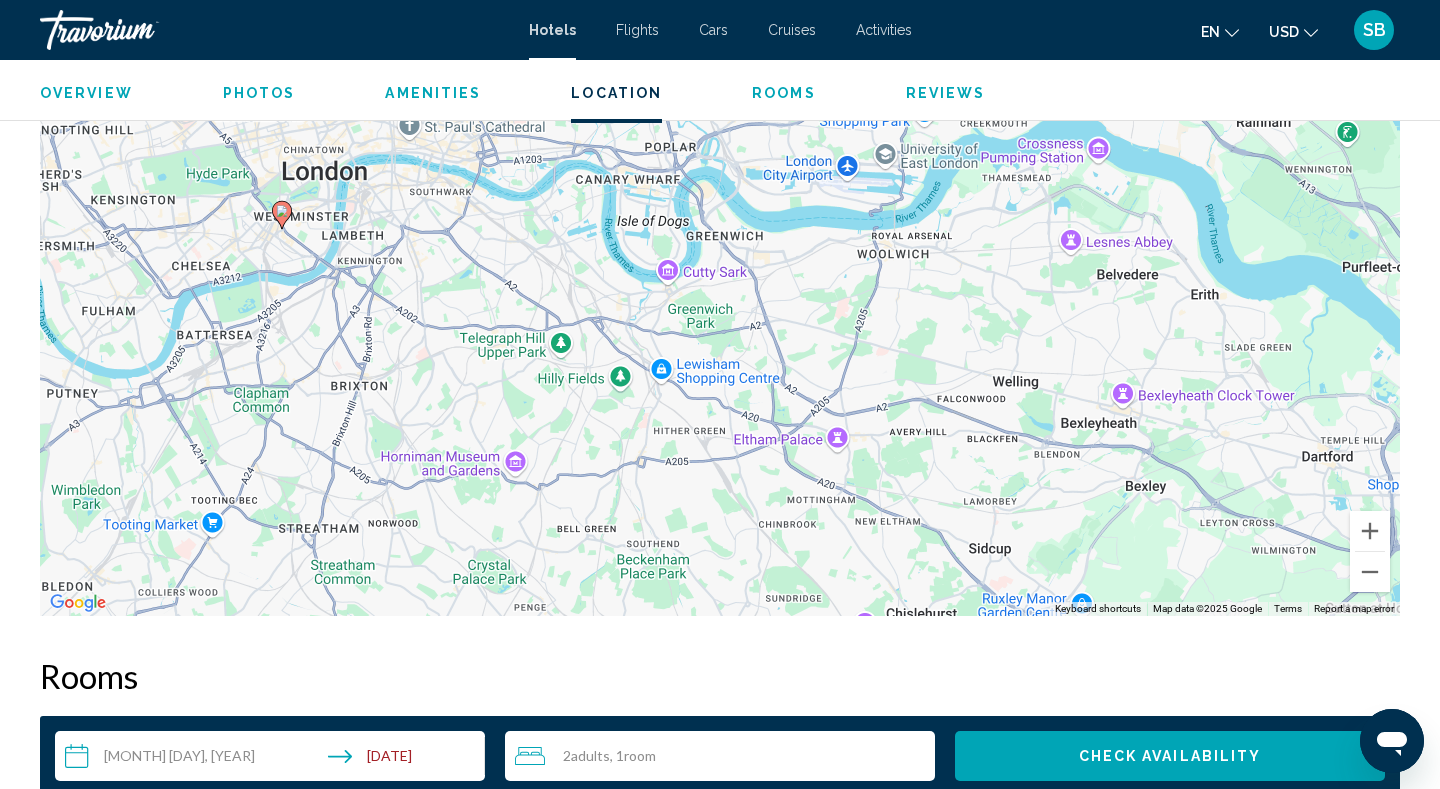 drag, startPoint x: 835, startPoint y: 382, endPoint x: 764, endPoint y: 618, distance: 246.44878 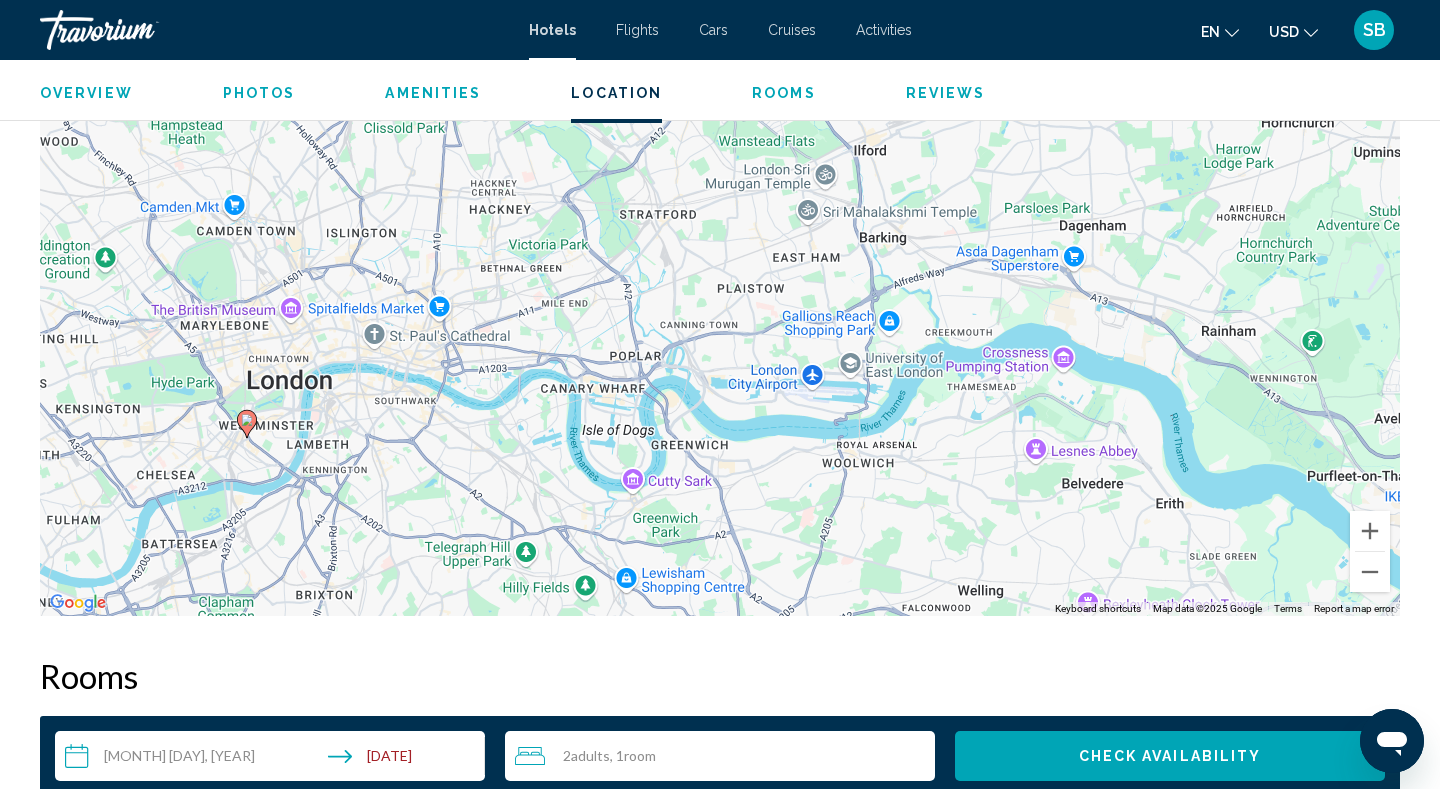 drag, startPoint x: 794, startPoint y: 427, endPoint x: 759, endPoint y: 633, distance: 208.95215 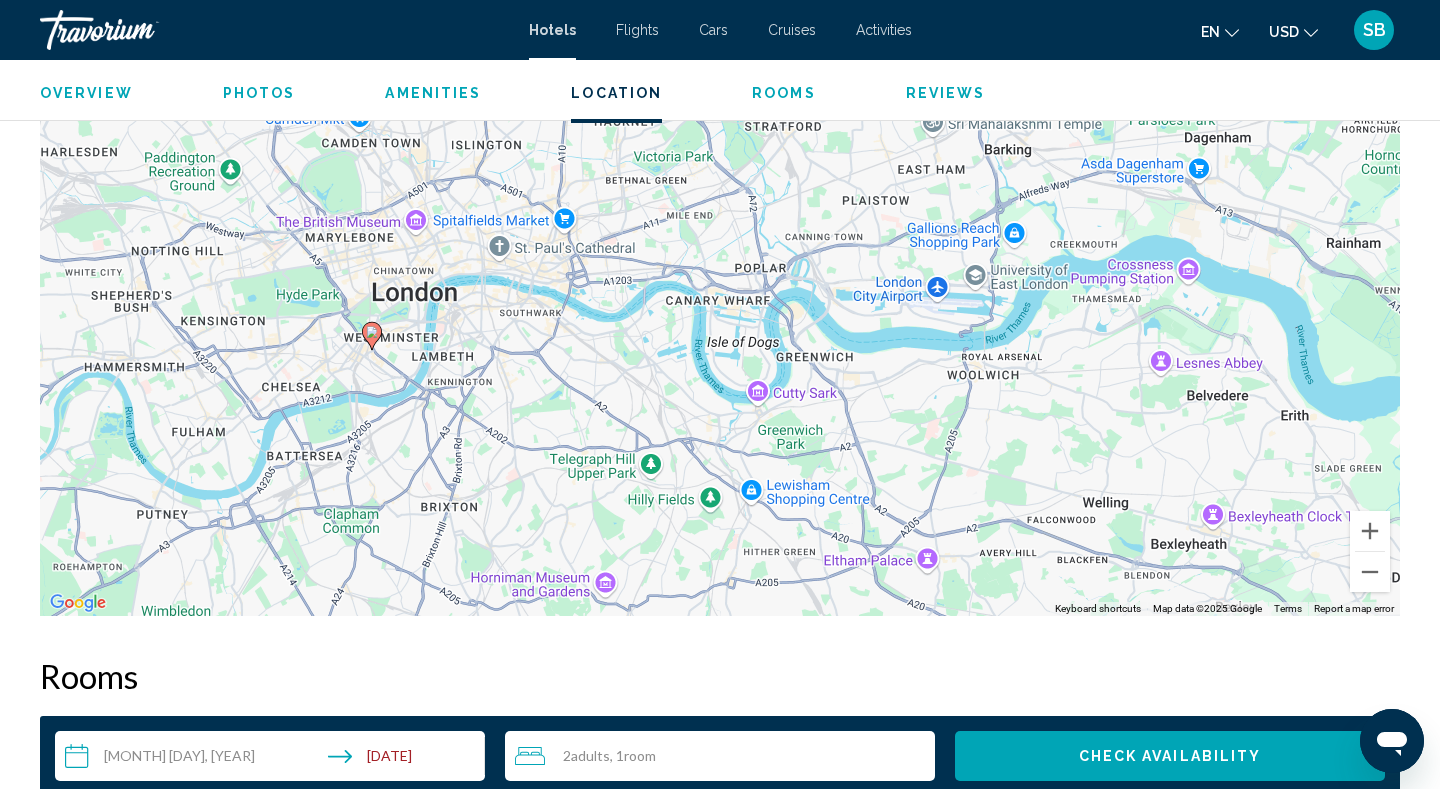 drag, startPoint x: 711, startPoint y: 473, endPoint x: 850, endPoint y: 380, distance: 167.24234 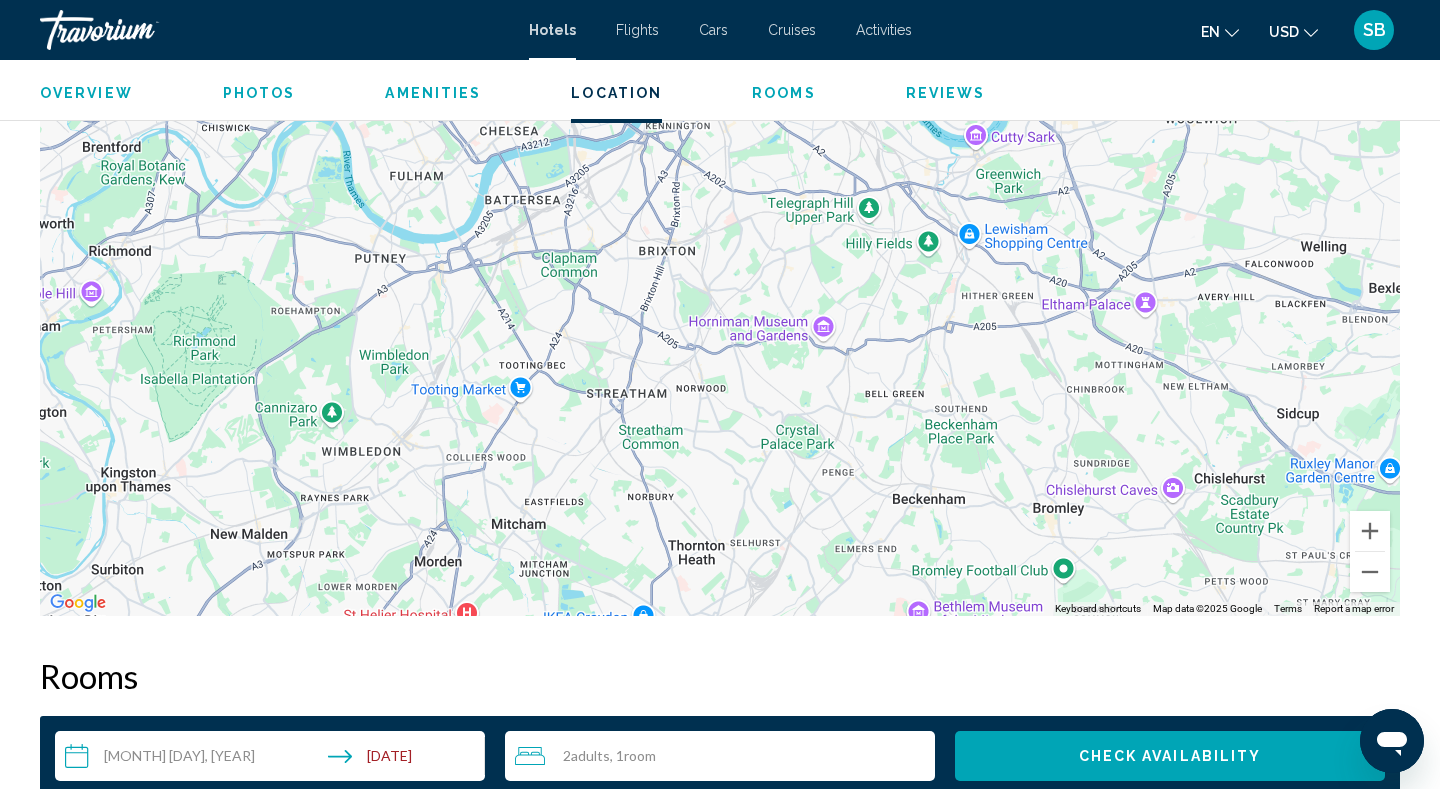 drag, startPoint x: 589, startPoint y: 465, endPoint x: 796, endPoint y: 214, distance: 325.34598 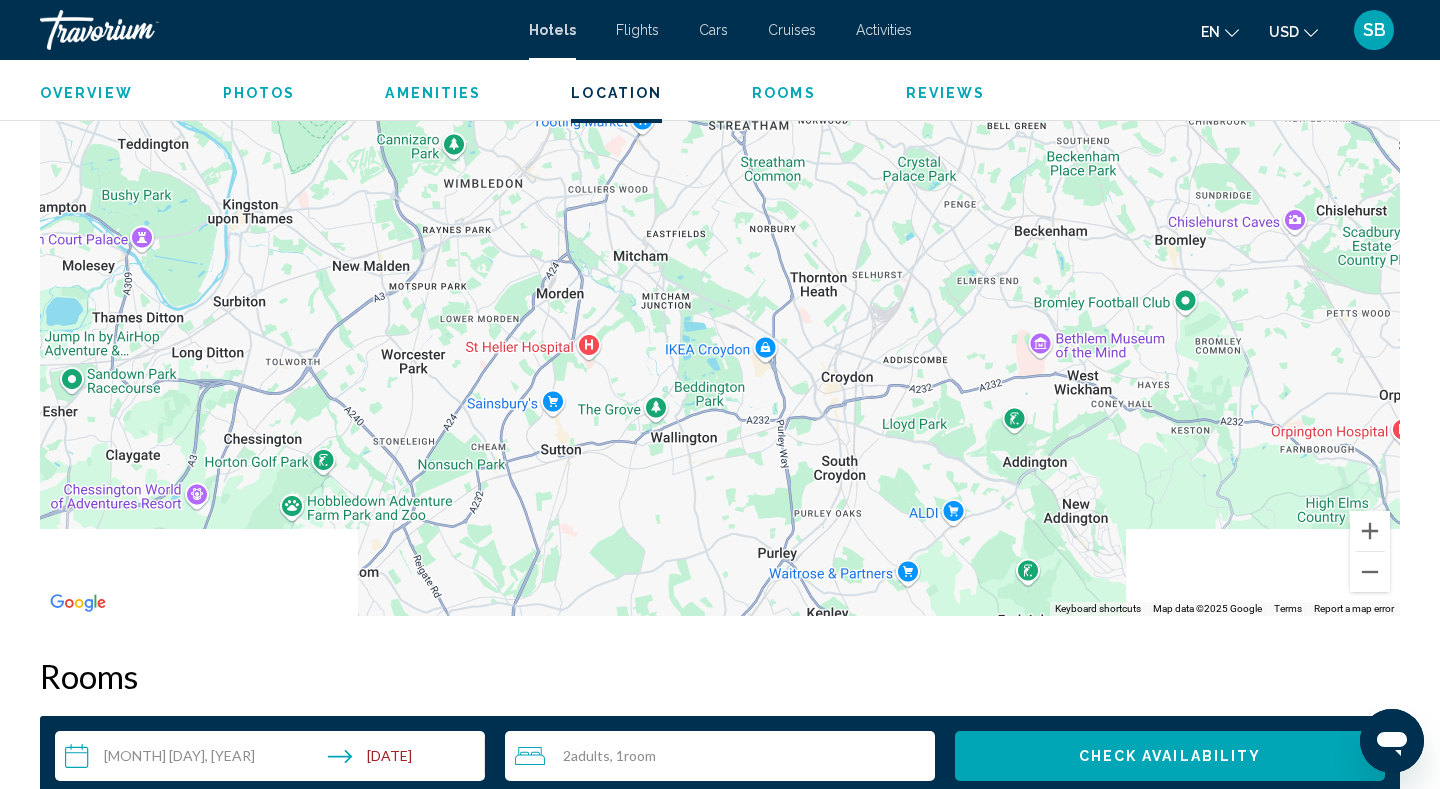 drag, startPoint x: 639, startPoint y: 395, endPoint x: 763, endPoint y: 127, distance: 295.29645 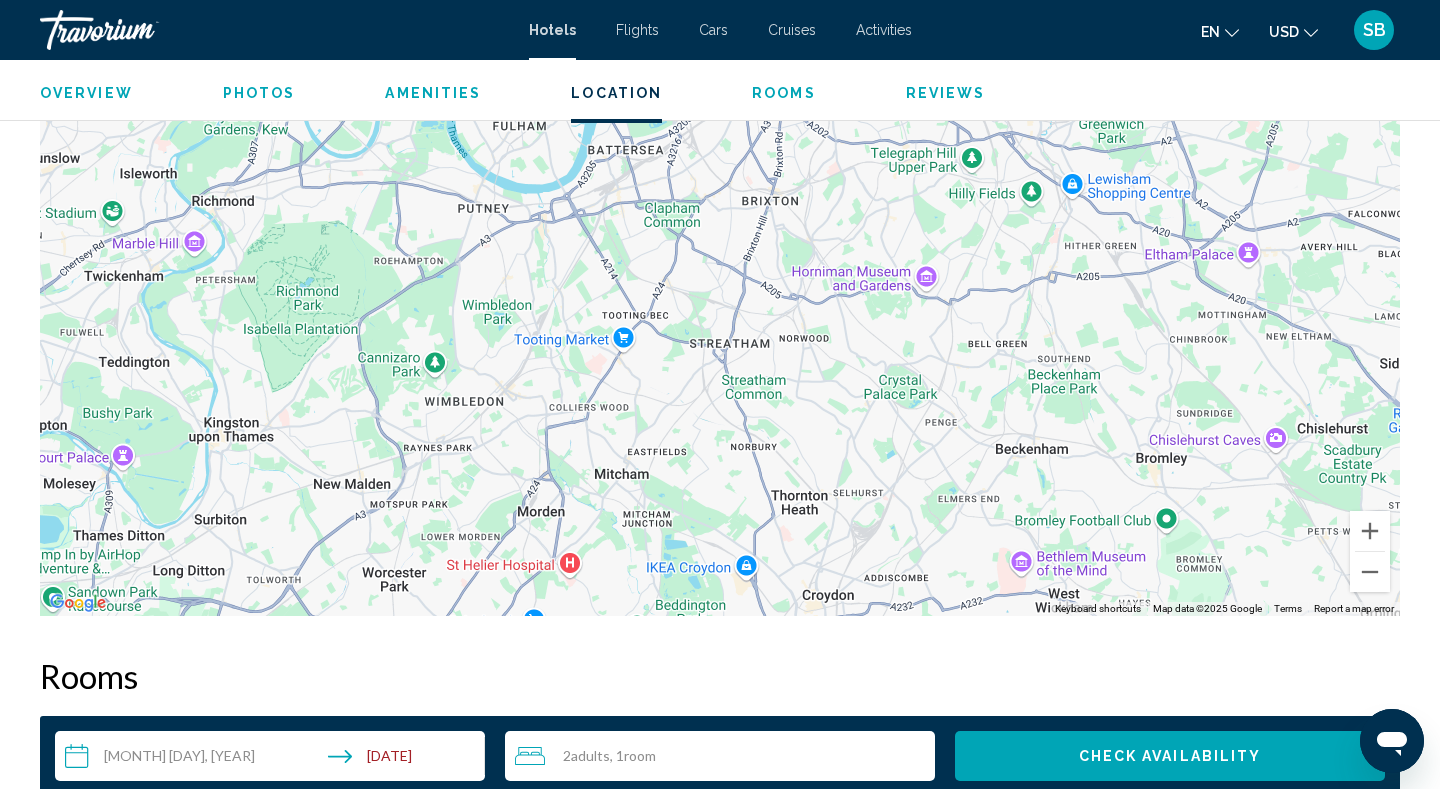 drag, startPoint x: 671, startPoint y: 342, endPoint x: 653, endPoint y: 566, distance: 224.72205 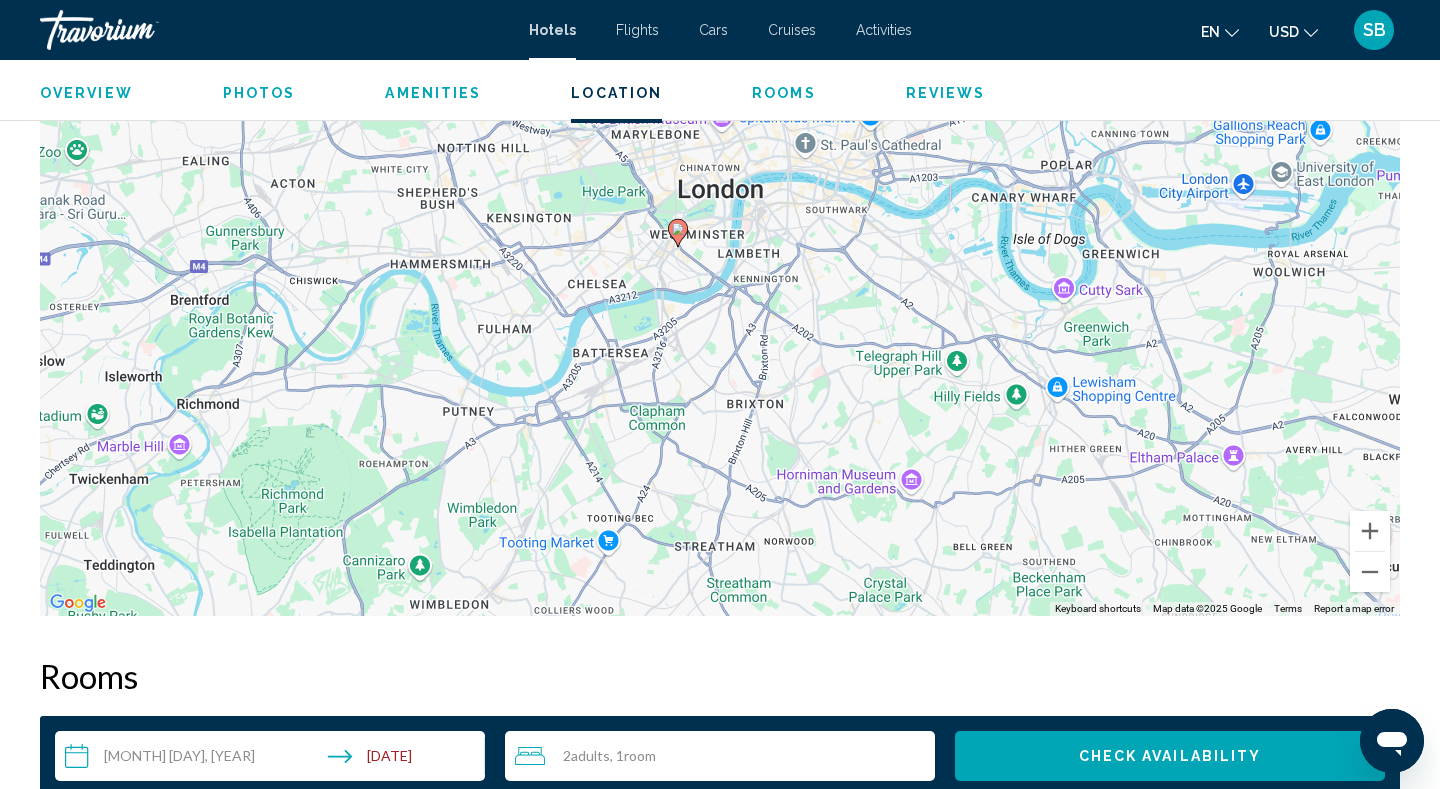 drag, startPoint x: 525, startPoint y: 332, endPoint x: 510, endPoint y: 535, distance: 203.55344 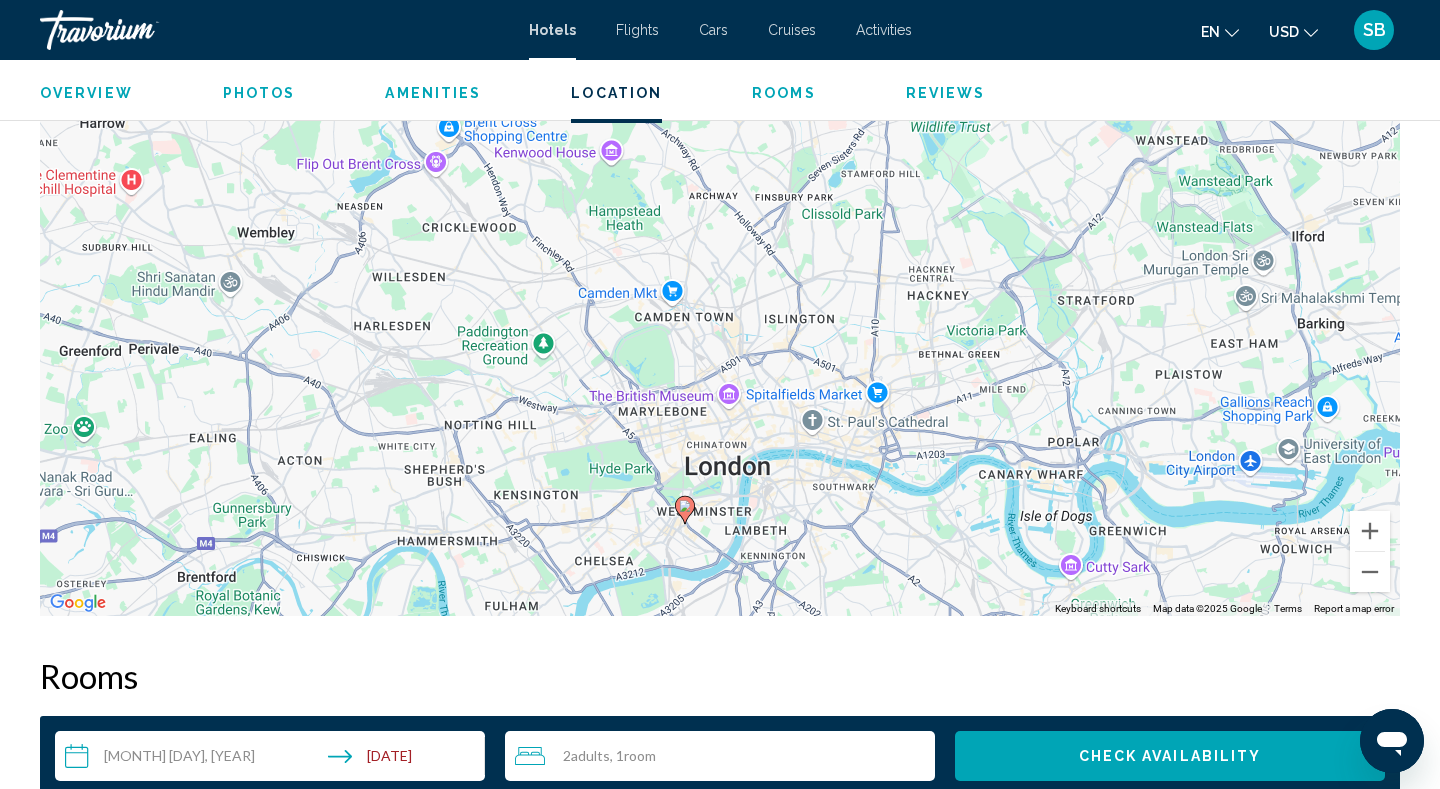 drag, startPoint x: 515, startPoint y: 313, endPoint x: 522, endPoint y: 592, distance: 279.0878 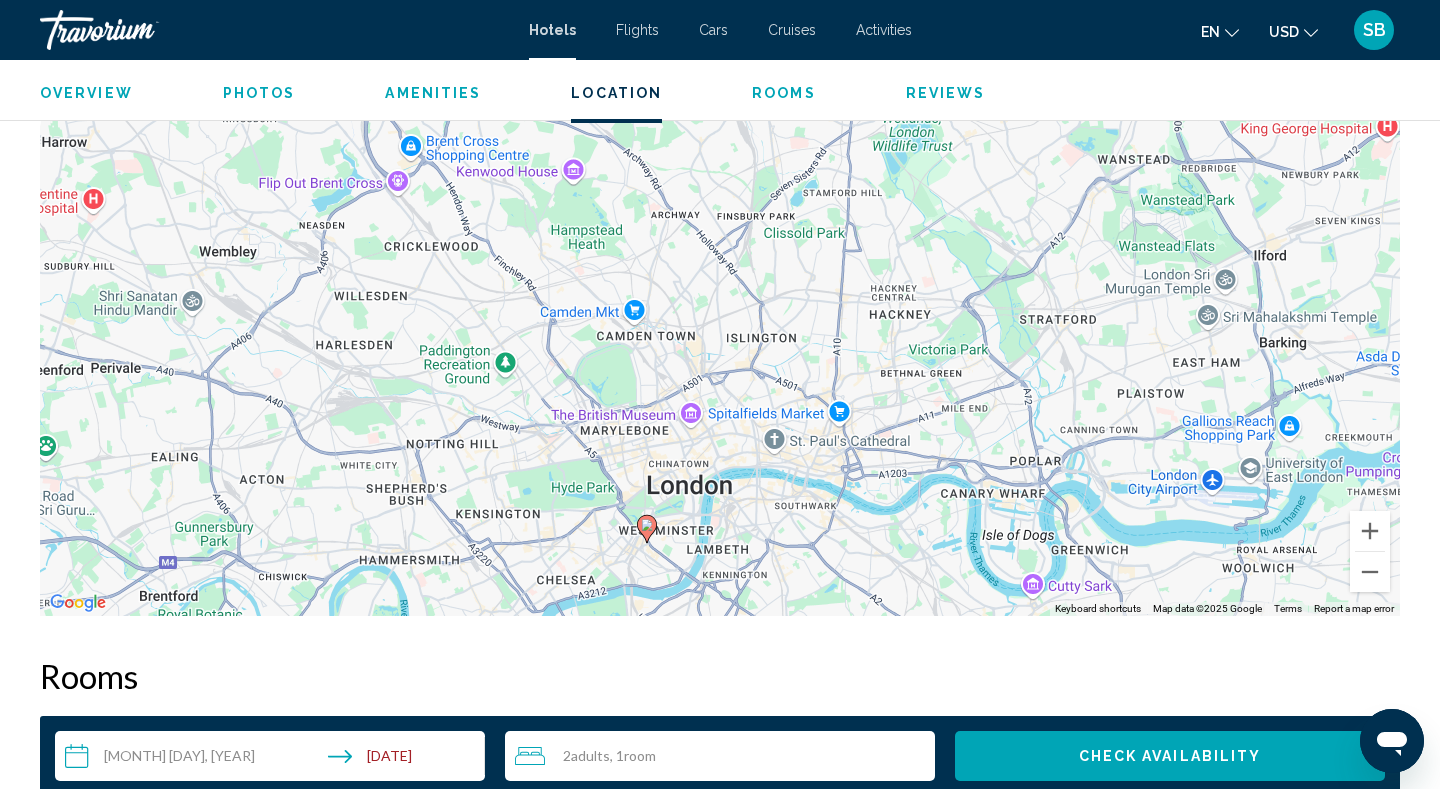 drag, startPoint x: 539, startPoint y: 382, endPoint x: 501, endPoint y: 403, distance: 43.416588 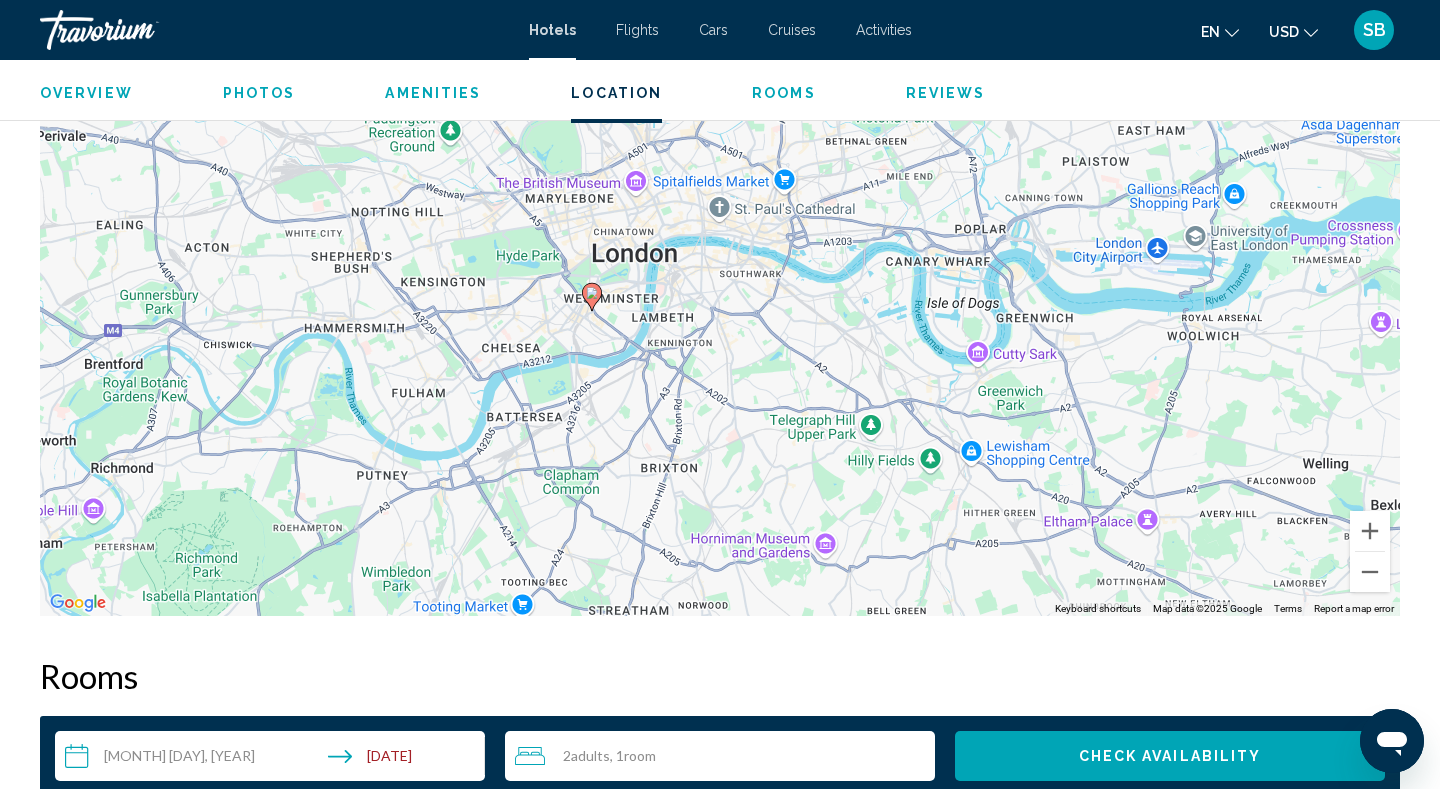 drag, startPoint x: 609, startPoint y: 457, endPoint x: 552, endPoint y: 223, distance: 240.84227 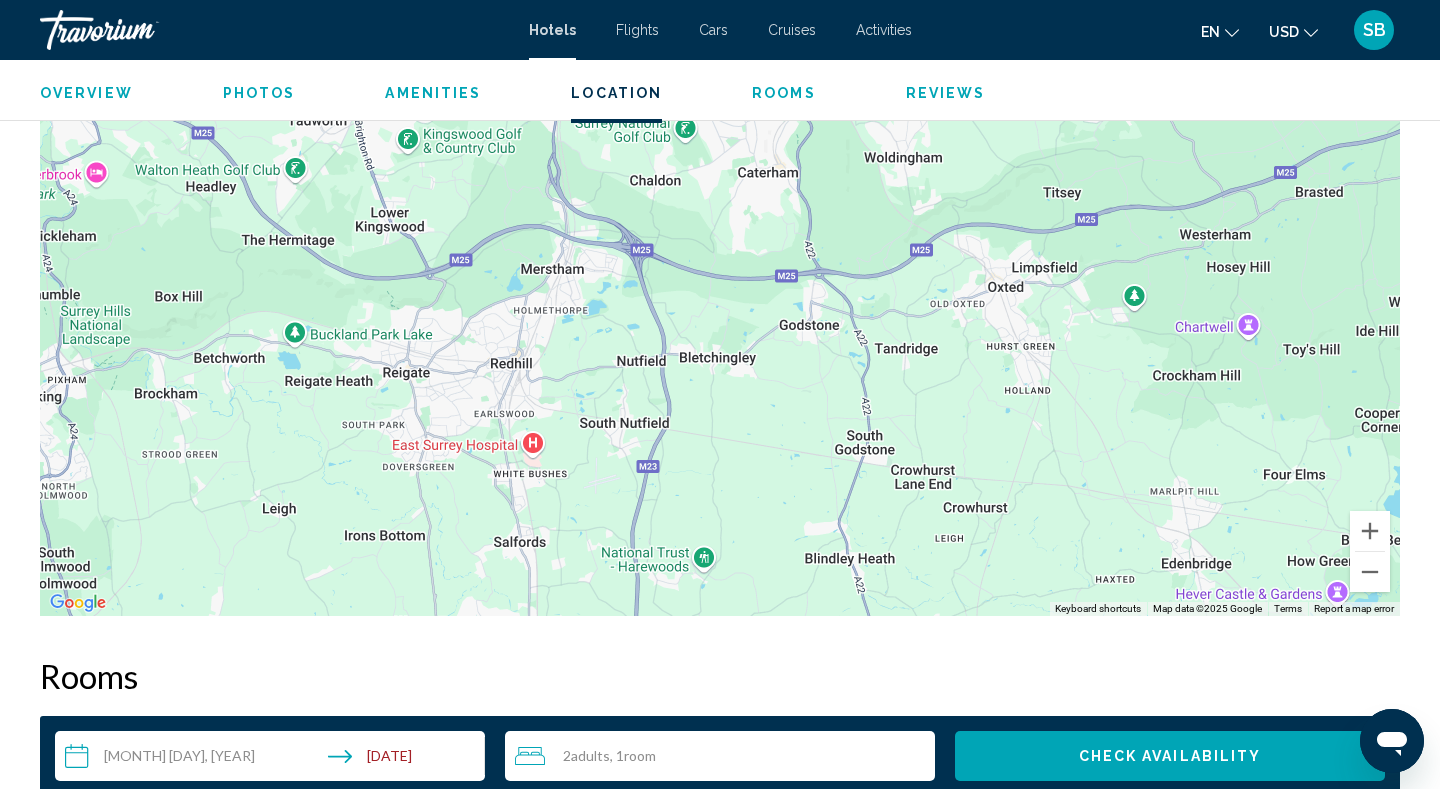 drag, startPoint x: 395, startPoint y: 680, endPoint x: 406, endPoint y: 680, distance: 11 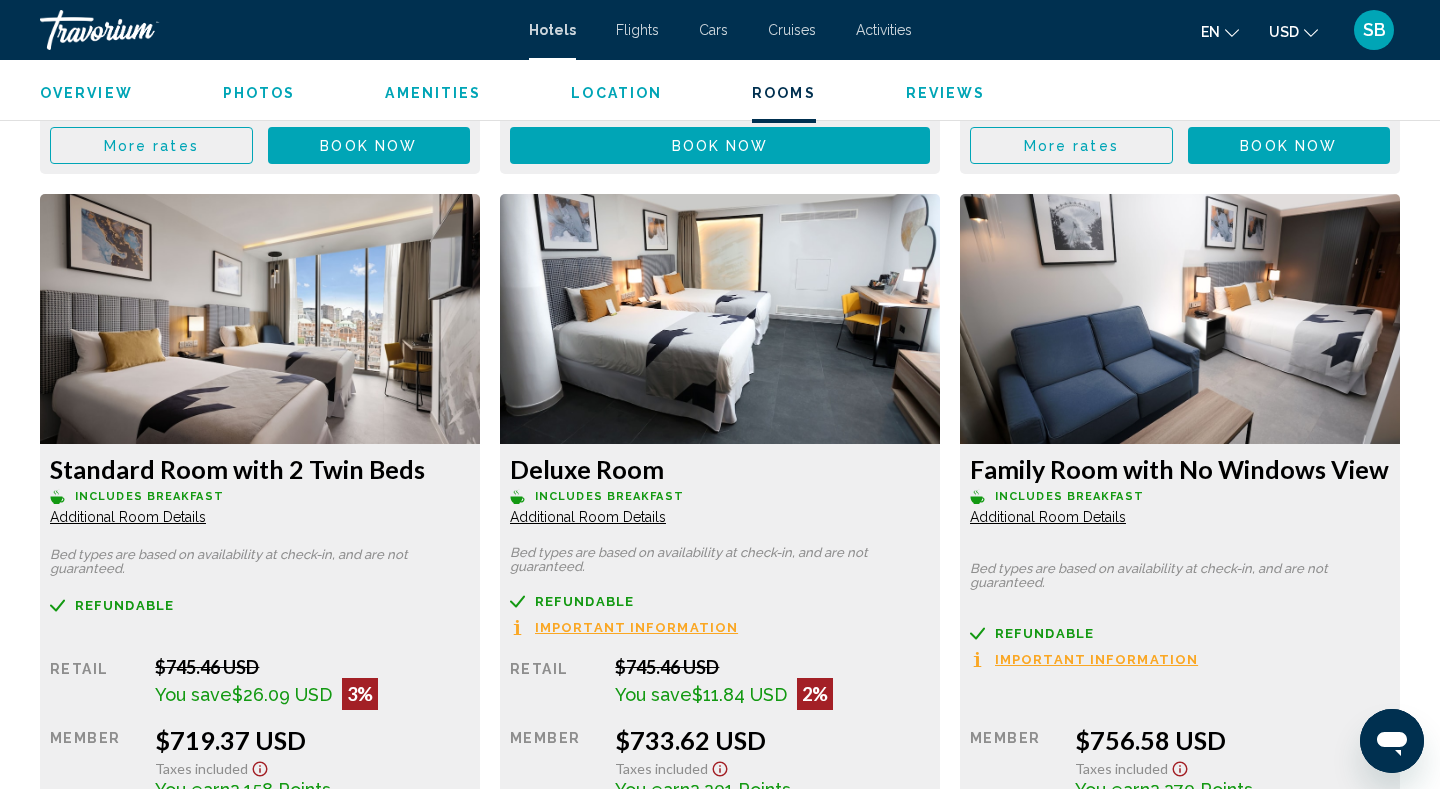 scroll, scrollTop: 3320, scrollLeft: 0, axis: vertical 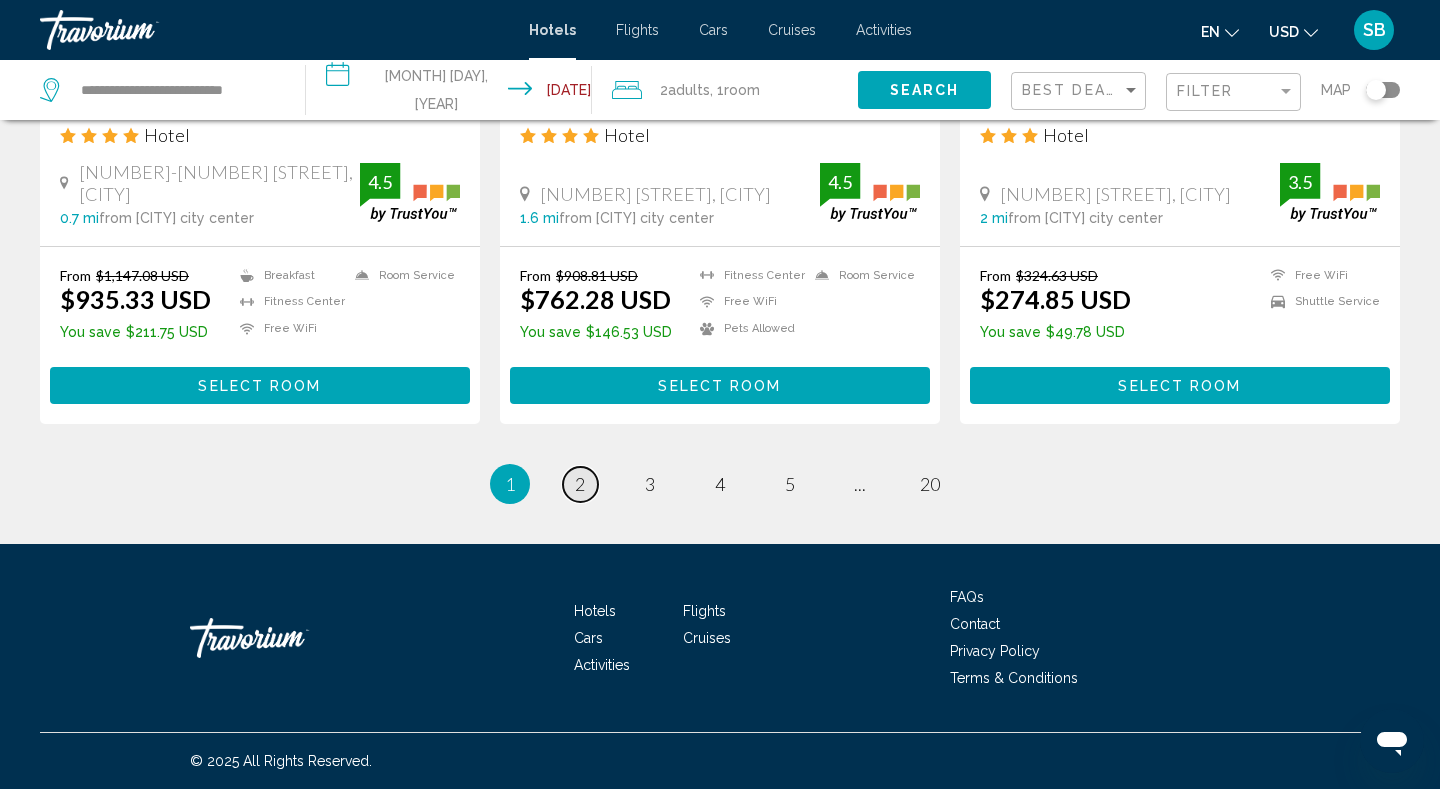click on "2" at bounding box center (580, 484) 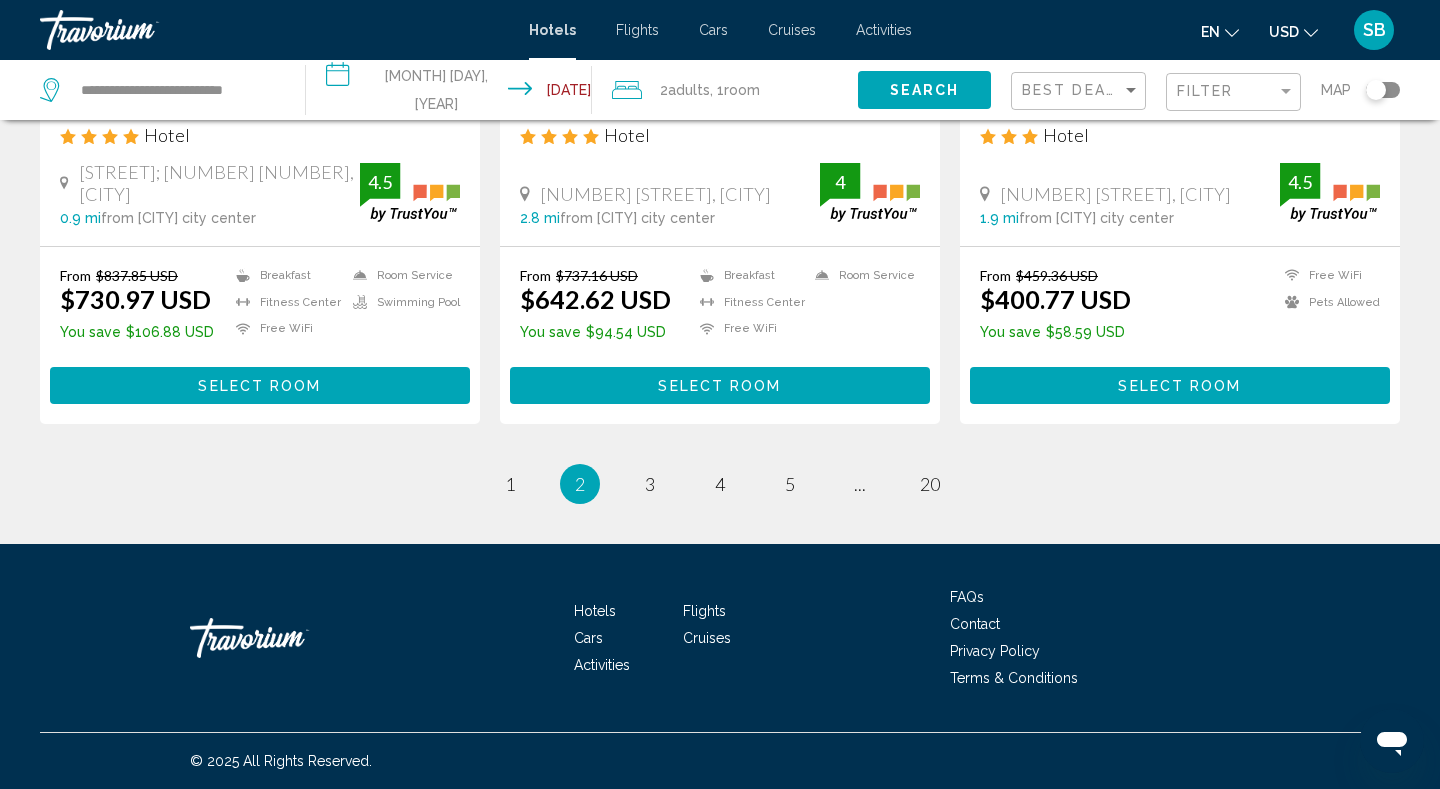 scroll, scrollTop: 2640, scrollLeft: 0, axis: vertical 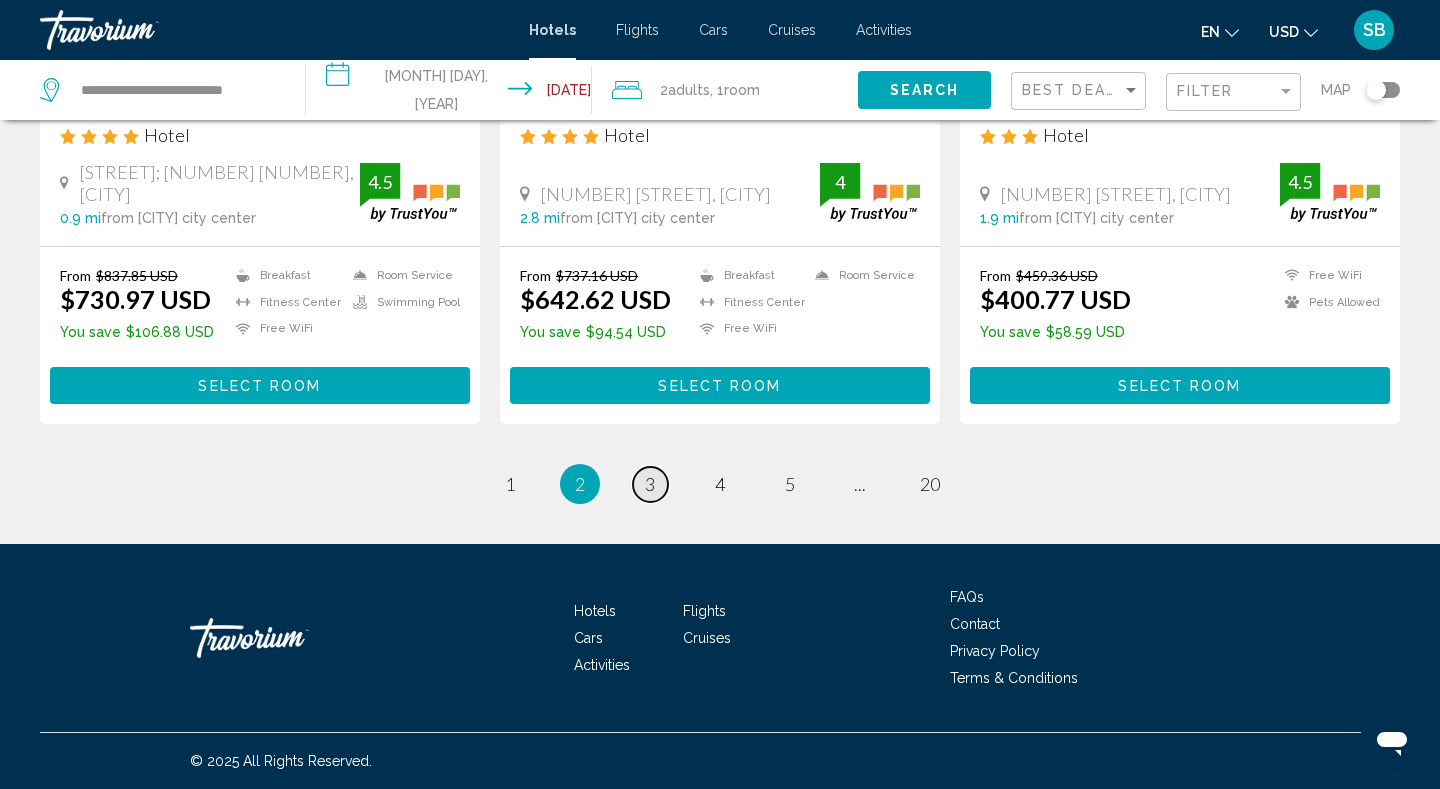 click on "page  3" at bounding box center (650, 484) 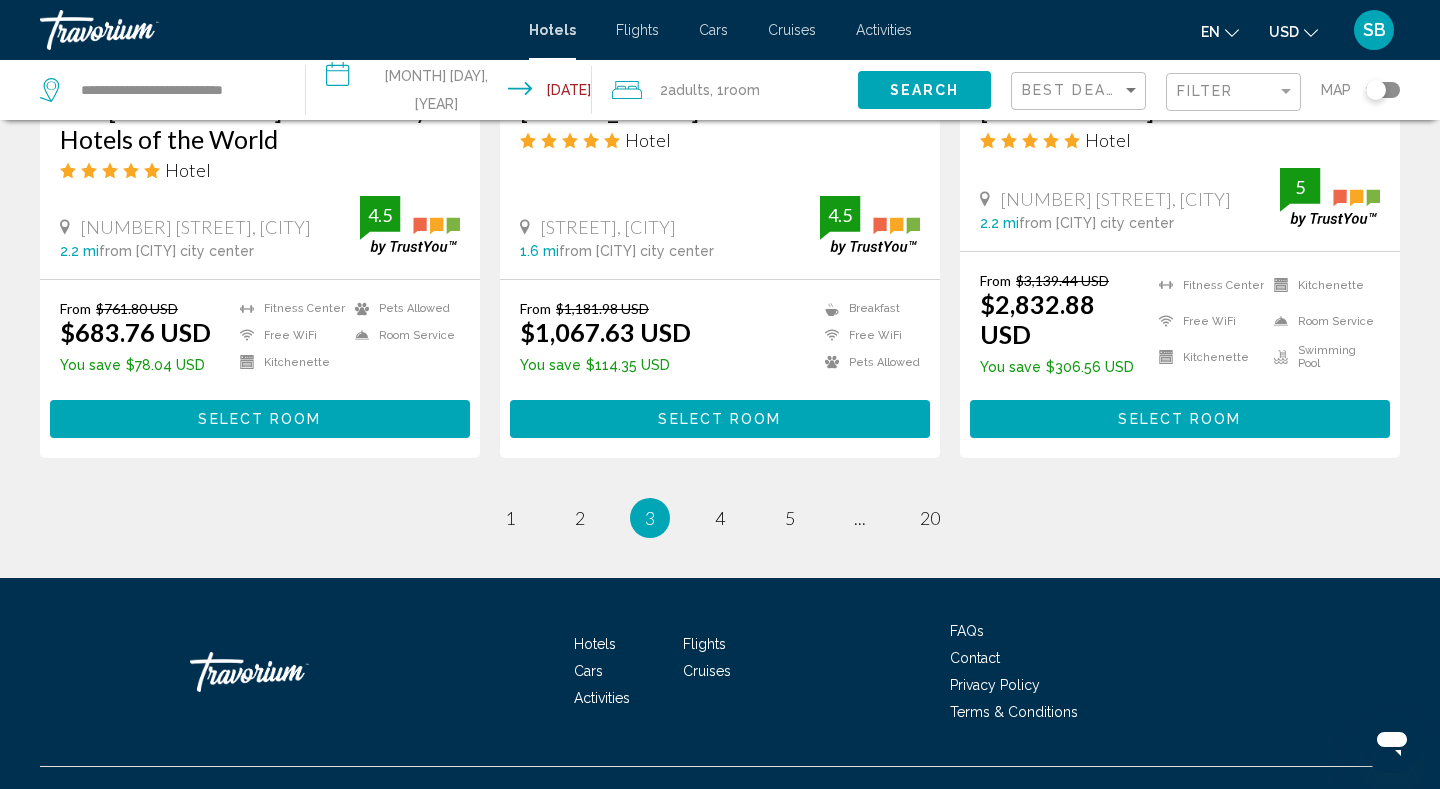 scroll, scrollTop: 2640, scrollLeft: 0, axis: vertical 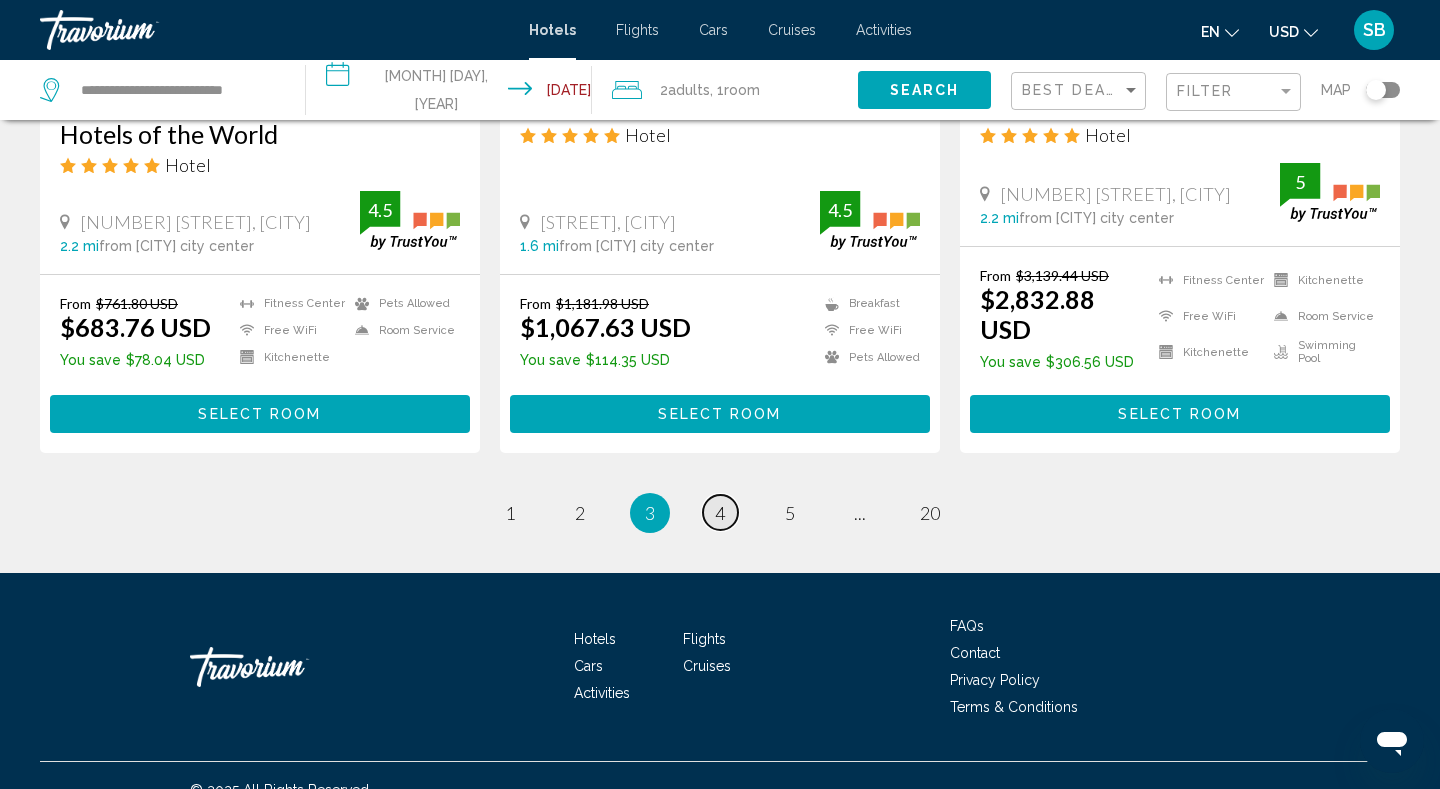 click on "page  4" at bounding box center (720, 512) 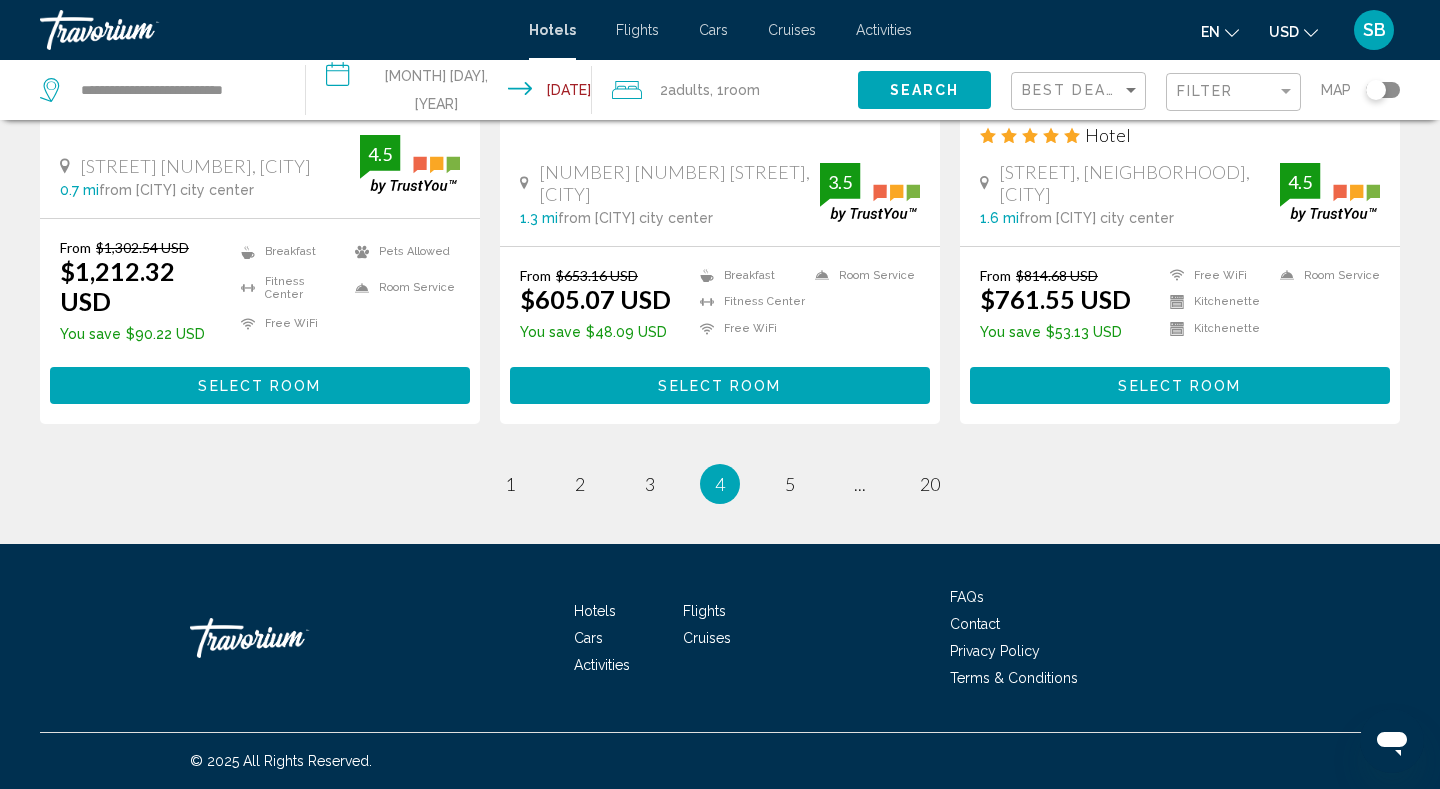 scroll, scrollTop: 2699, scrollLeft: 0, axis: vertical 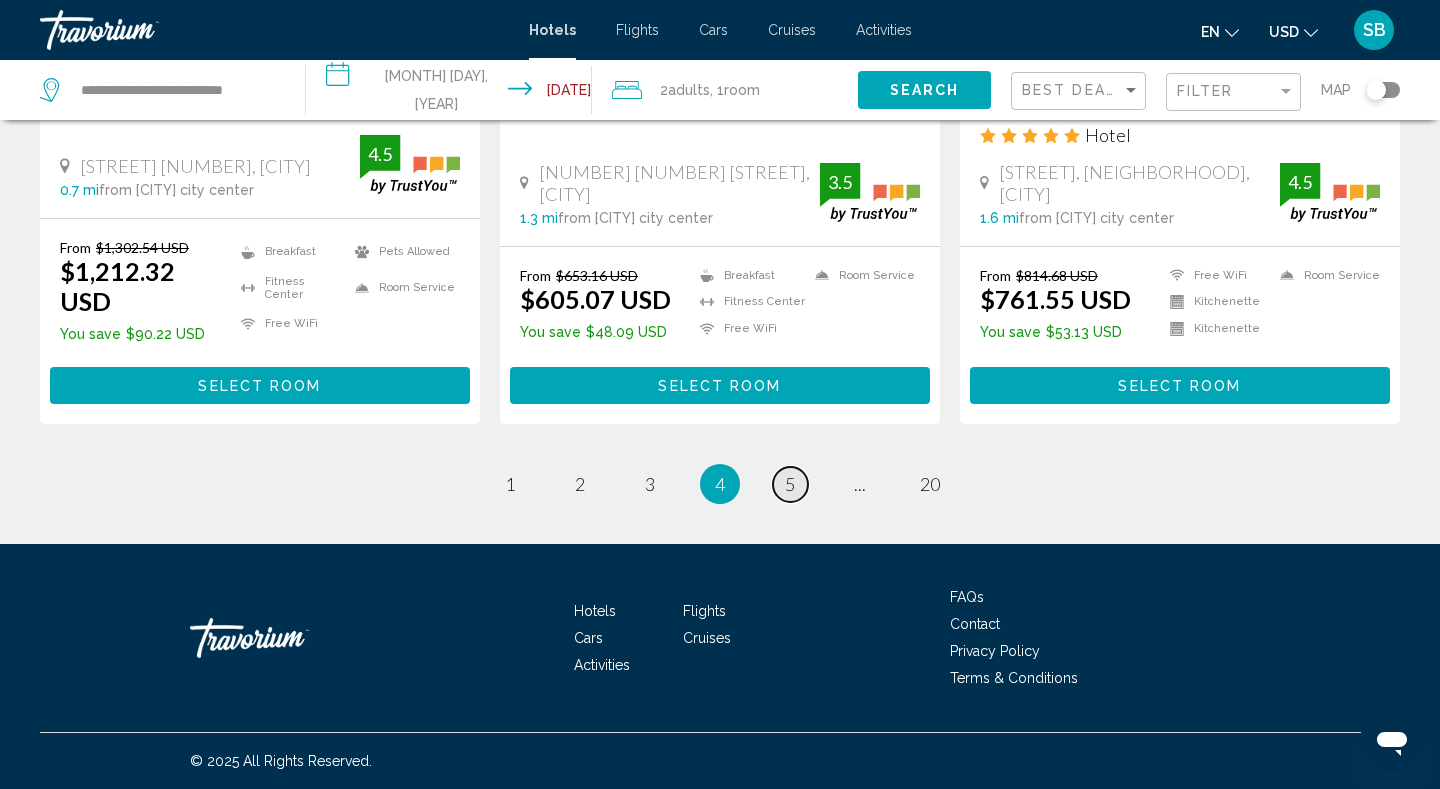 click on "5" at bounding box center (790, 484) 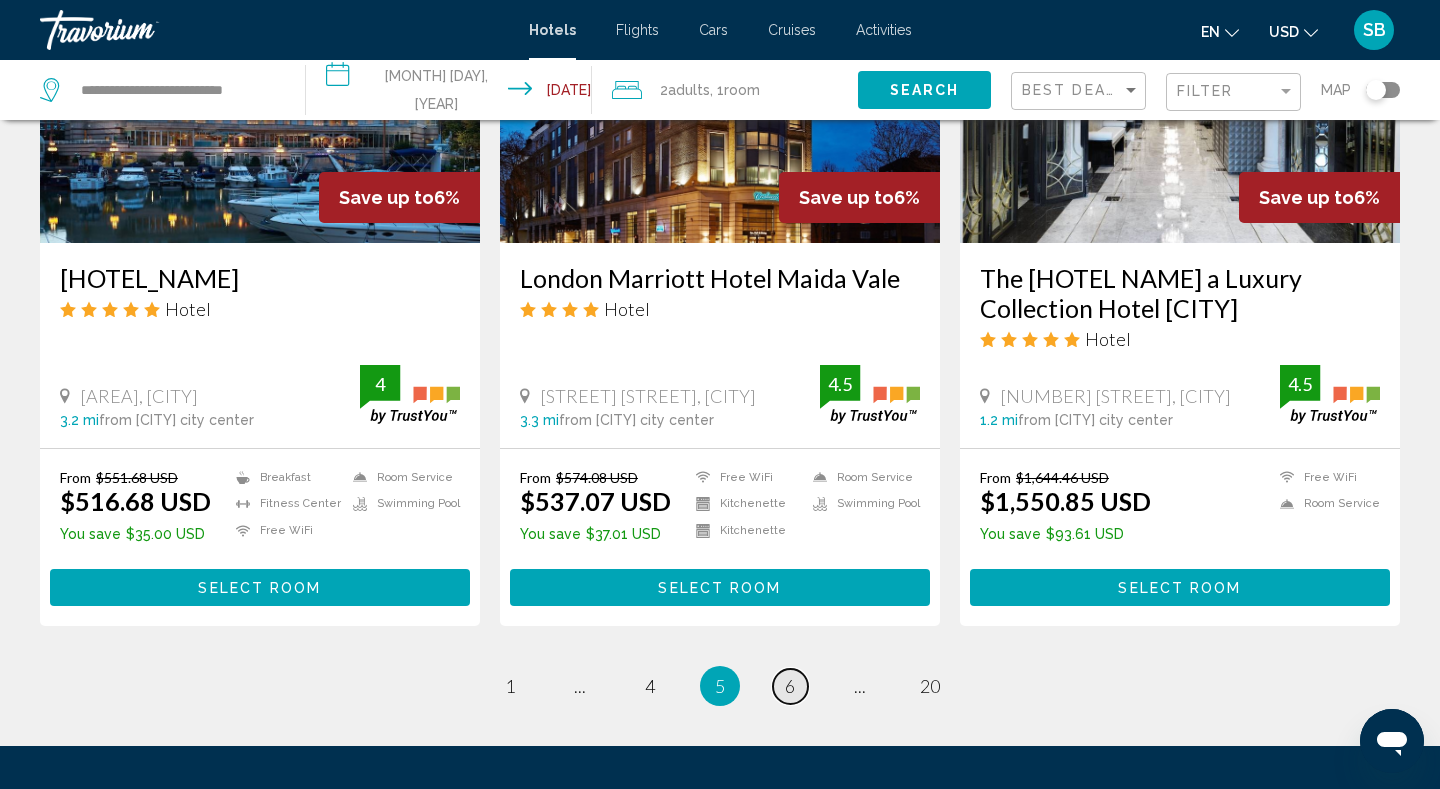 scroll, scrollTop: 2480, scrollLeft: 0, axis: vertical 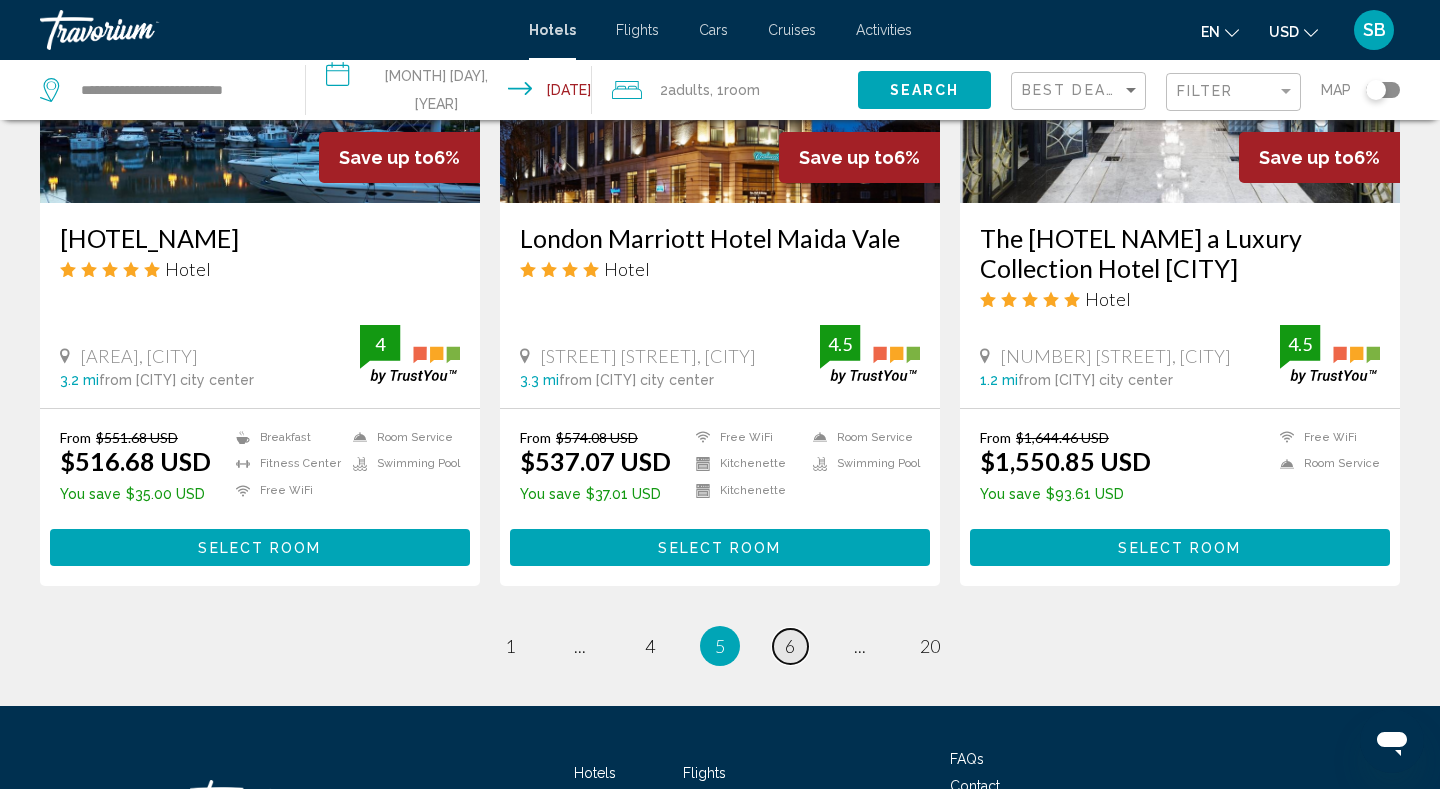 click on "page  6" at bounding box center (790, 646) 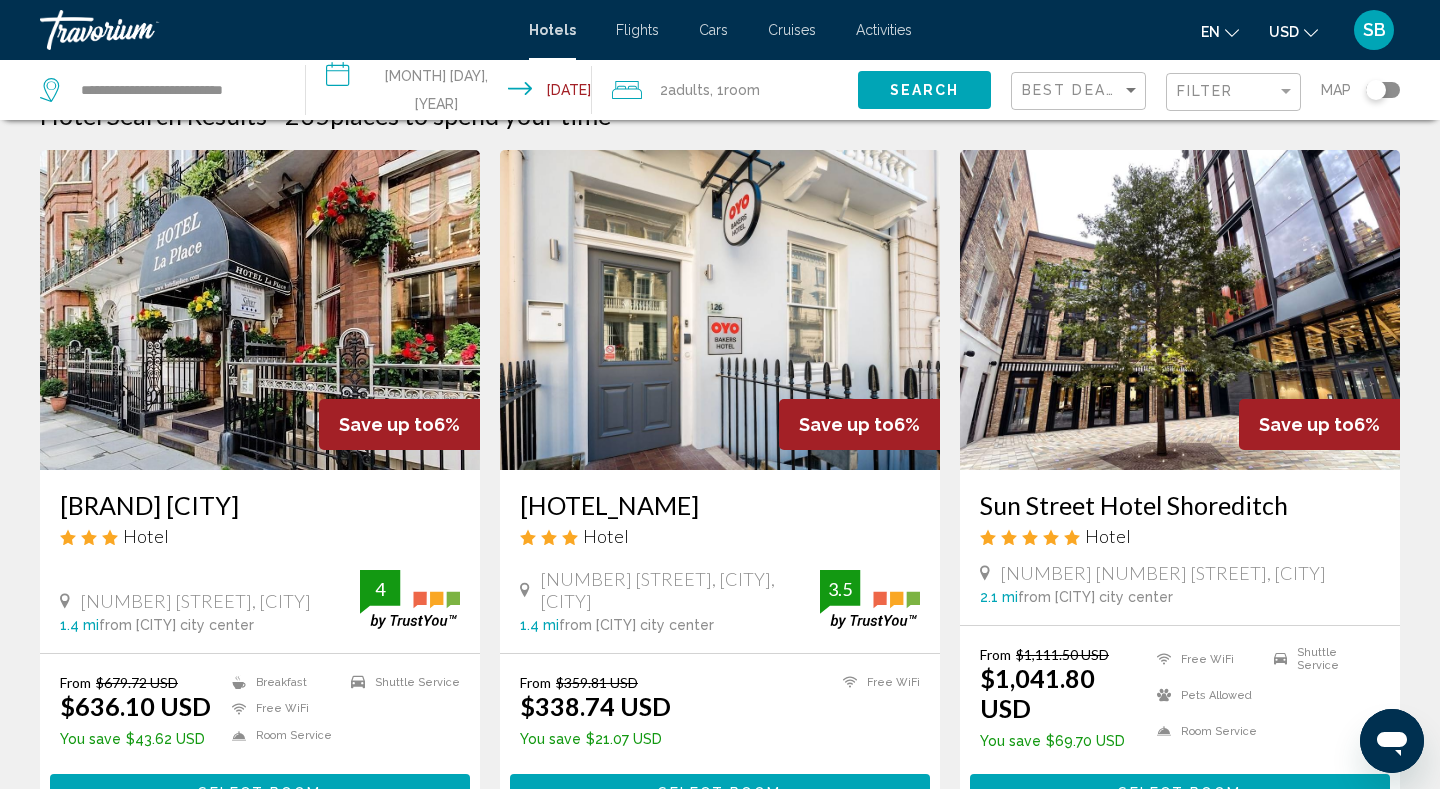 scroll, scrollTop: 80, scrollLeft: 0, axis: vertical 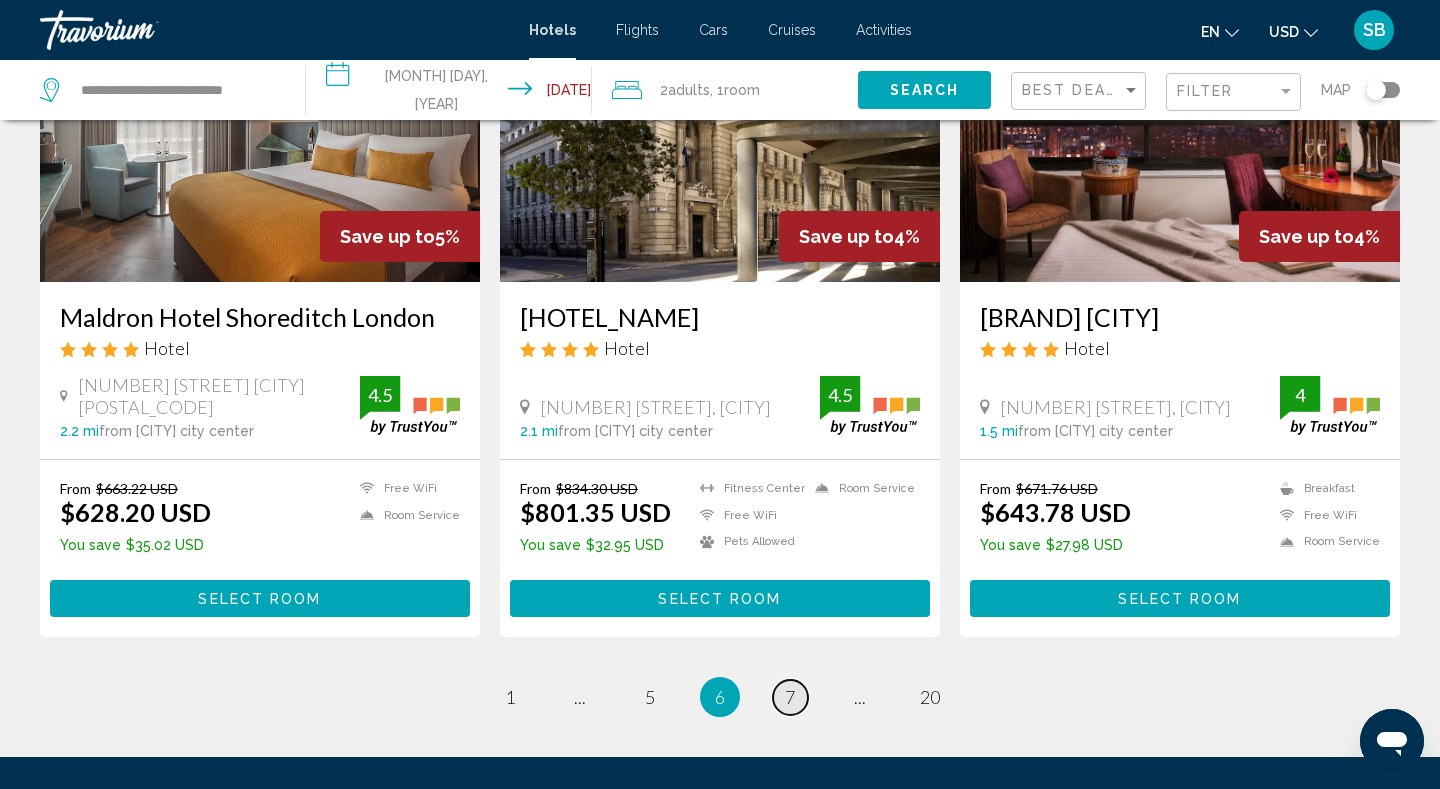 click on "page  7" at bounding box center [790, 697] 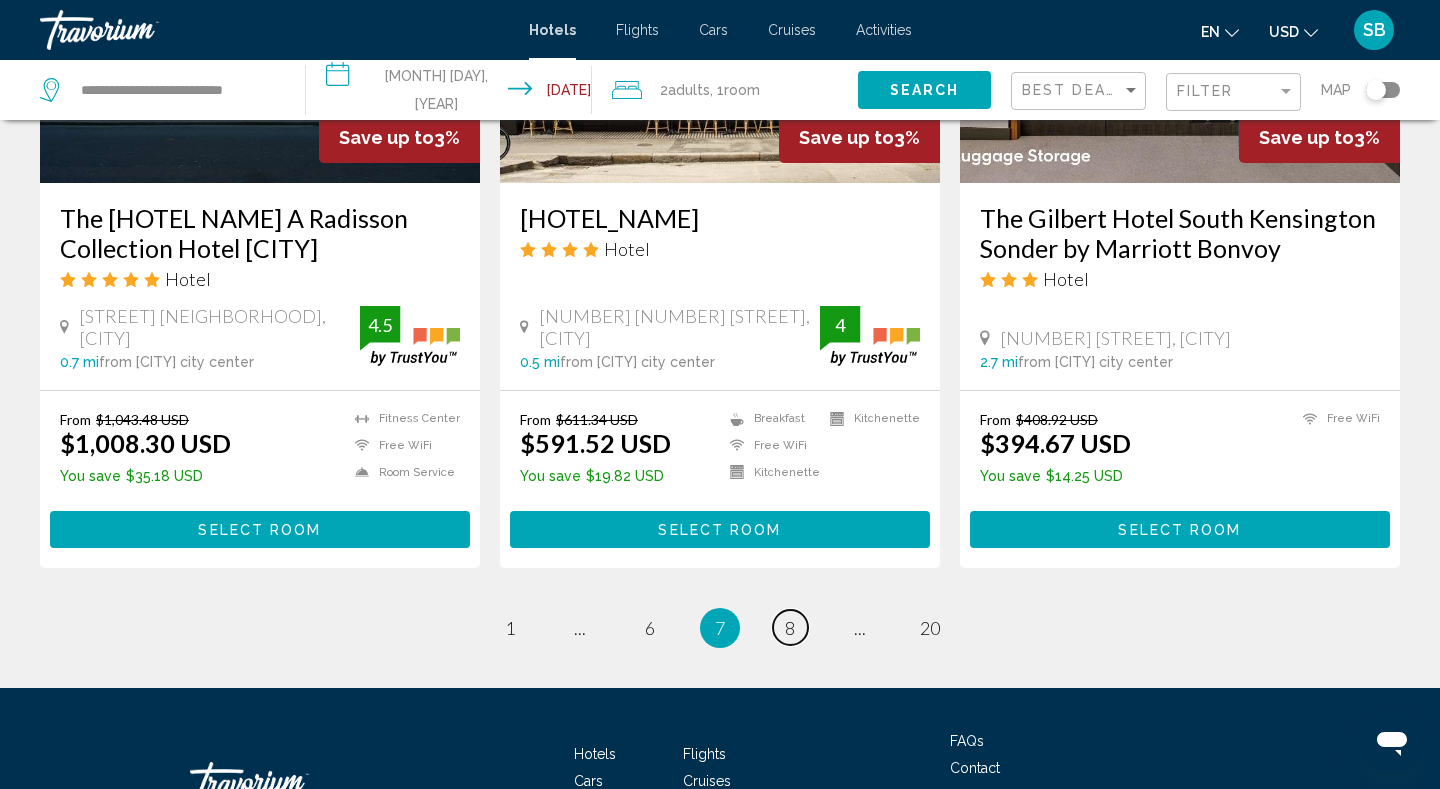 scroll, scrollTop: 2600, scrollLeft: 0, axis: vertical 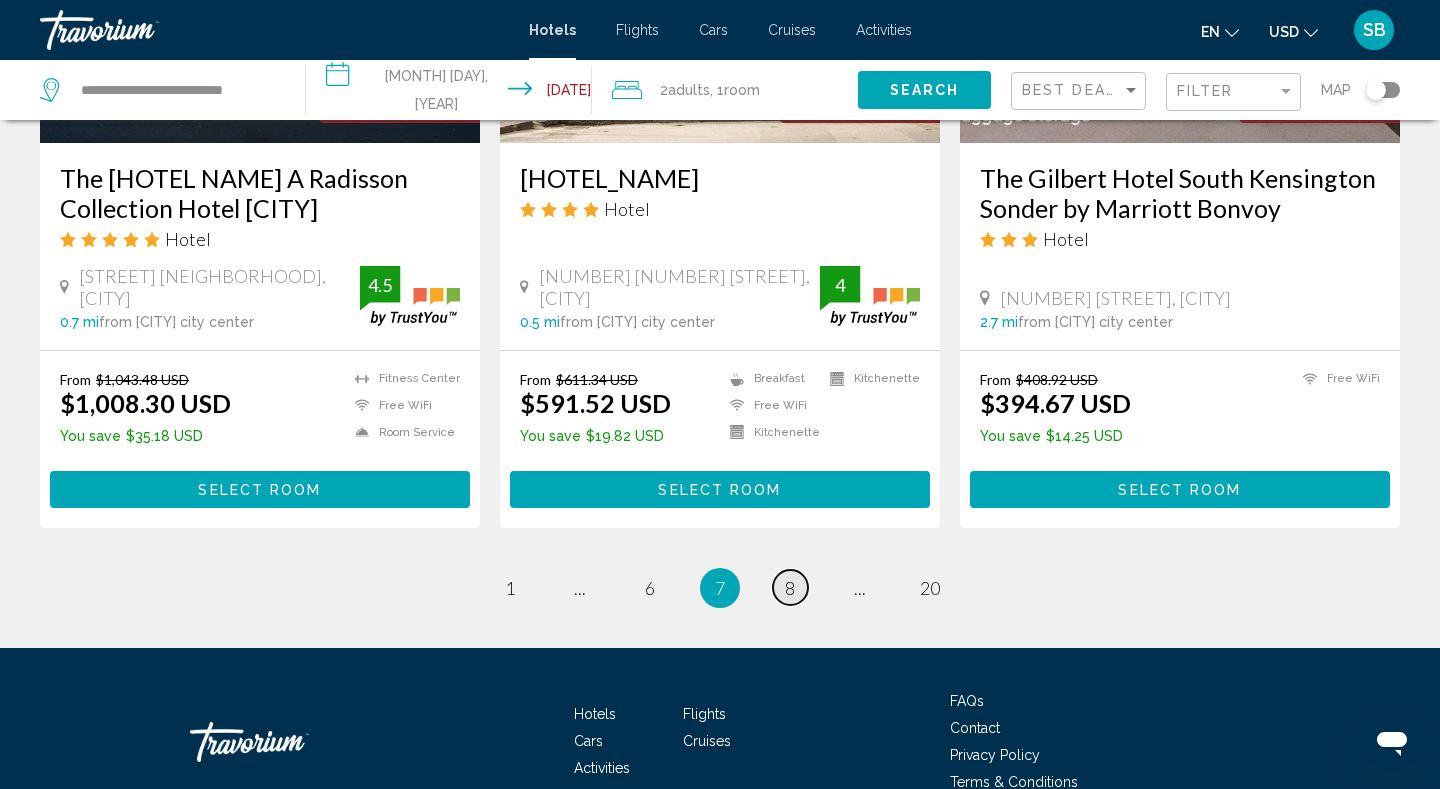click on "8" at bounding box center [790, 588] 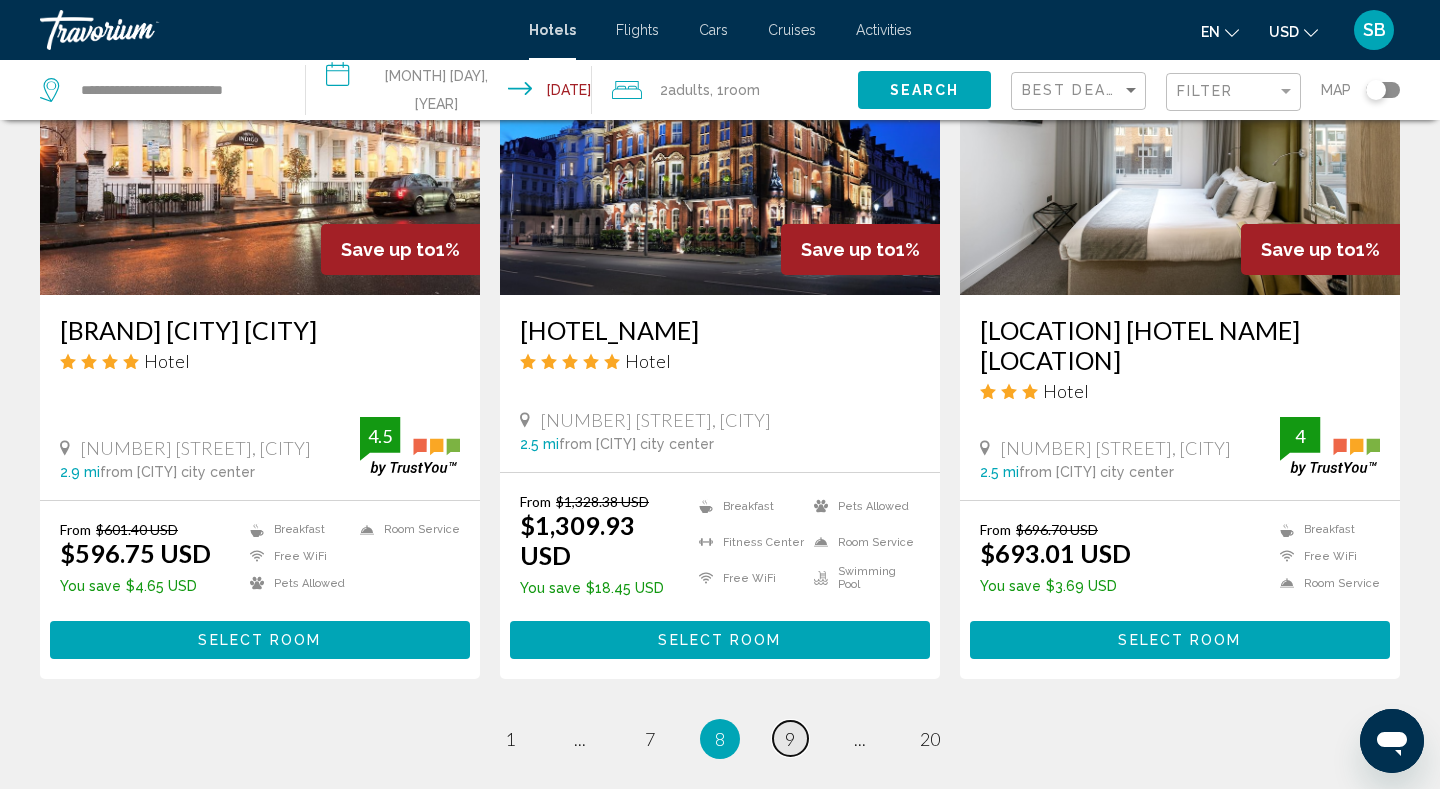 scroll, scrollTop: 2480, scrollLeft: 0, axis: vertical 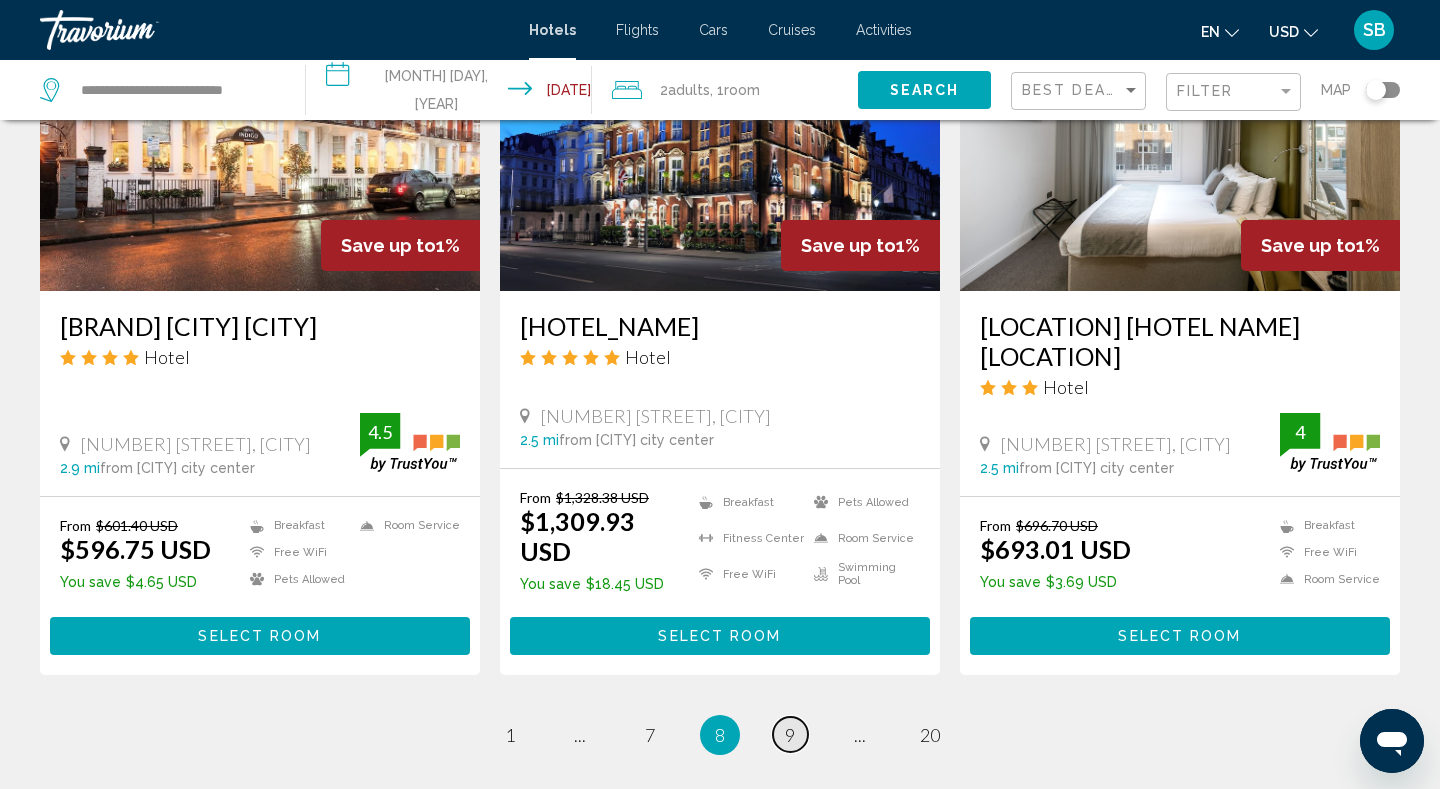 click on "page  9" at bounding box center (790, 734) 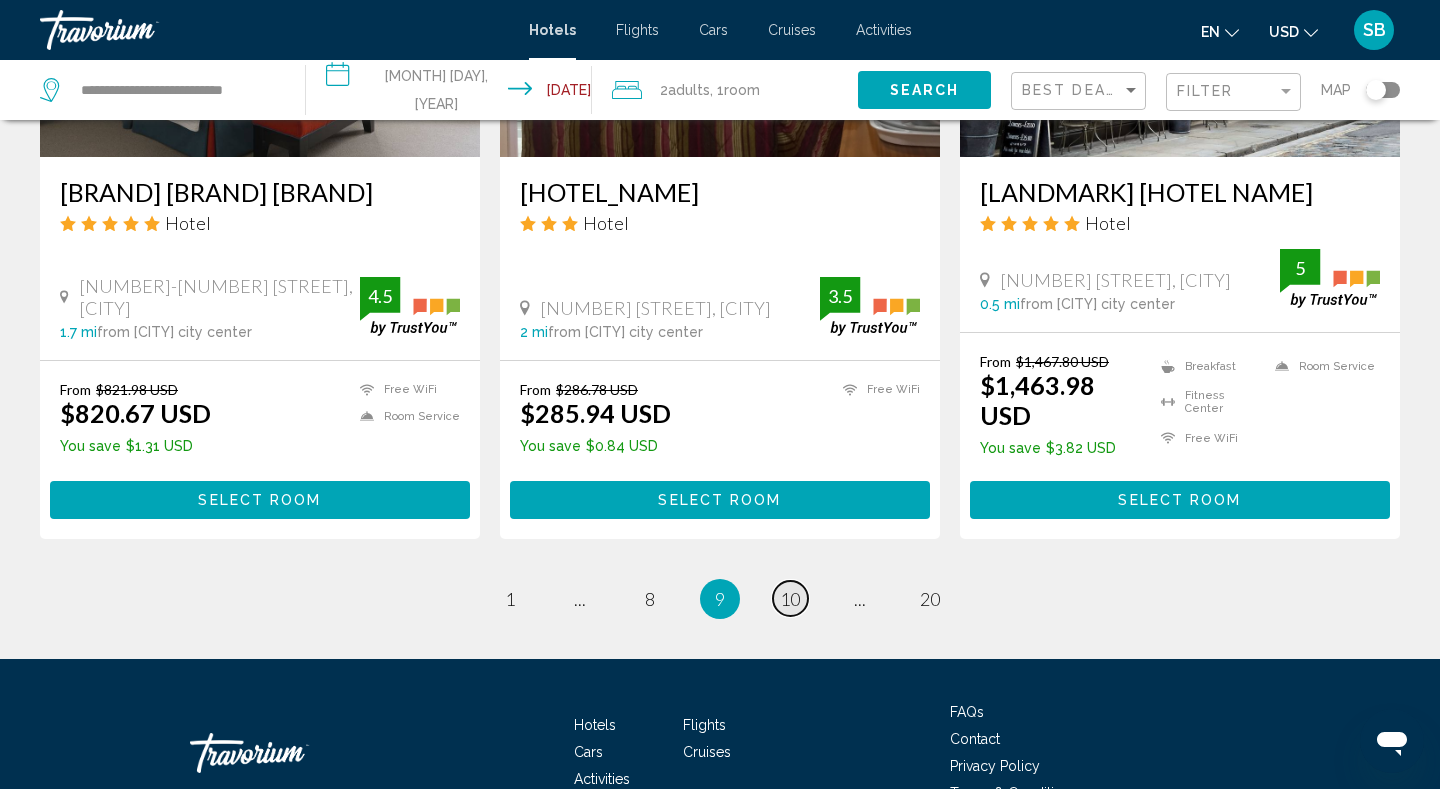 scroll, scrollTop: 2560, scrollLeft: 0, axis: vertical 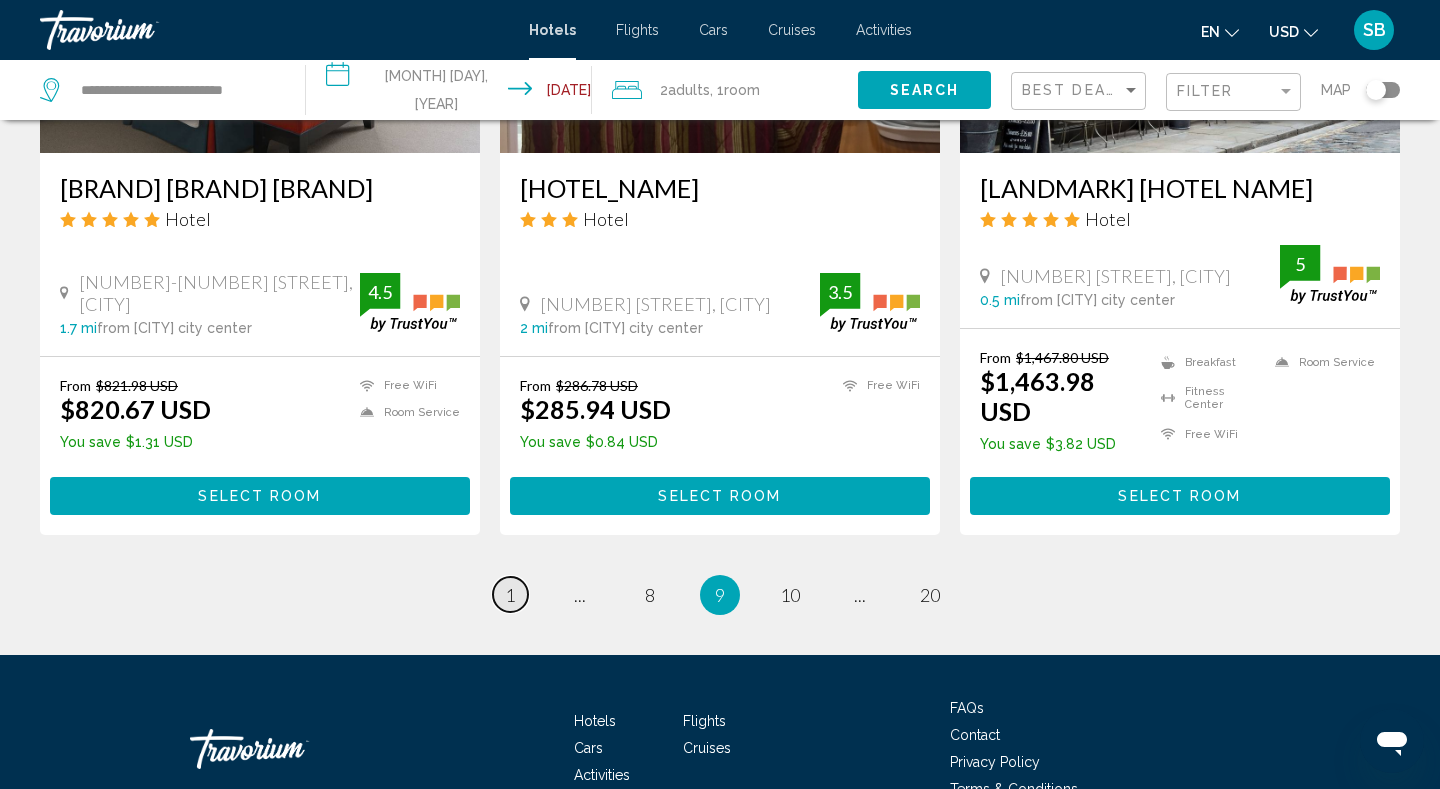 click on "page  1" at bounding box center [510, 594] 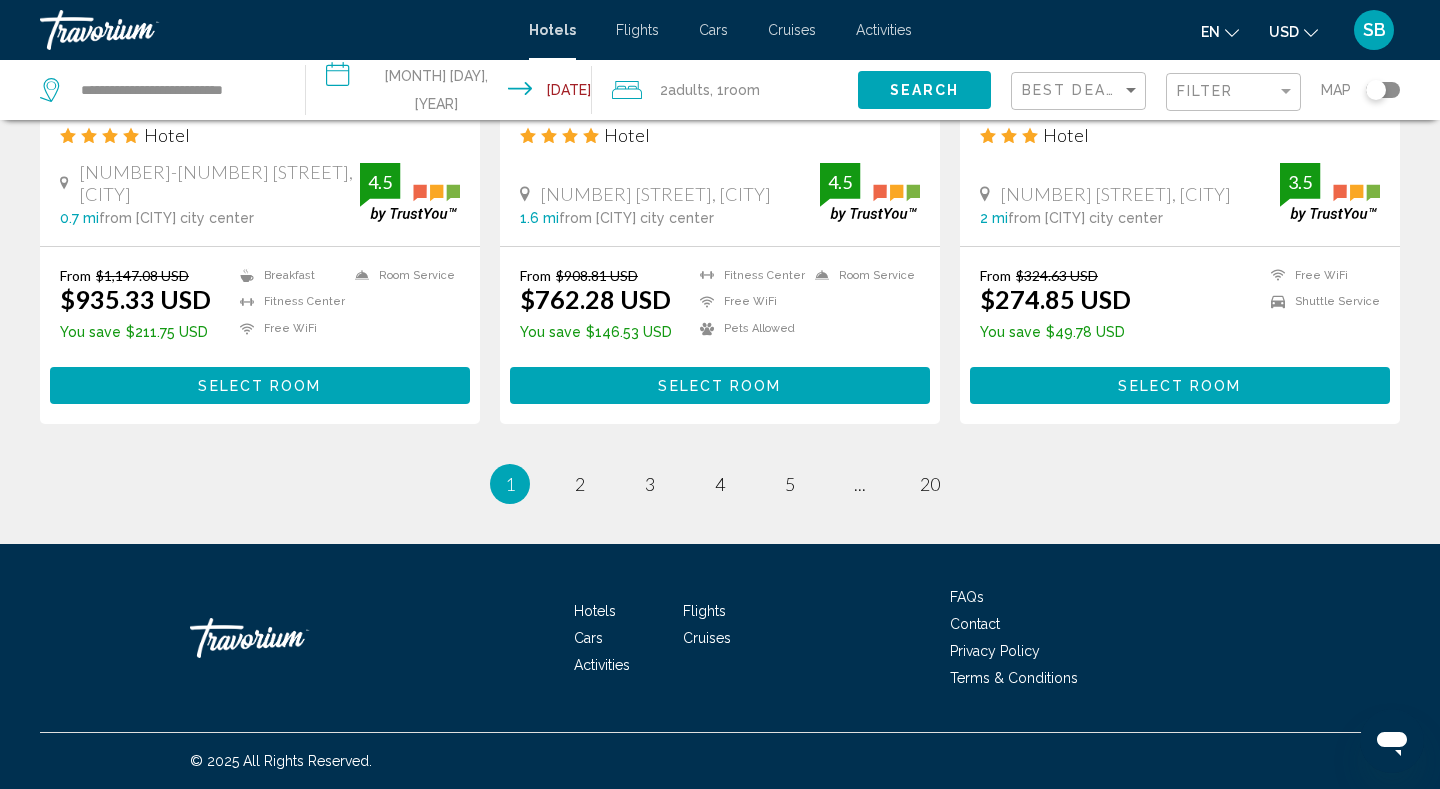 scroll, scrollTop: 2670, scrollLeft: 0, axis: vertical 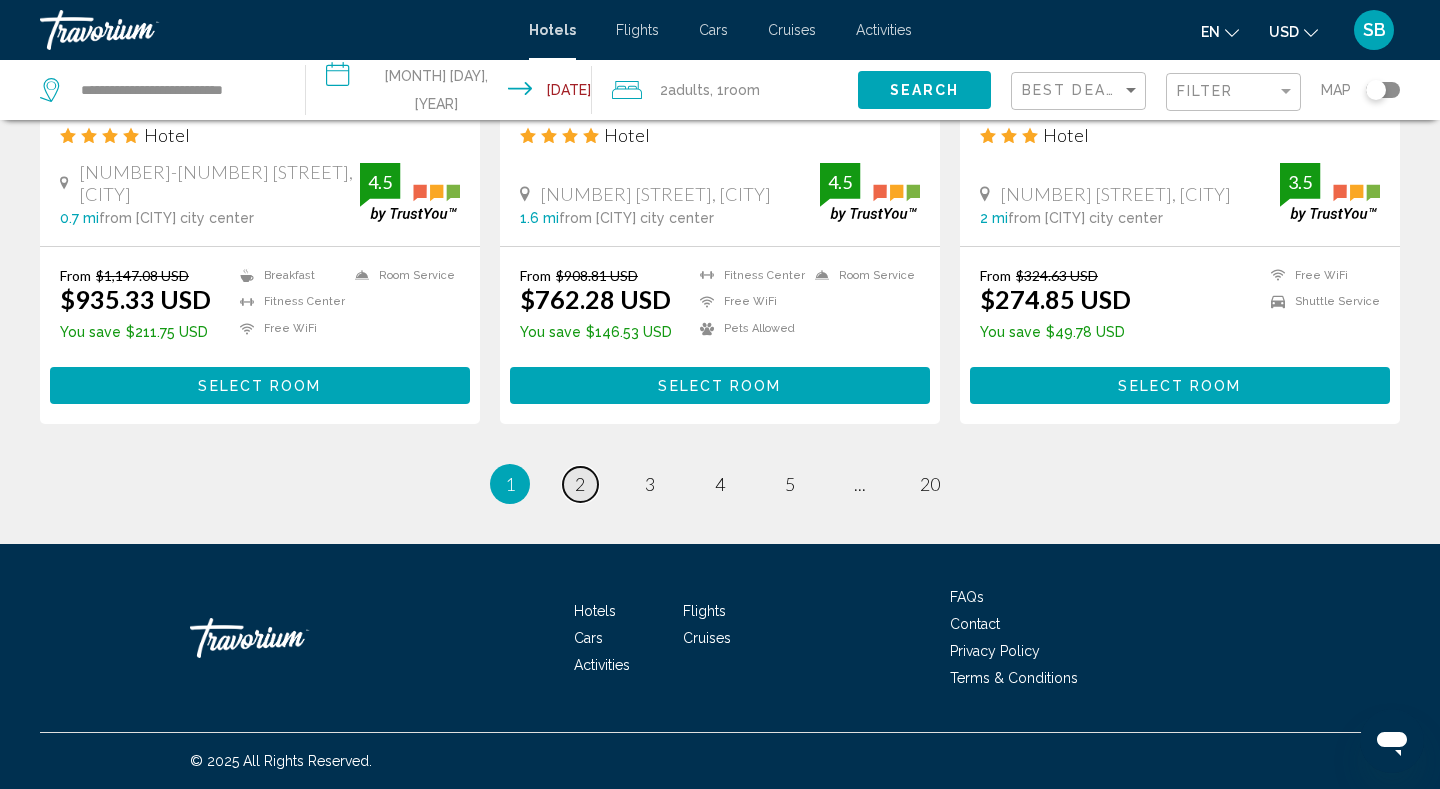 click on "page  2" at bounding box center (580, 484) 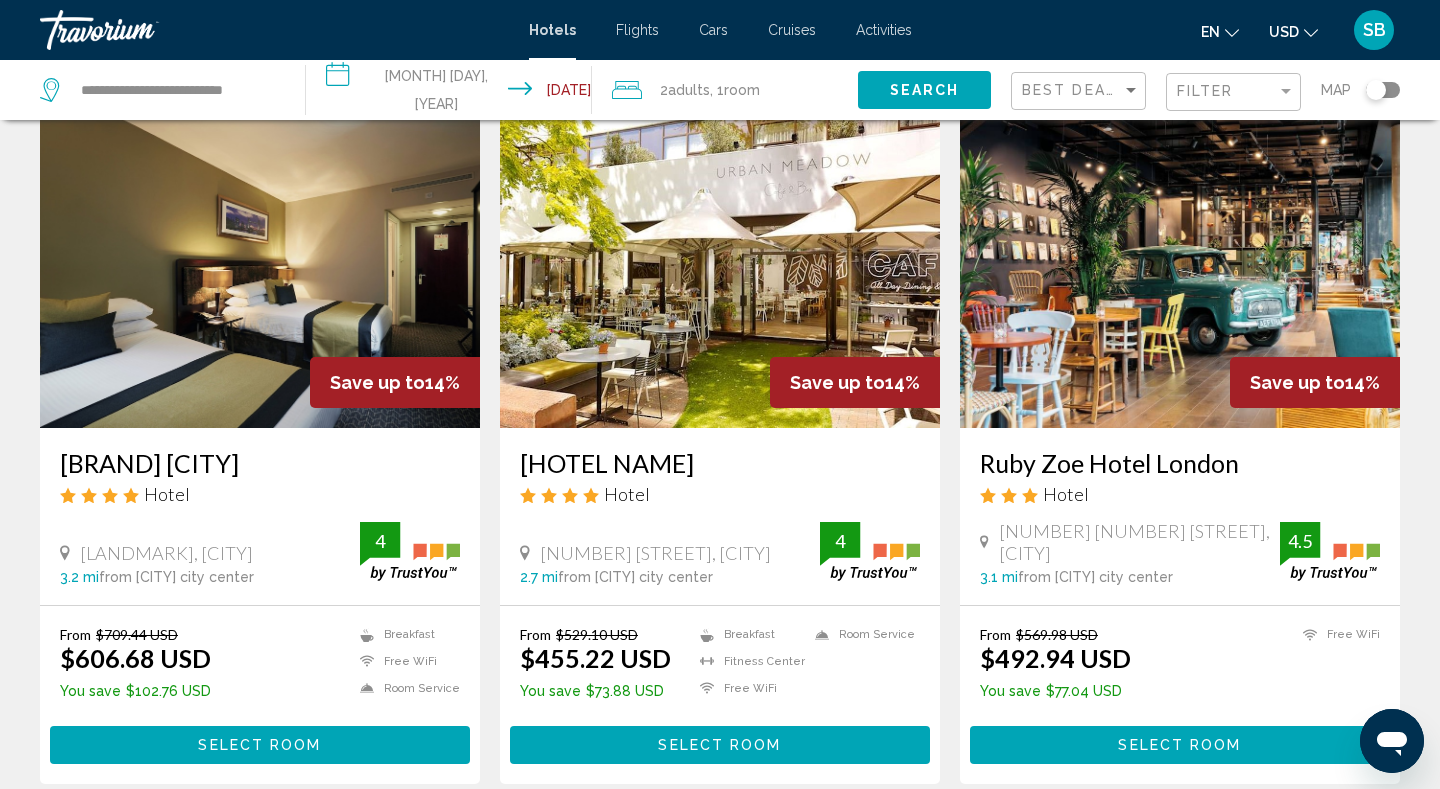 scroll, scrollTop: 800, scrollLeft: 0, axis: vertical 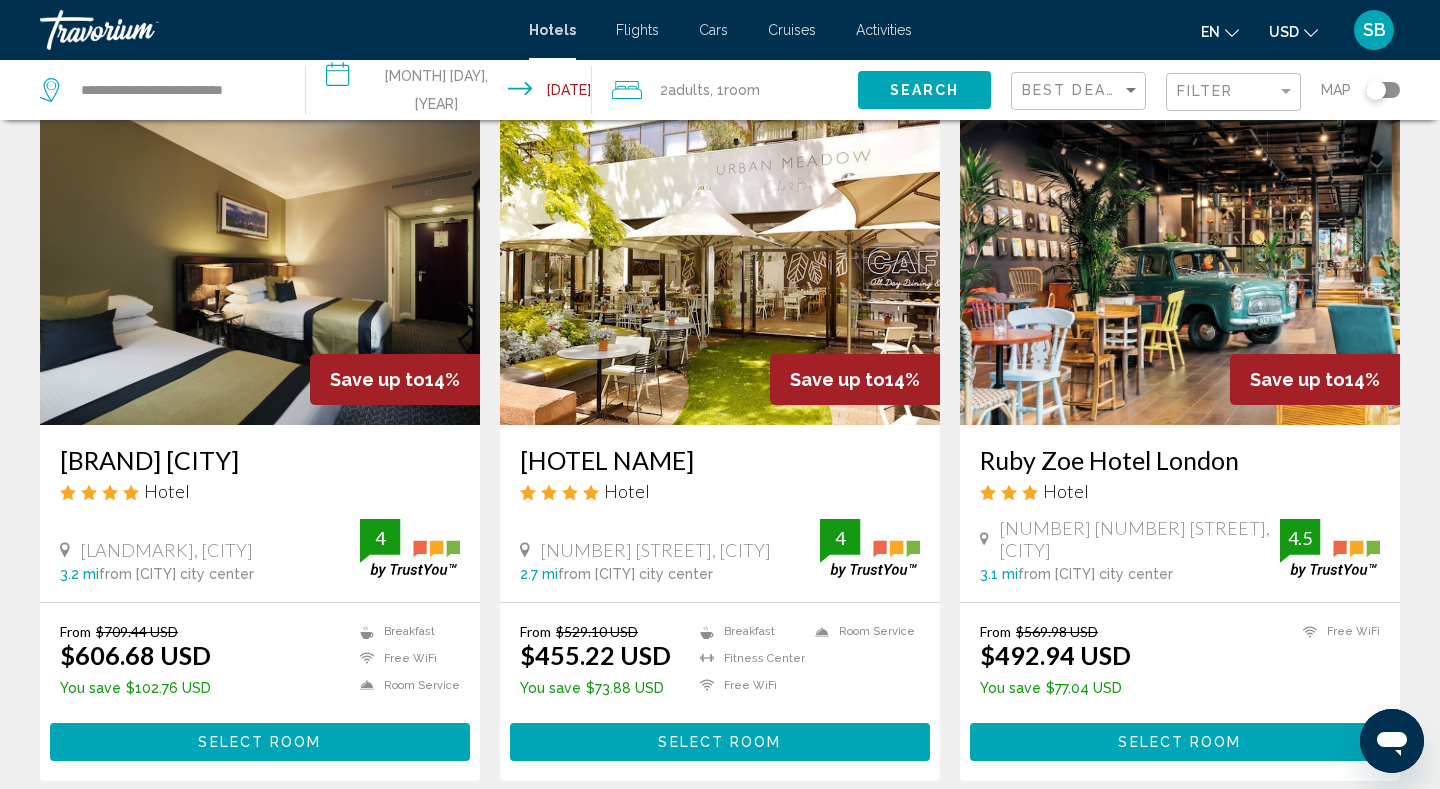click at bounding box center (720, 265) 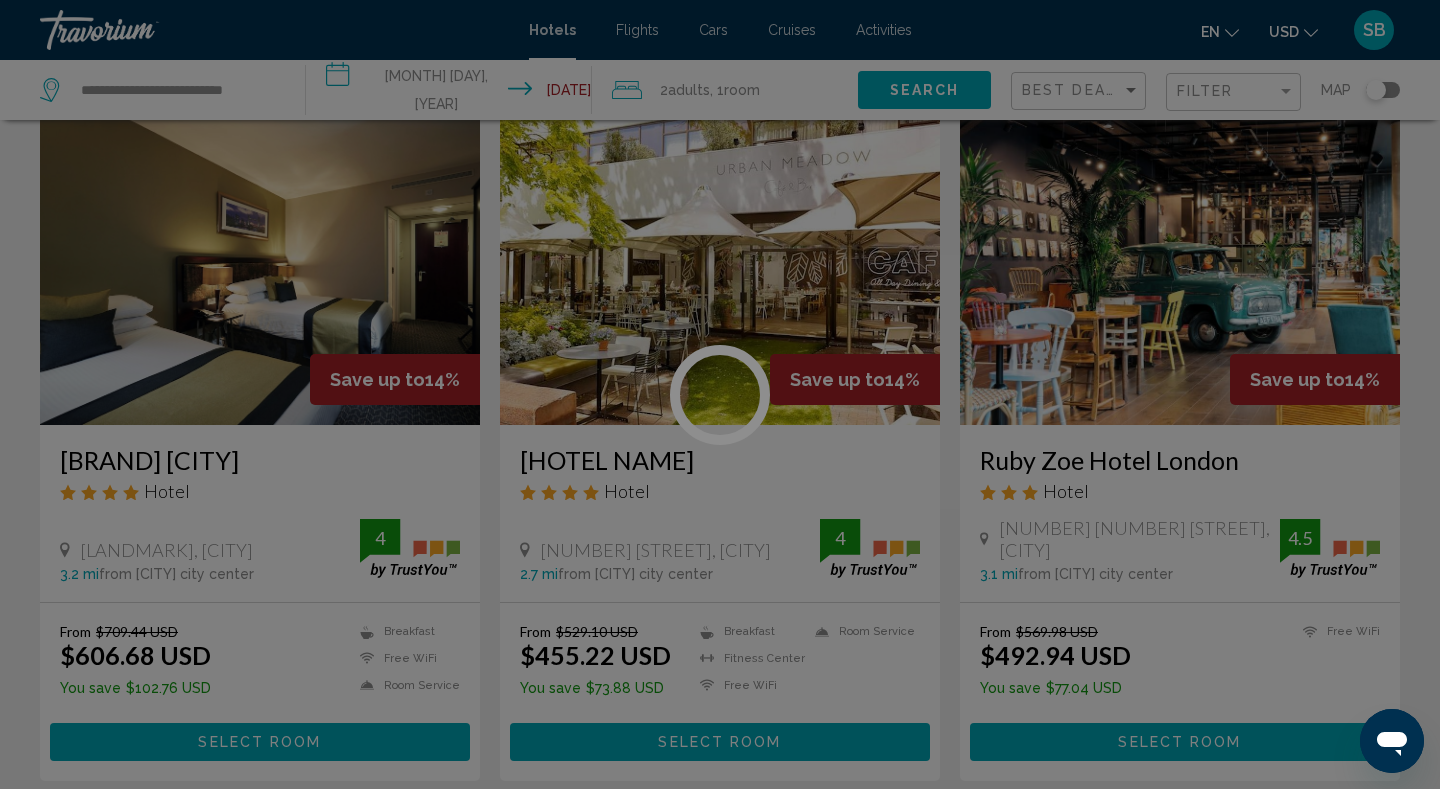 scroll, scrollTop: 0, scrollLeft: 0, axis: both 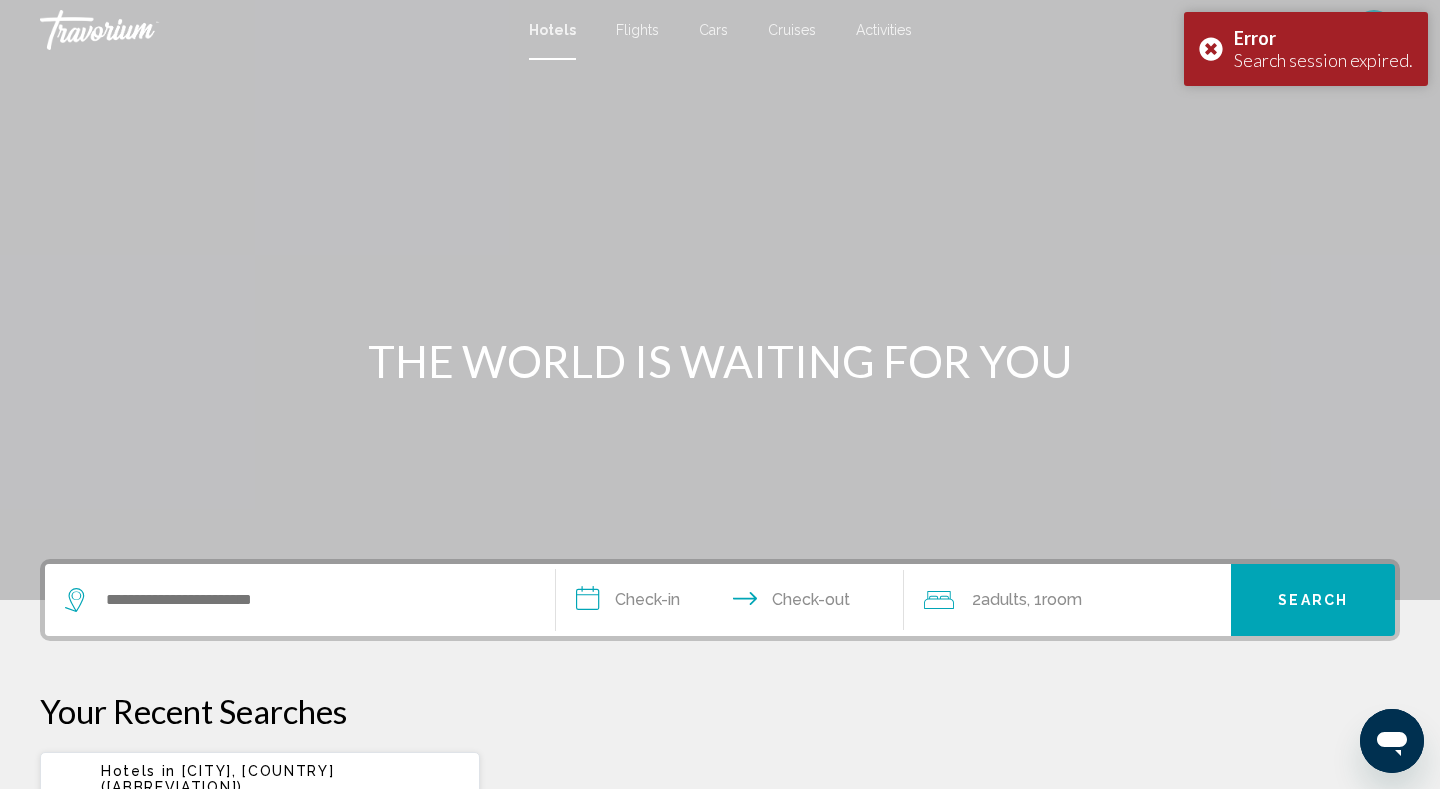 click on "[CITY], [COUNTRY] ([ABBREVIATION])" at bounding box center (217, 779) 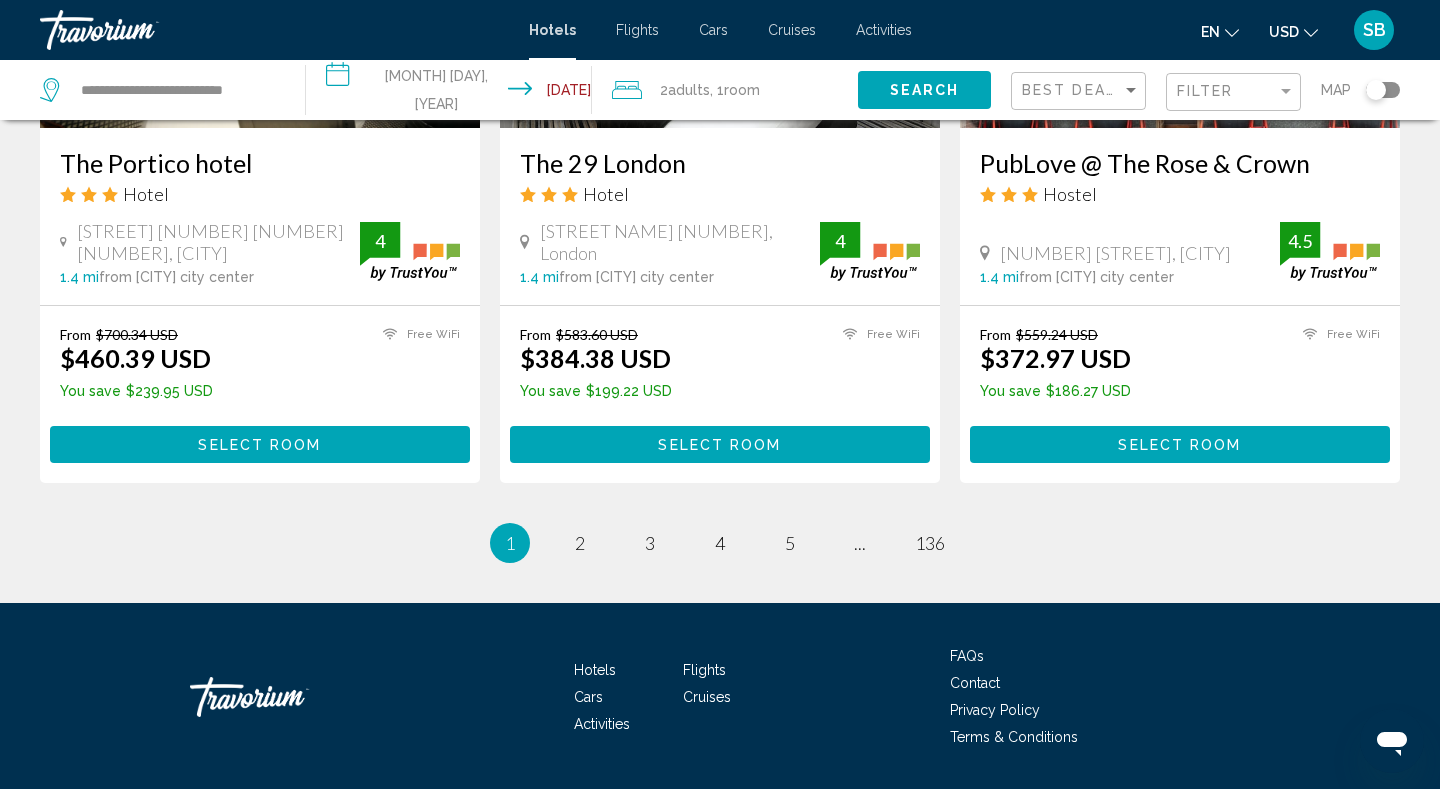 scroll, scrollTop: 2600, scrollLeft: 0, axis: vertical 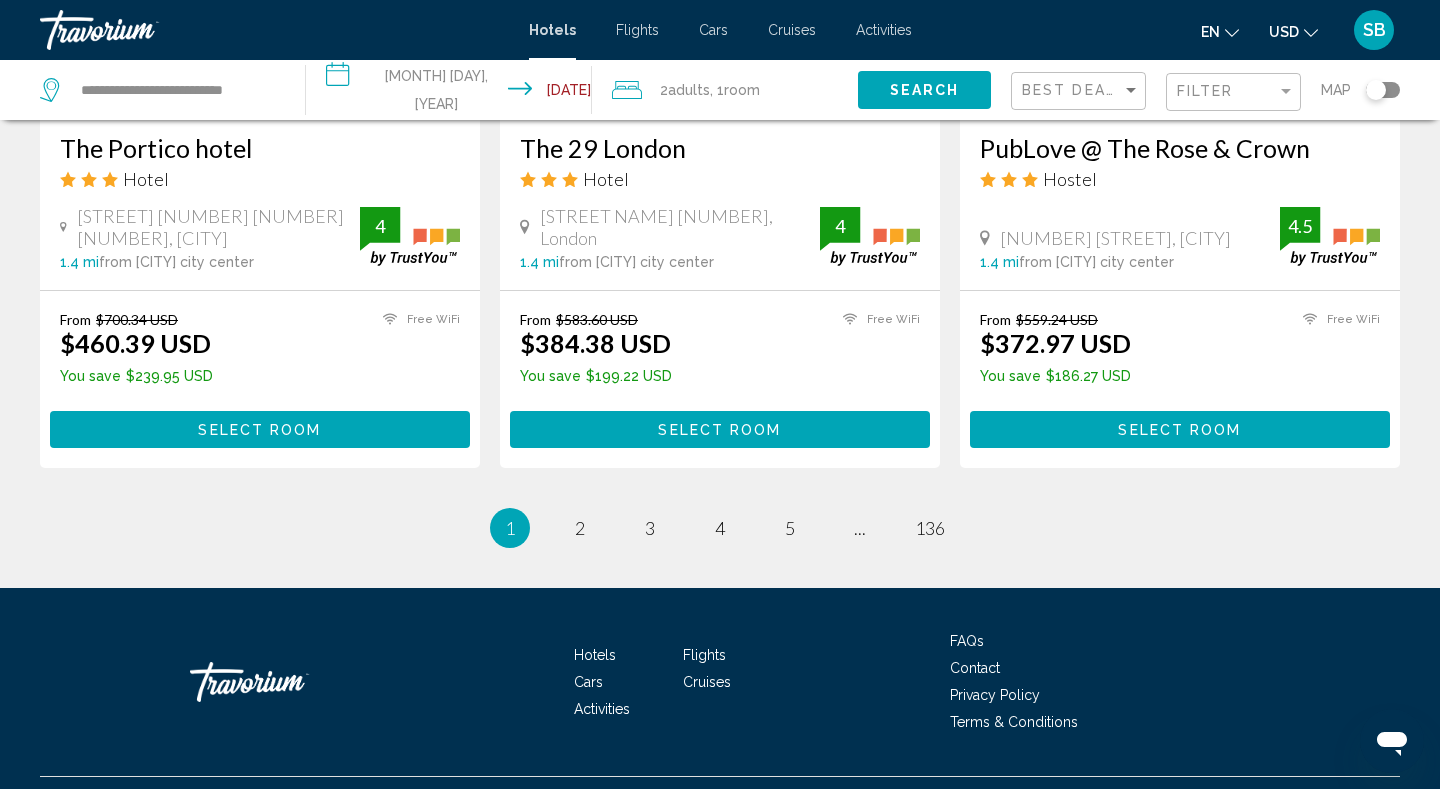 click on "page  2" at bounding box center [580, 528] 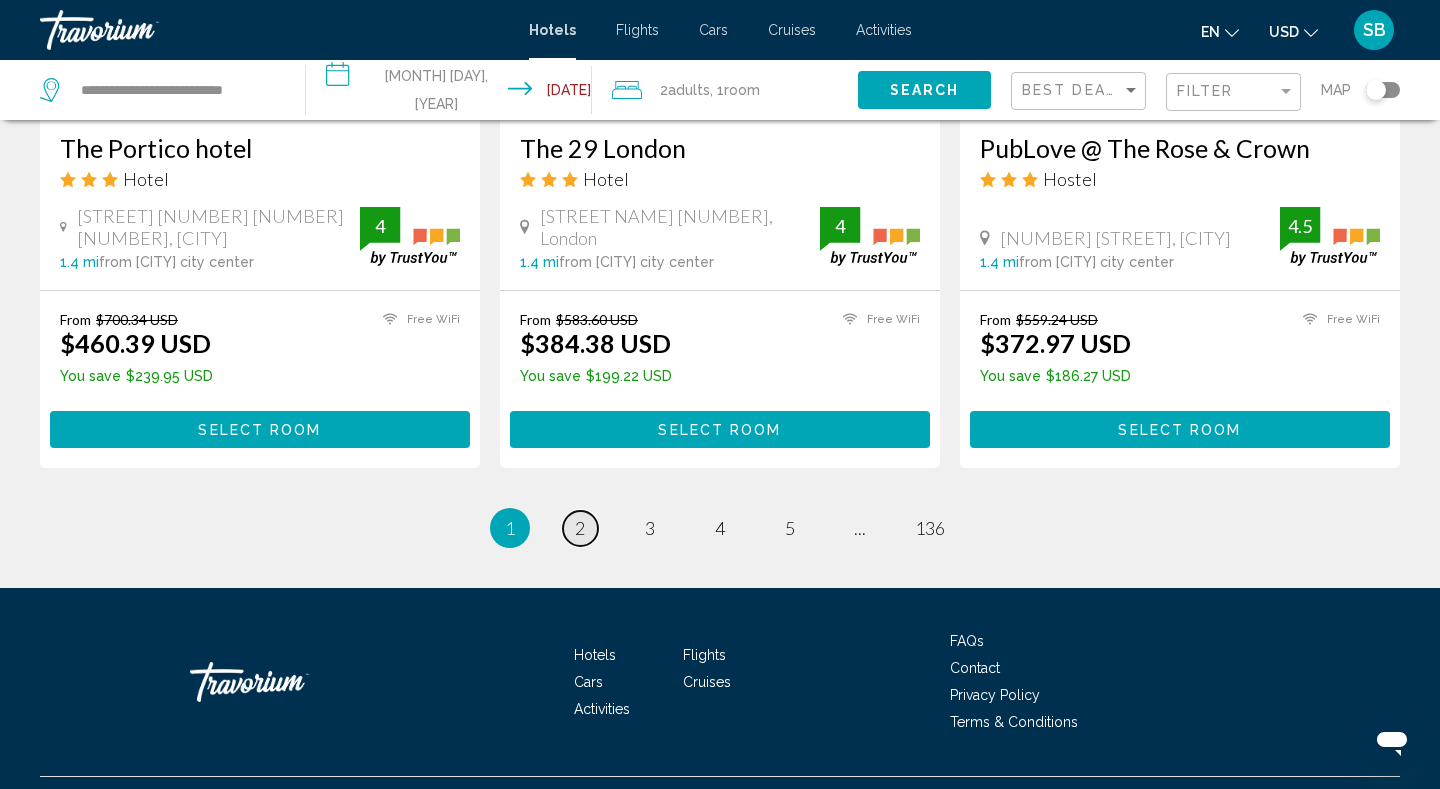 click on "2" at bounding box center (580, 528) 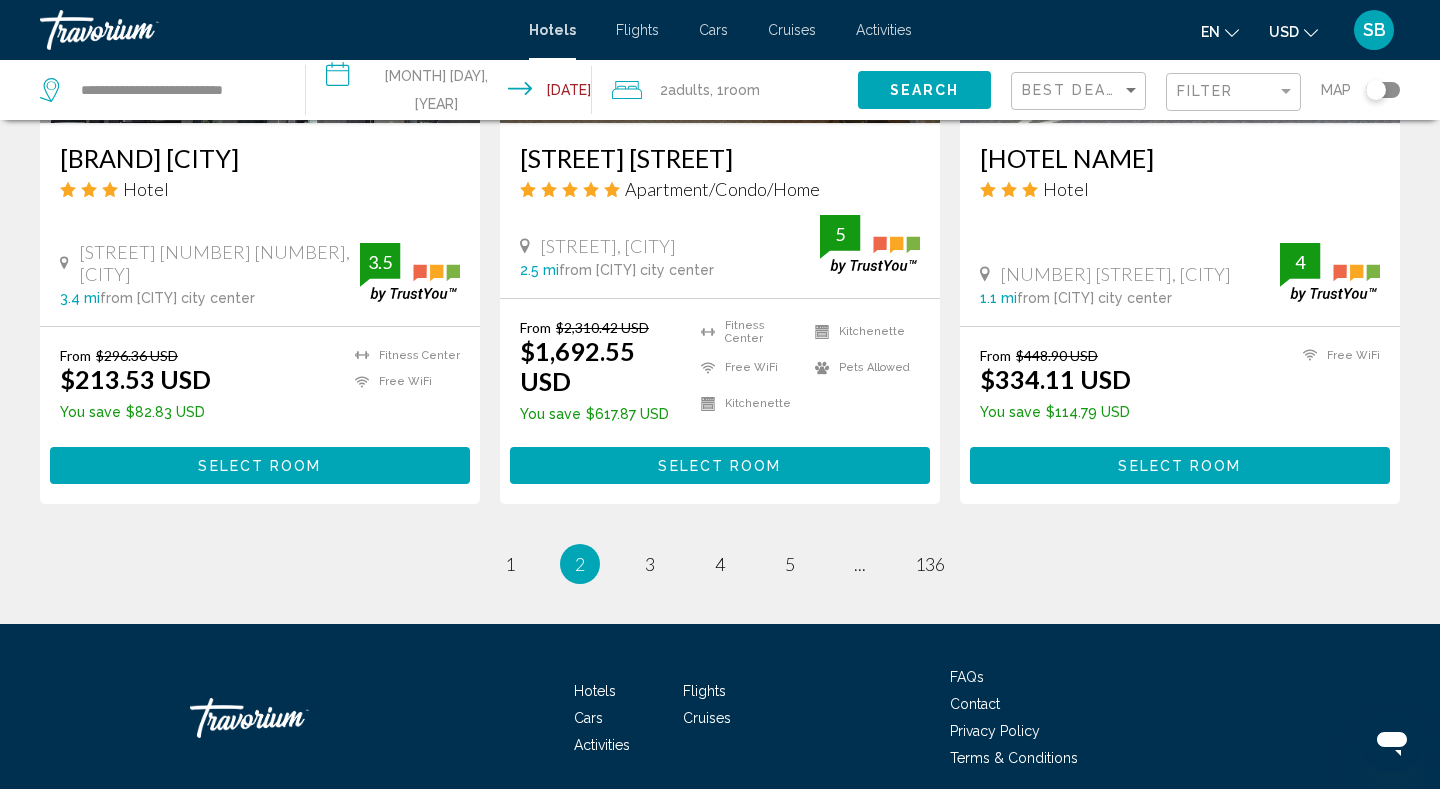 scroll, scrollTop: 2600, scrollLeft: 0, axis: vertical 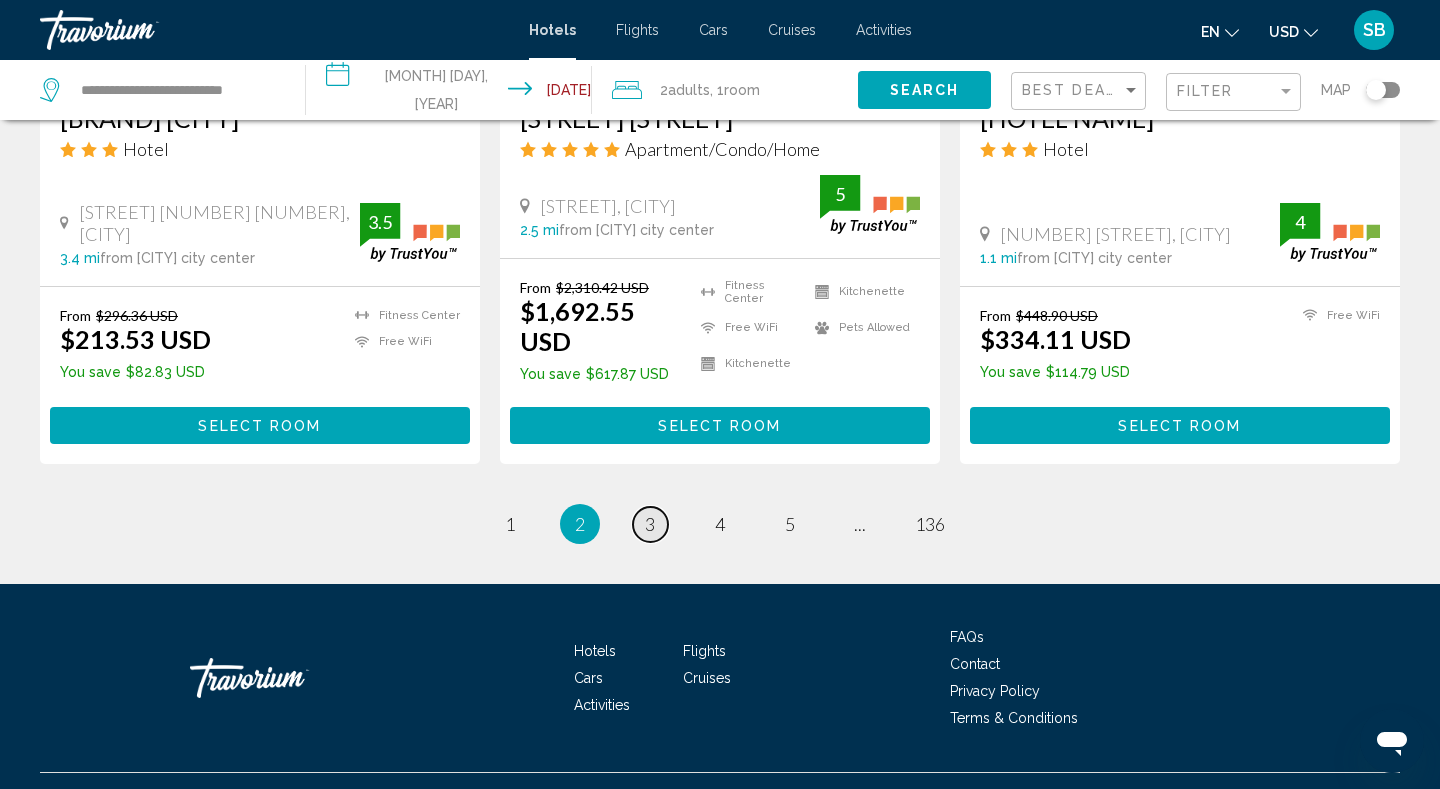 click on "3" at bounding box center [650, 524] 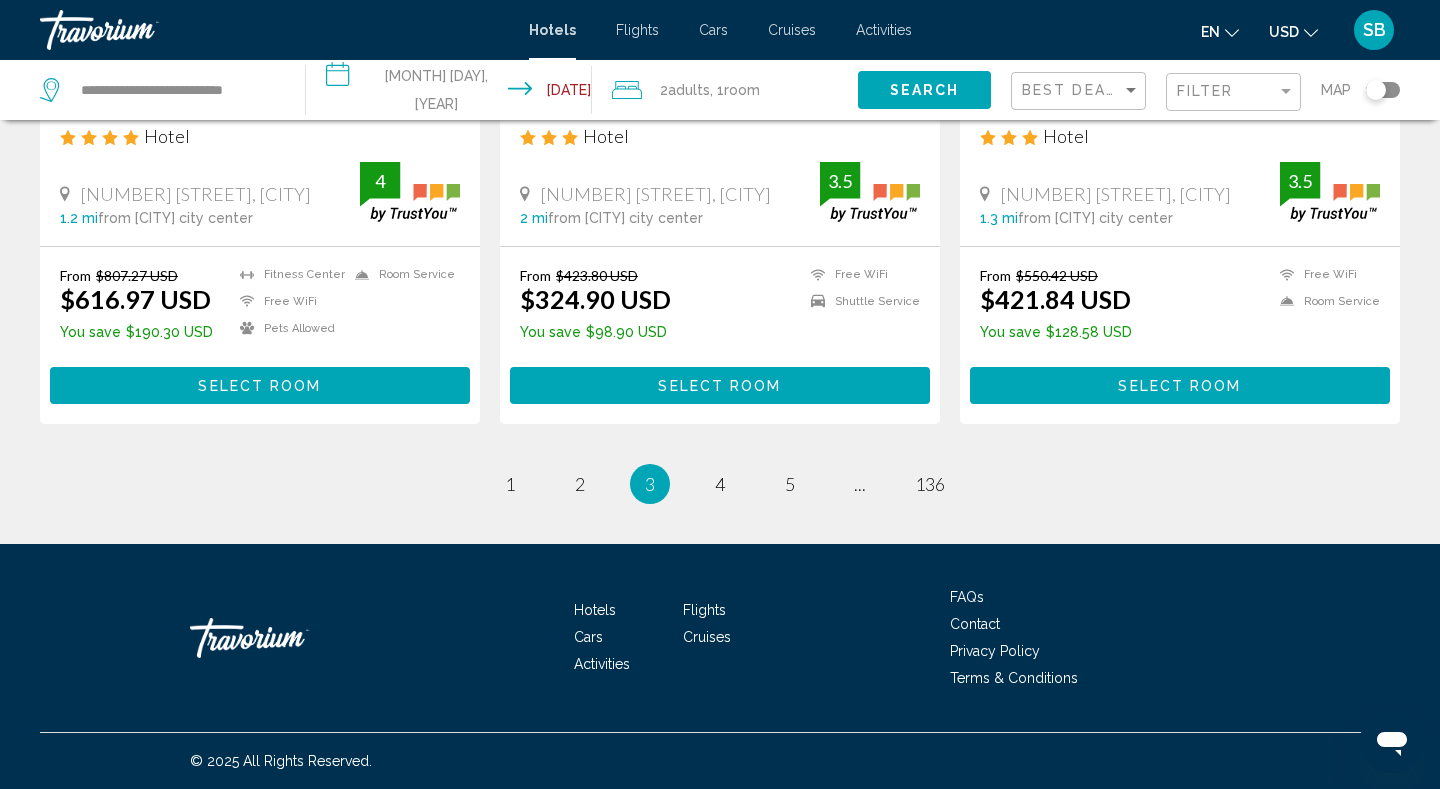 scroll, scrollTop: 2640, scrollLeft: 0, axis: vertical 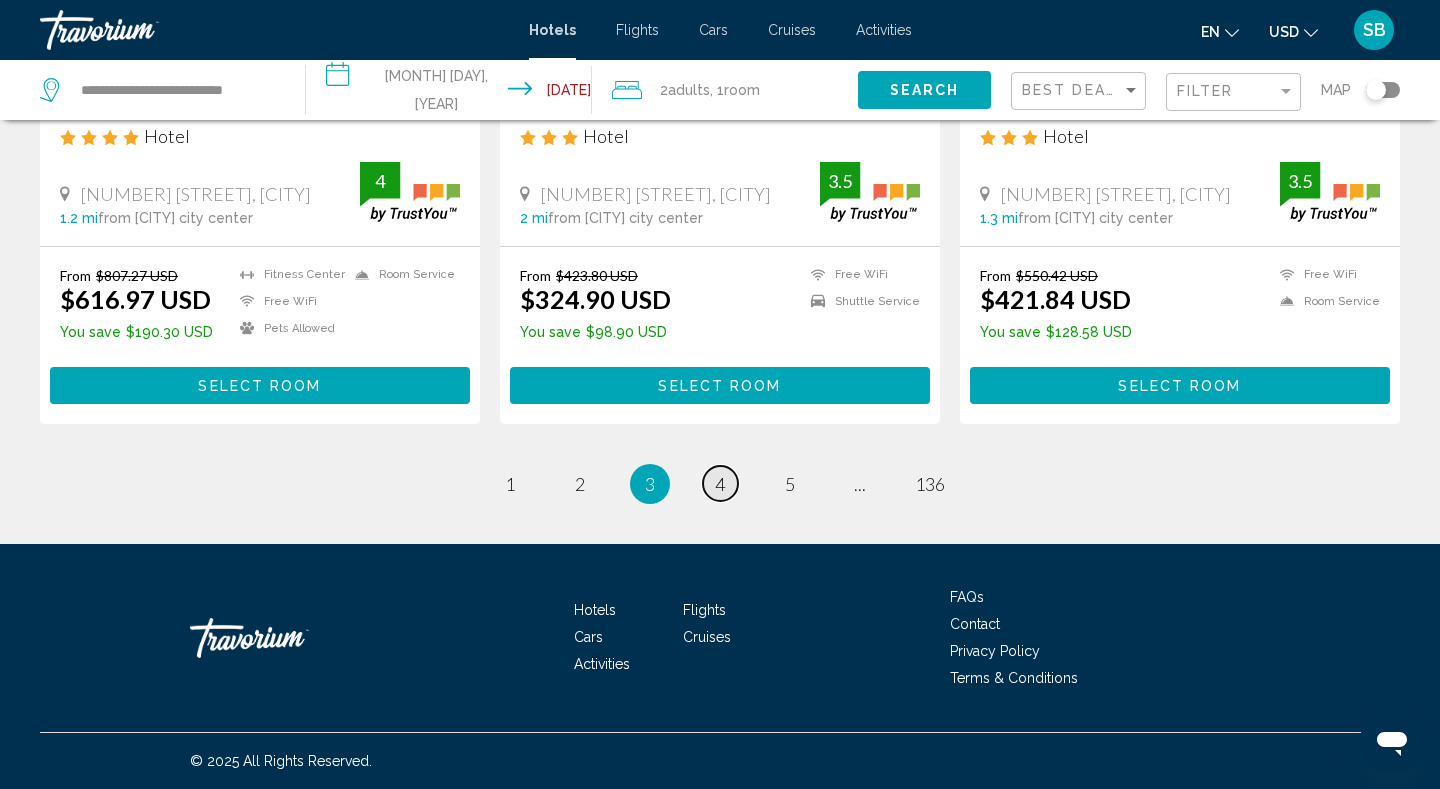 click on "page  4" at bounding box center [720, 483] 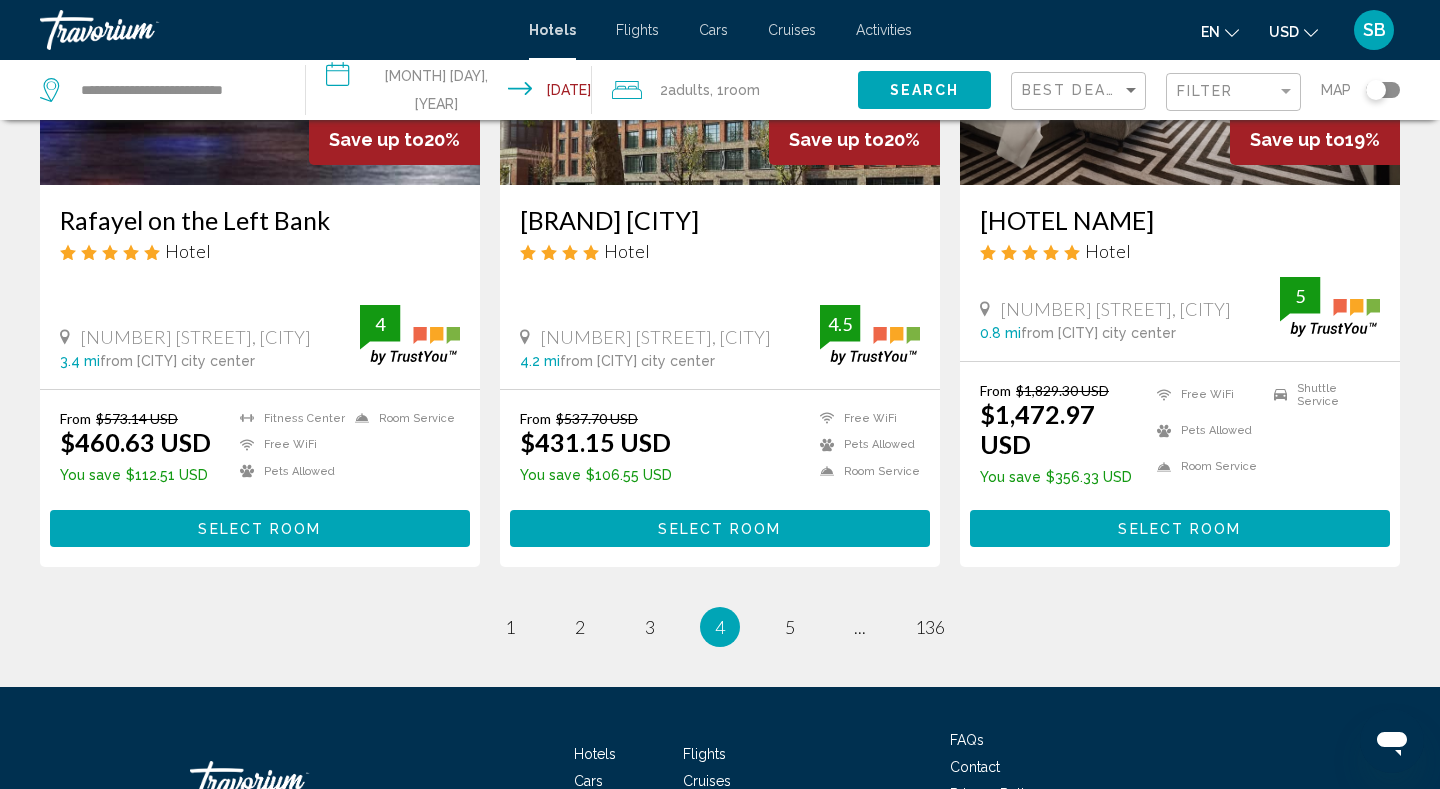 scroll, scrollTop: 2600, scrollLeft: 0, axis: vertical 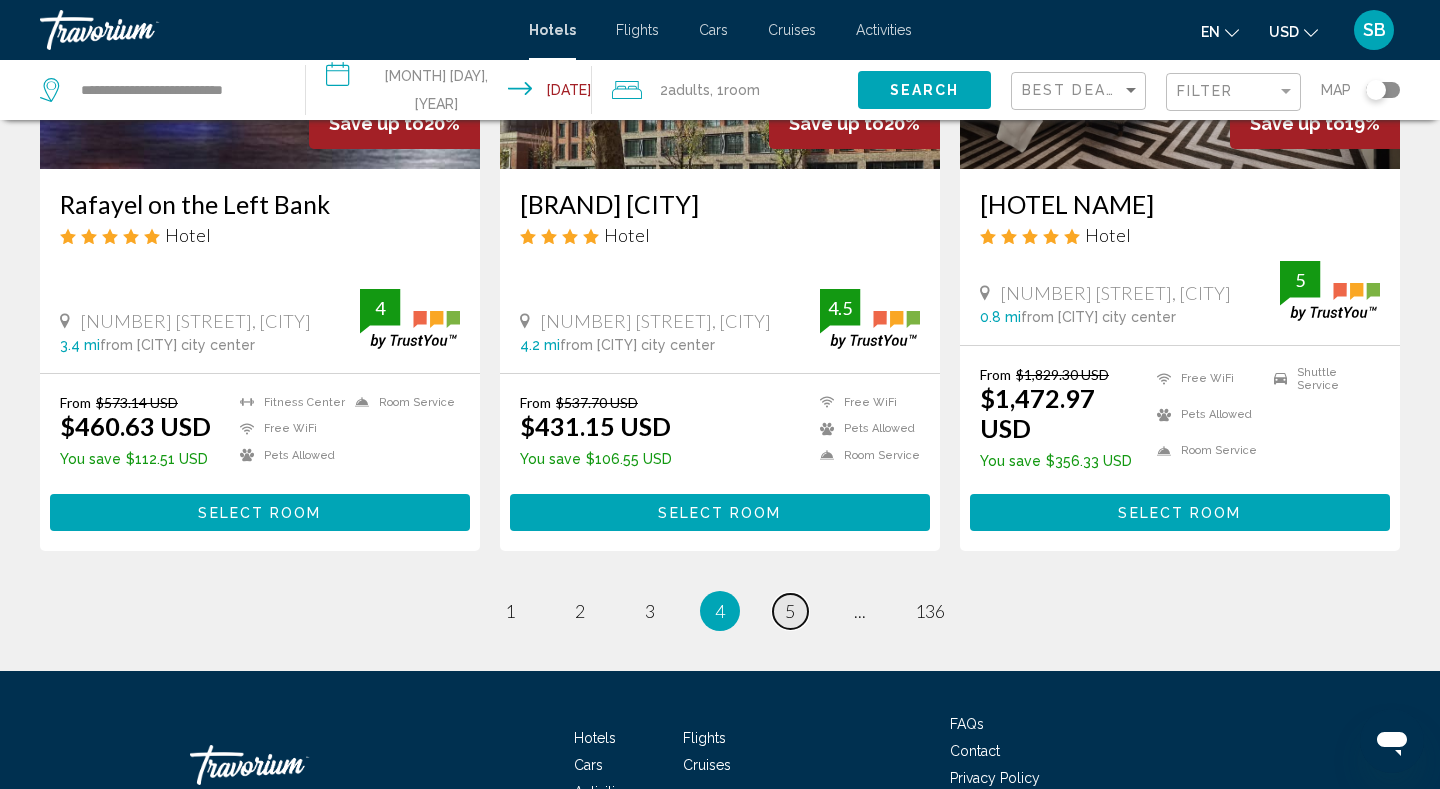 click on "page  5" at bounding box center (790, 611) 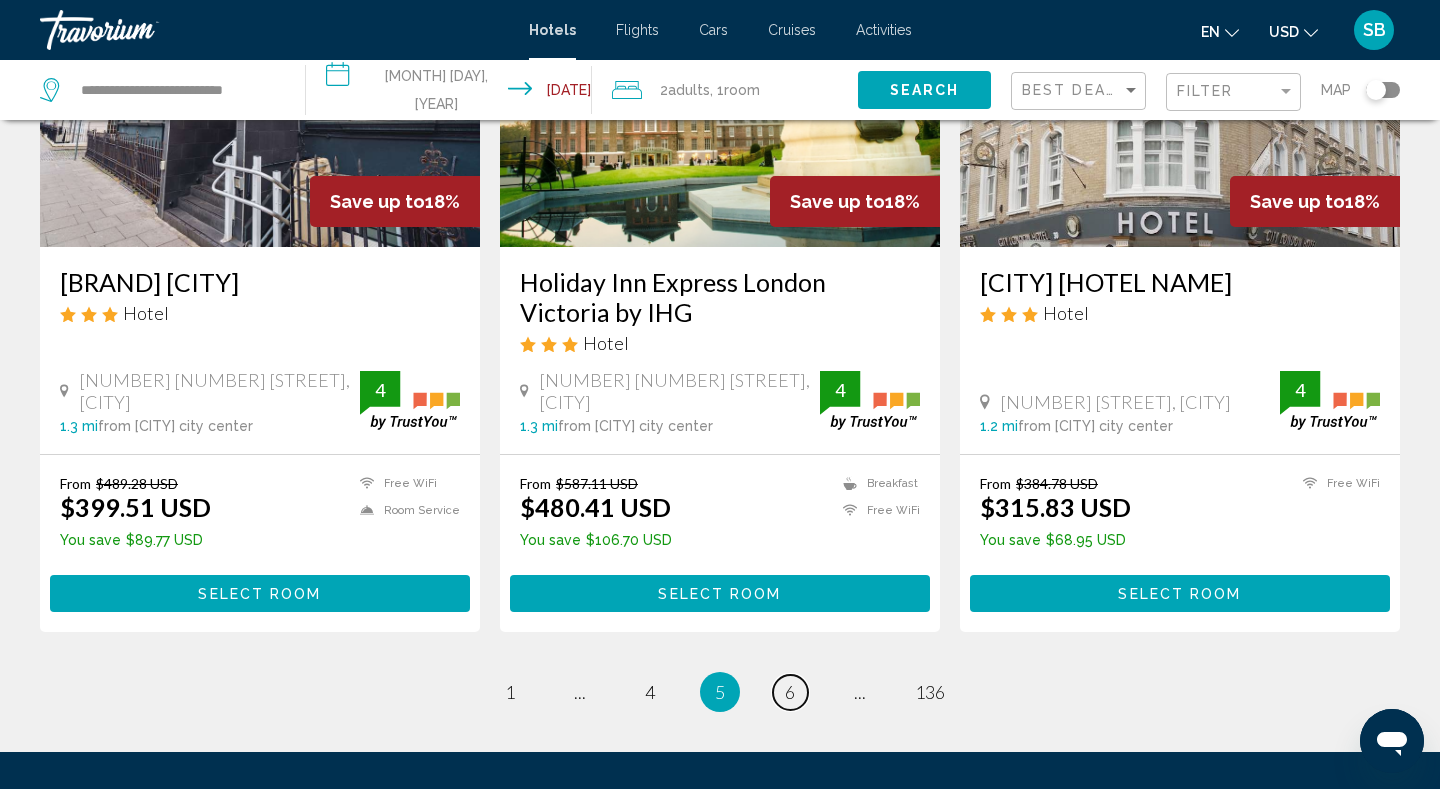 scroll, scrollTop: 2440, scrollLeft: 0, axis: vertical 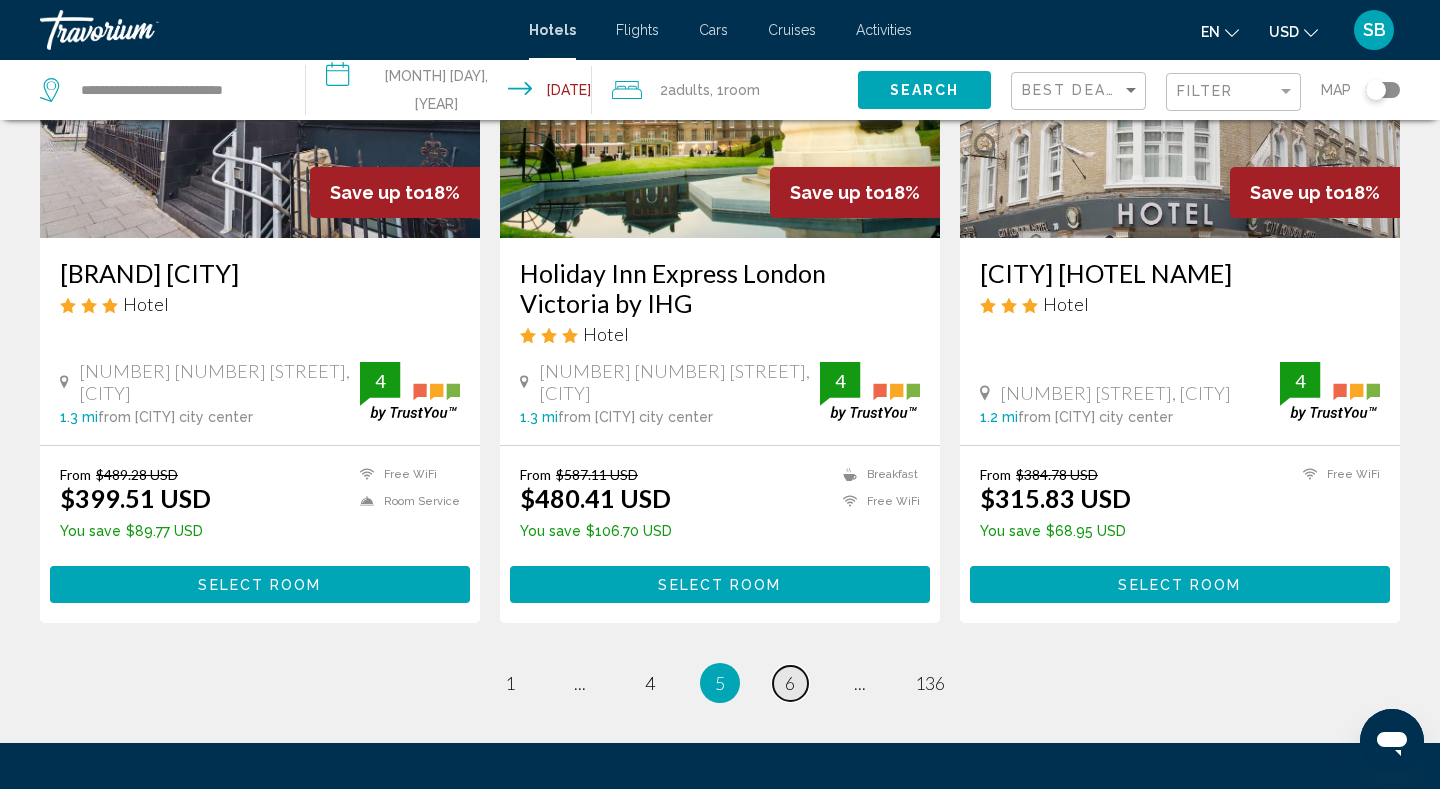 click on "page  6" at bounding box center [790, 683] 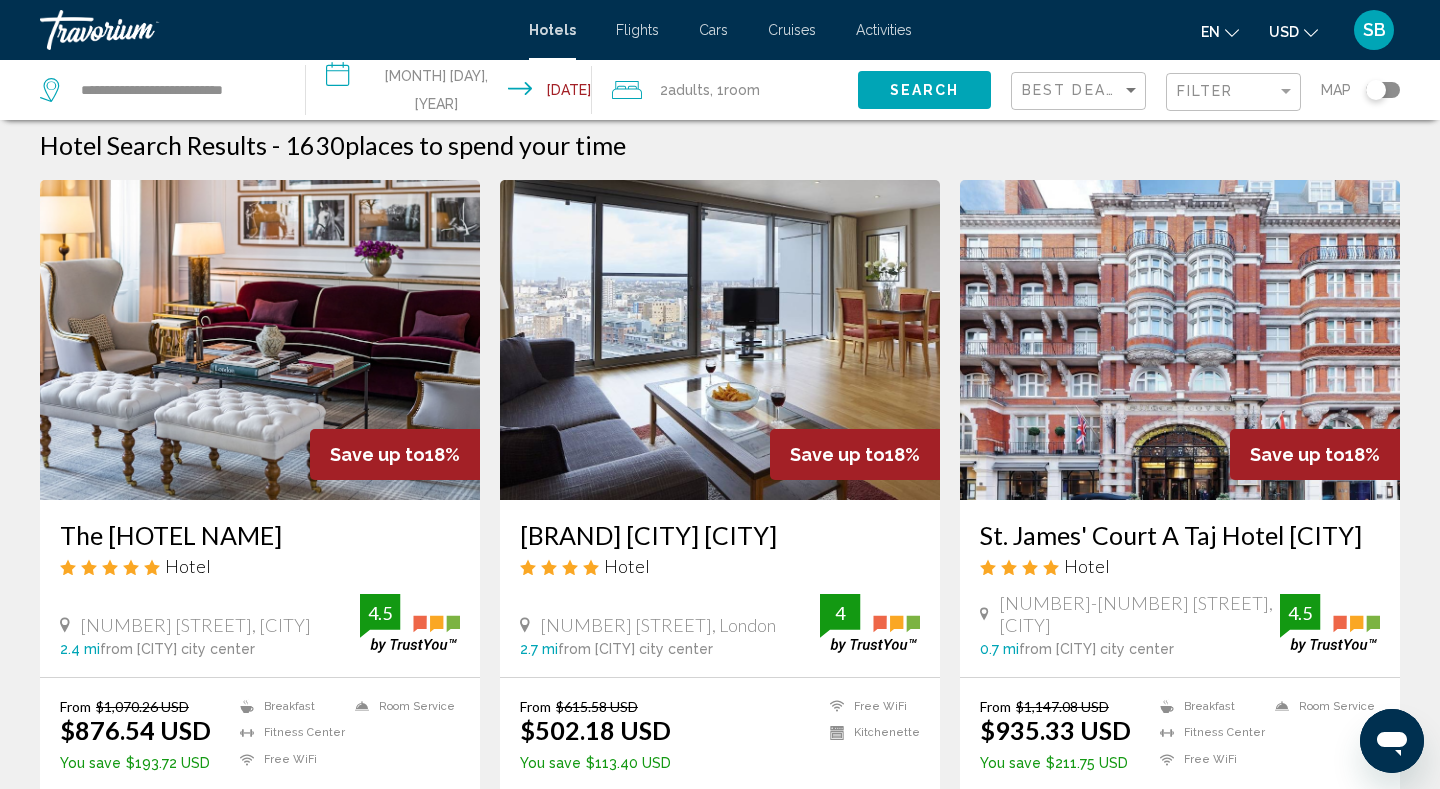 scroll, scrollTop: 0, scrollLeft: 0, axis: both 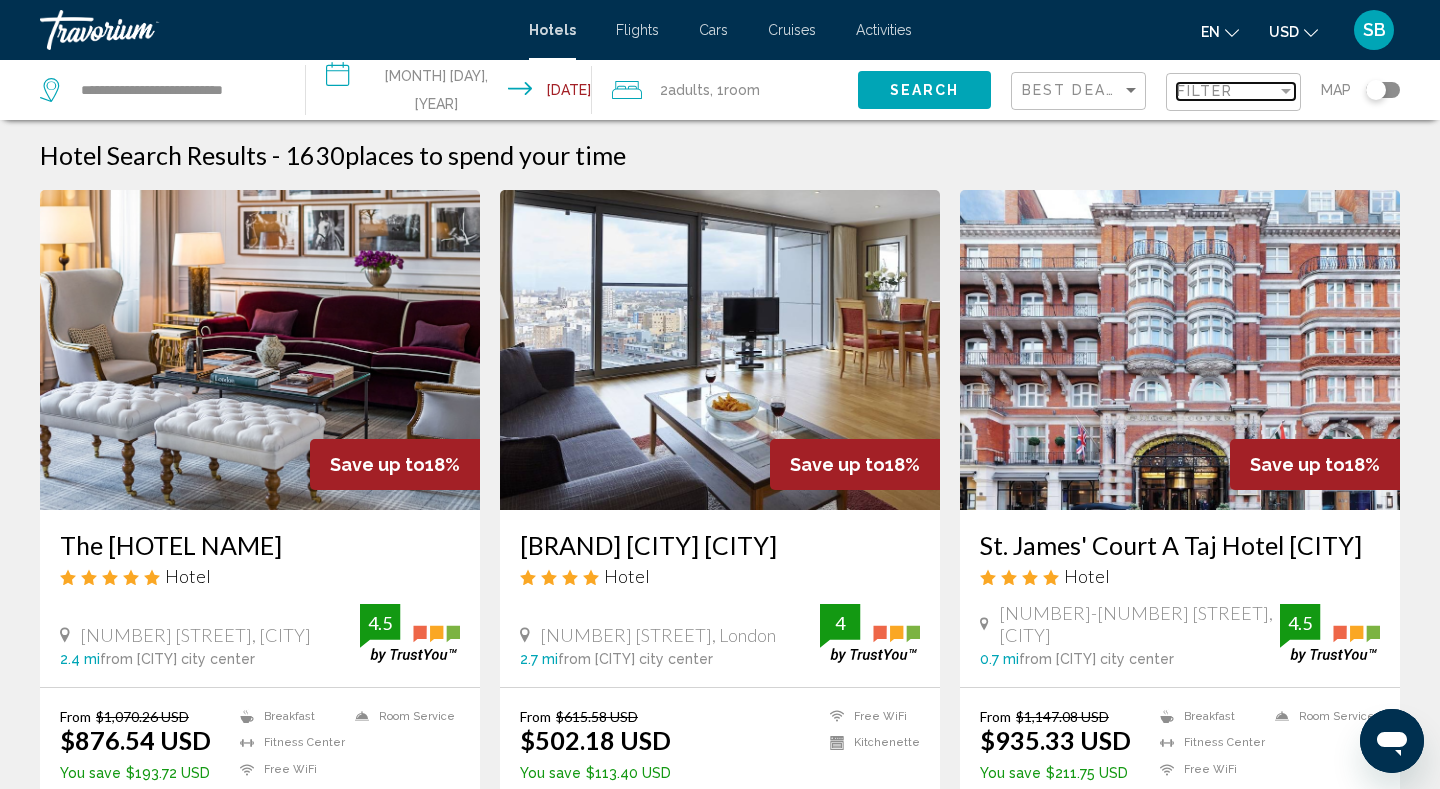 click on "Filter" at bounding box center (1205, 91) 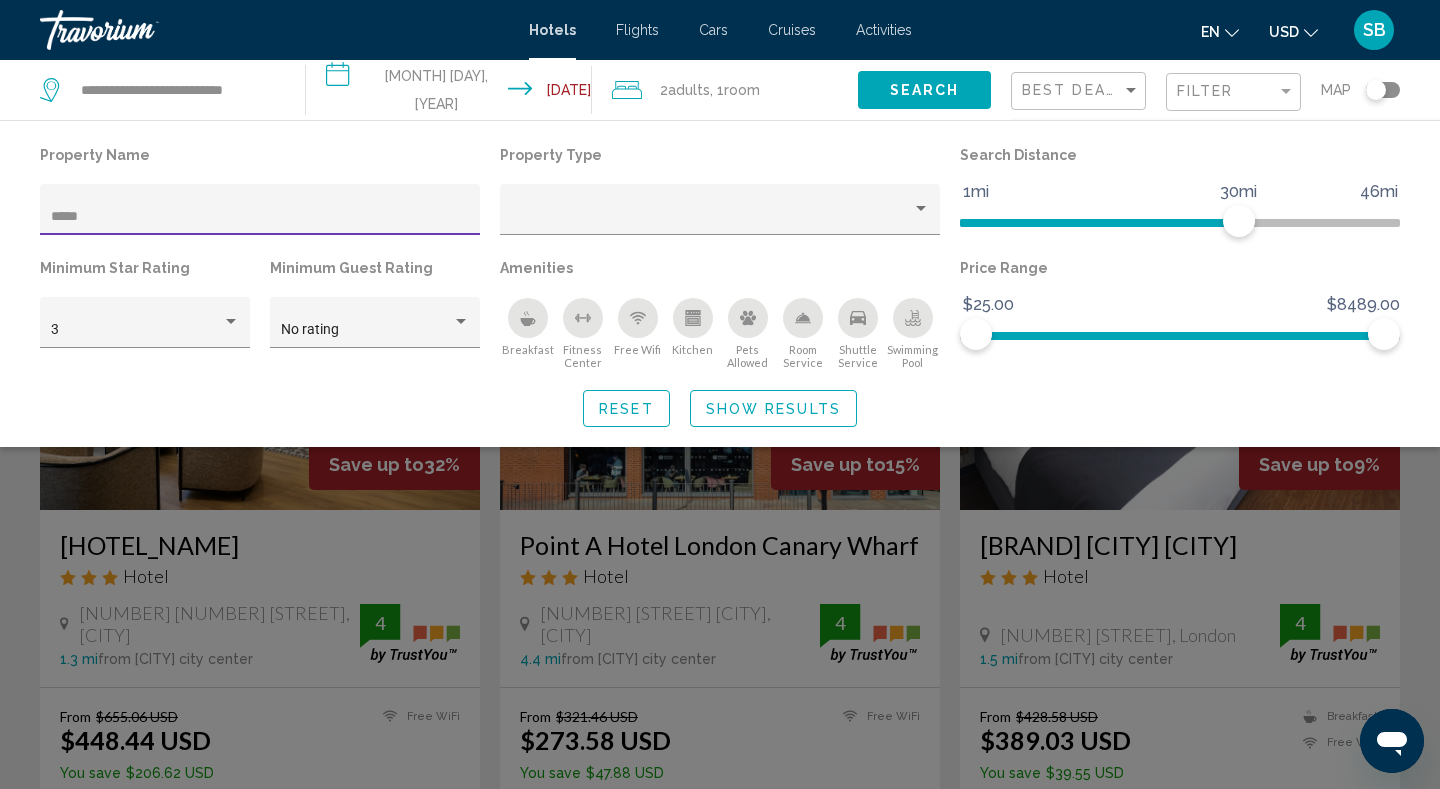 type on "*****" 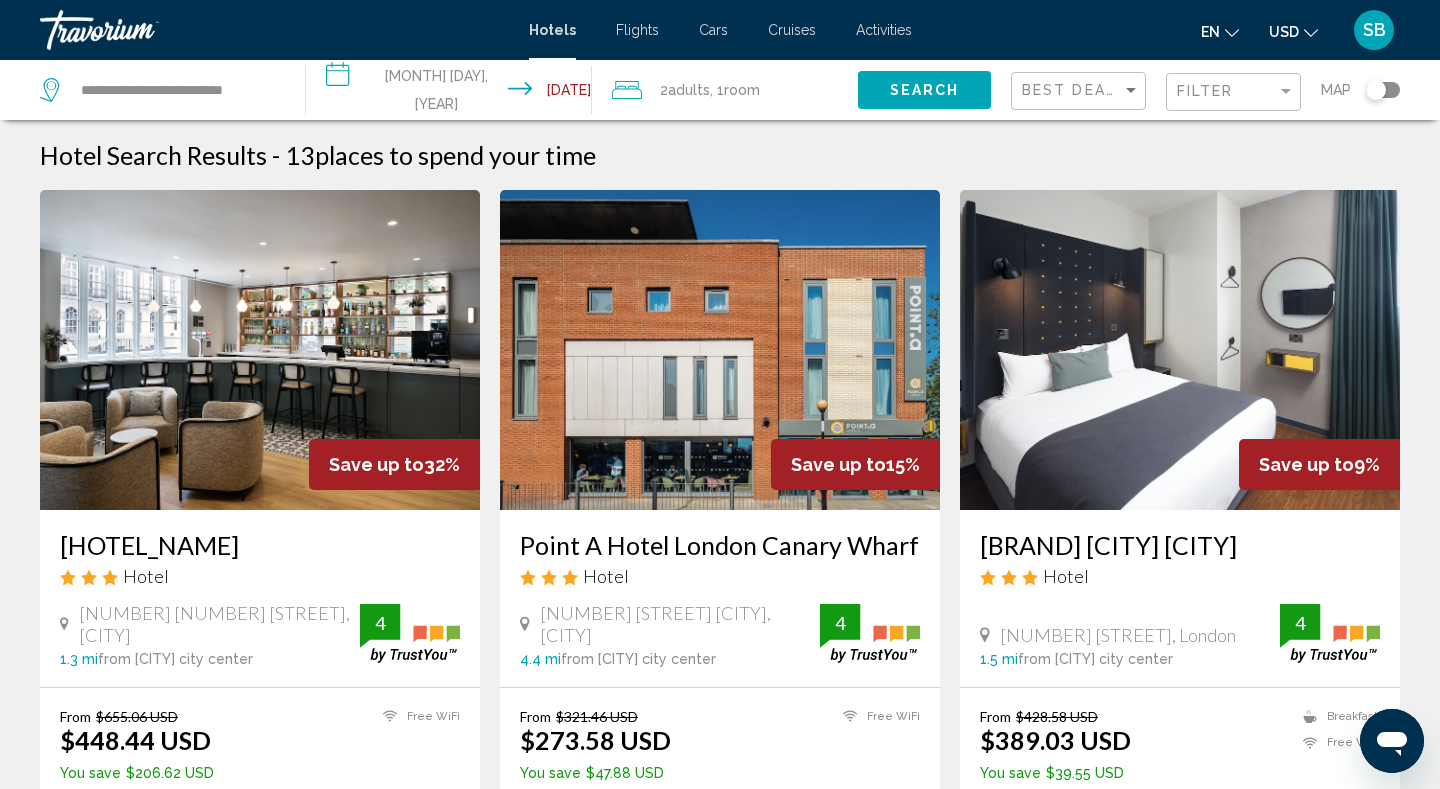 click at bounding box center [1180, 350] 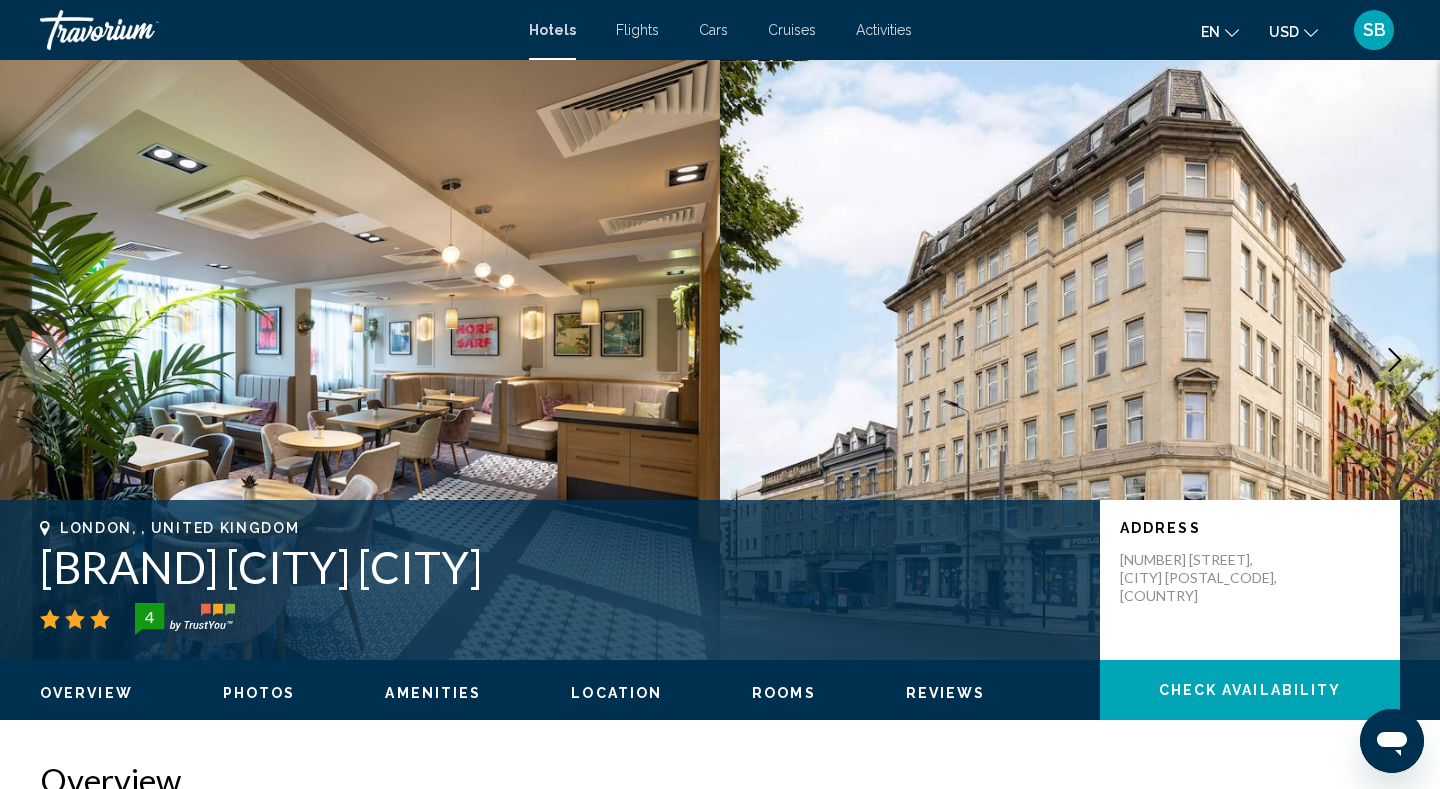 click on "[CITY], [COUNTRY] [HOTEL_NAME]
[RATING] Address [NUMBER] [STREET], [CITY]  [POSTAL_CODE], [COUNTRY] Overview
Photos
Amenities
Location
Rooms
Reviews
Check Availability Check Availability Overview Type Hotel Address [NUMBER] [STREET], [CITY]  [POSTAL_CODE], [COUNTRY] Description Located 5 minutes walk from Kings Cross station which offers multiple connections into London. The hotel has also been recently refurbished to offer fresh interiors, a bar, prints by local artists. There property offers free WIFI and continental breakfast option. Read more
Photos Amenities
Breakfast
← +" at bounding box center [720, 3684] 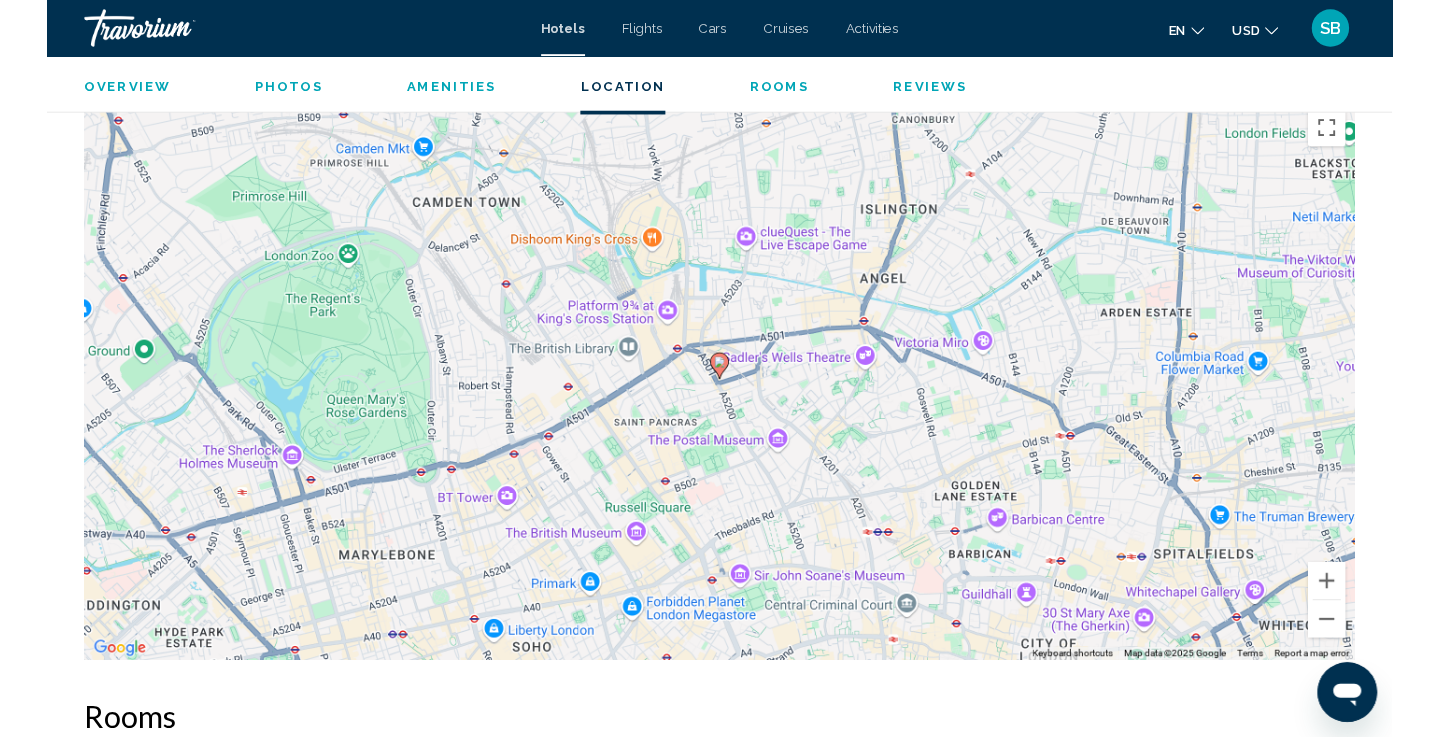 scroll, scrollTop: 1800, scrollLeft: 0, axis: vertical 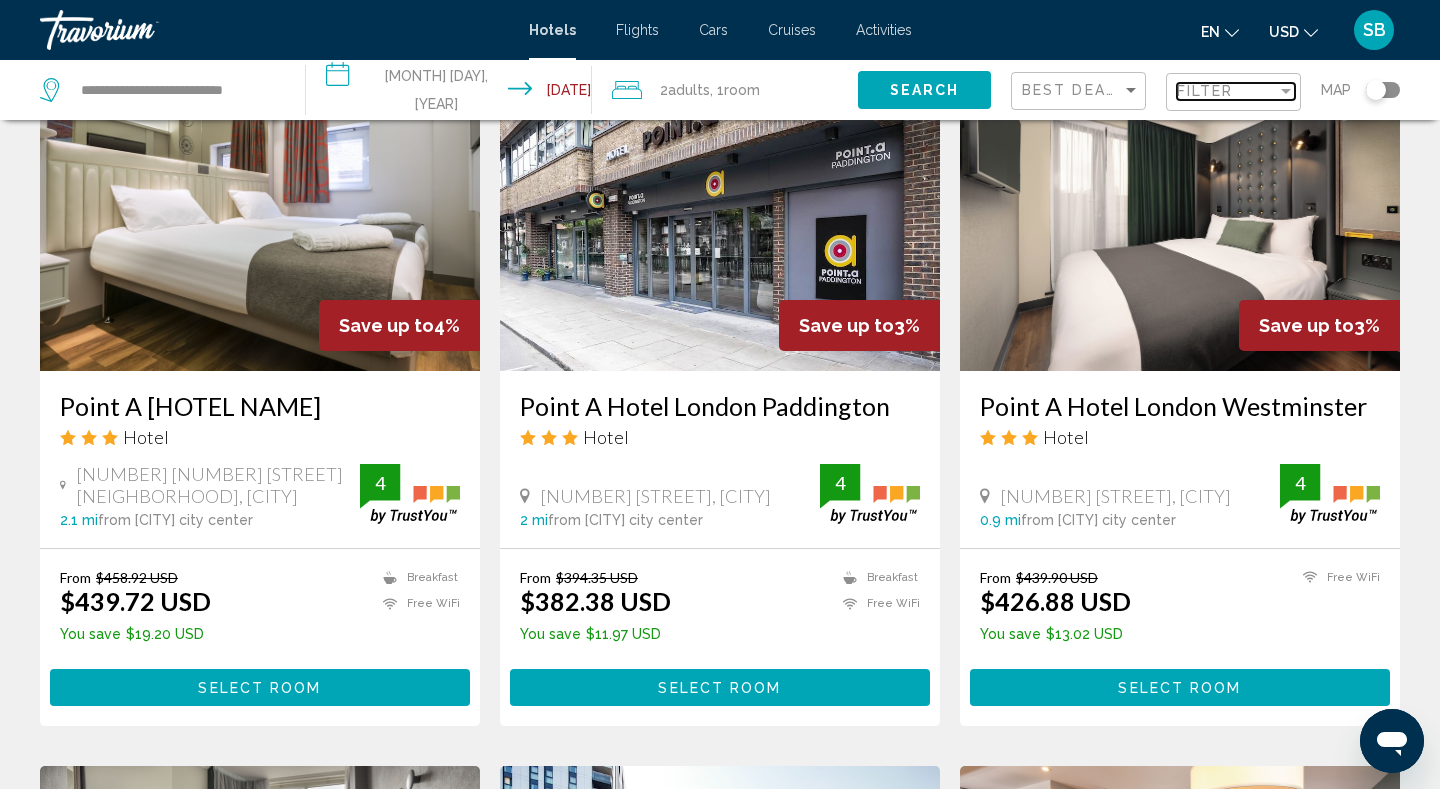 click on "Filter" at bounding box center (1205, 91) 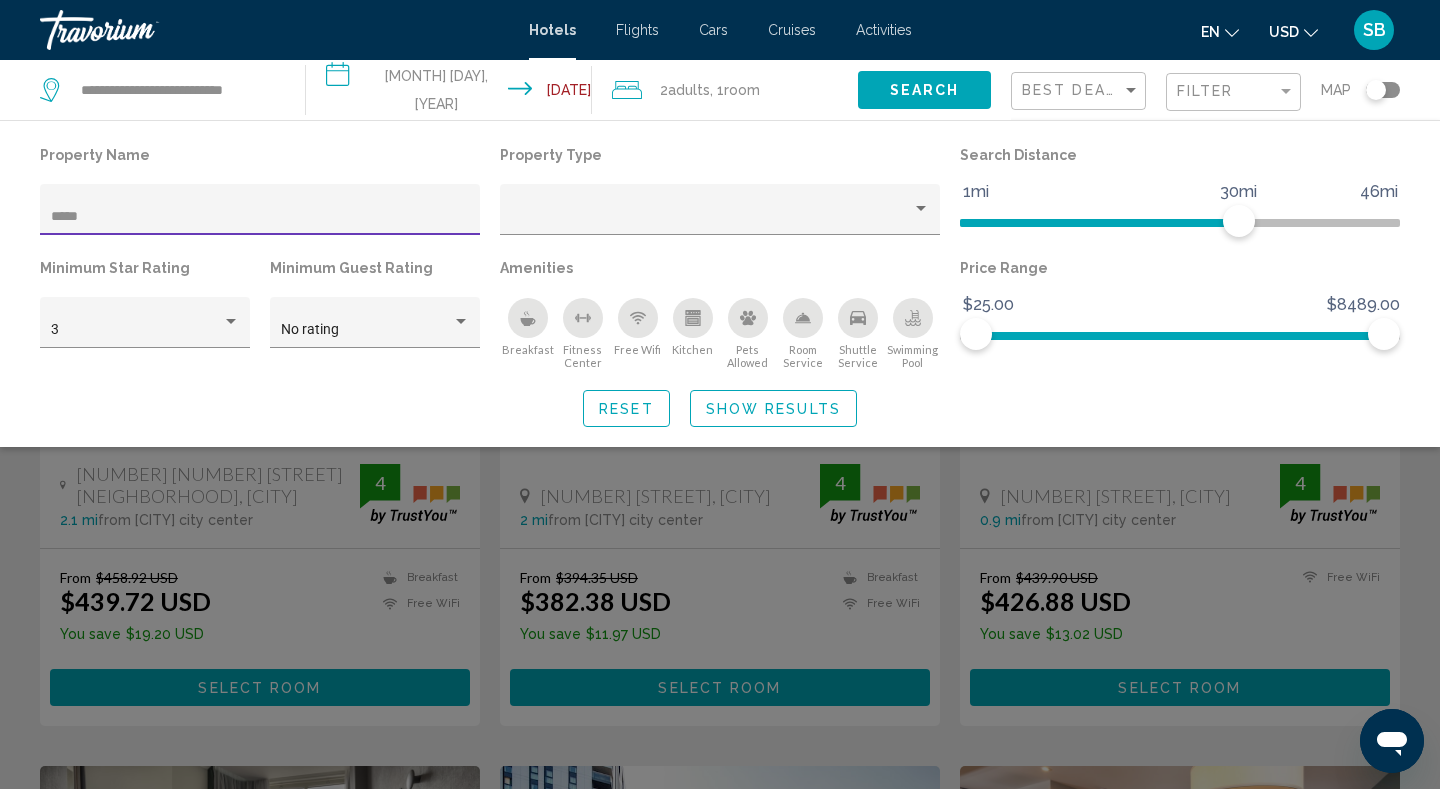 click on "*****" at bounding box center (260, 217) 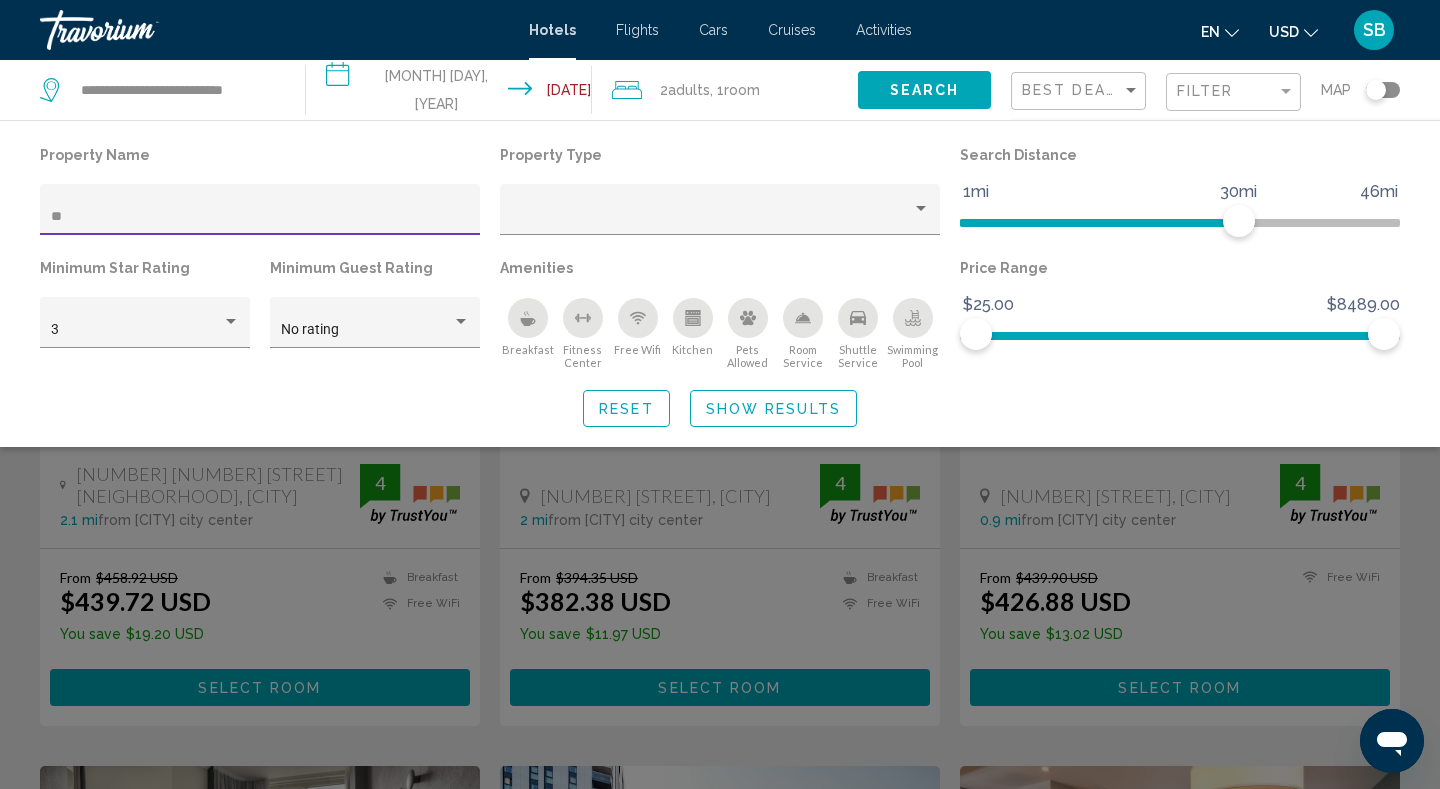type on "*" 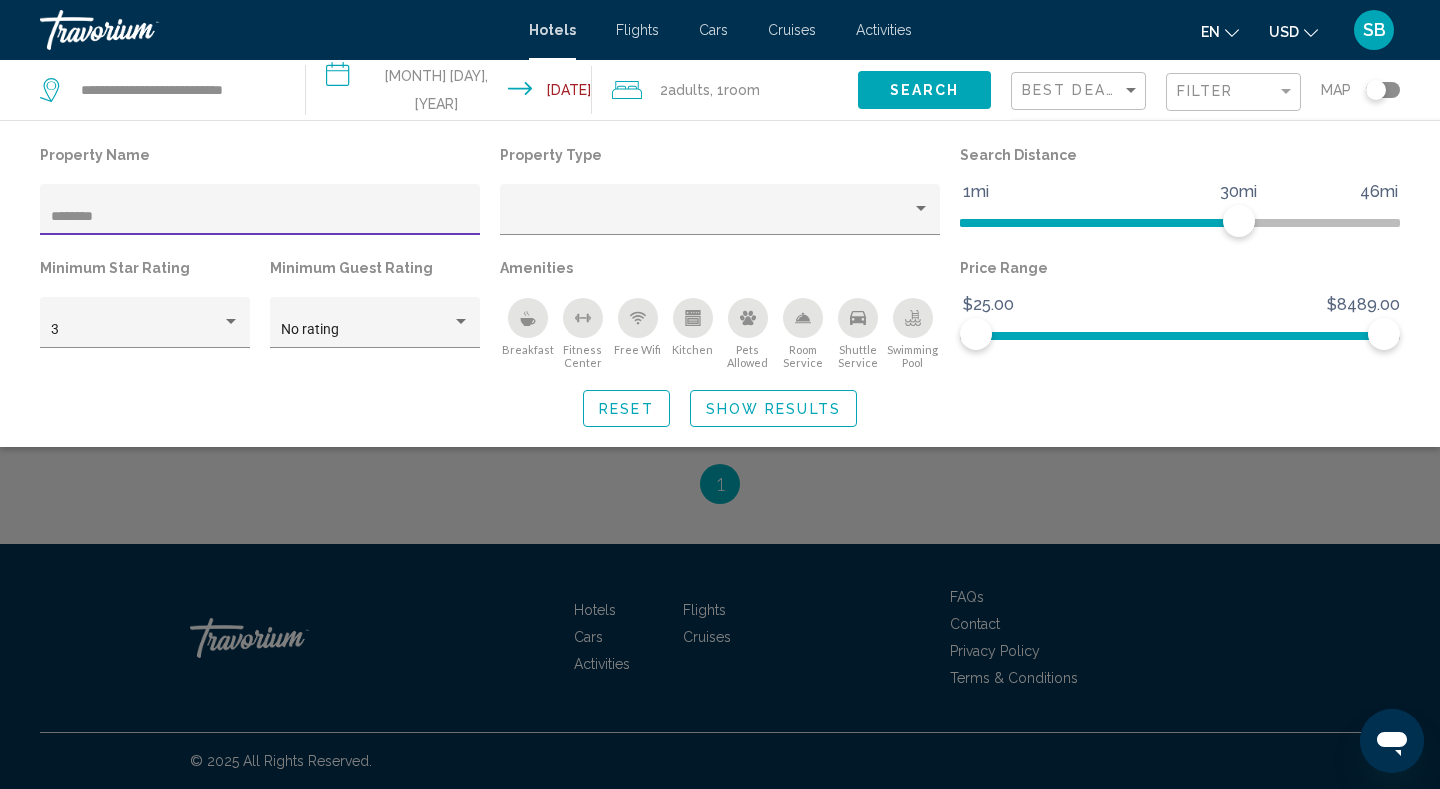scroll, scrollTop: 469, scrollLeft: 0, axis: vertical 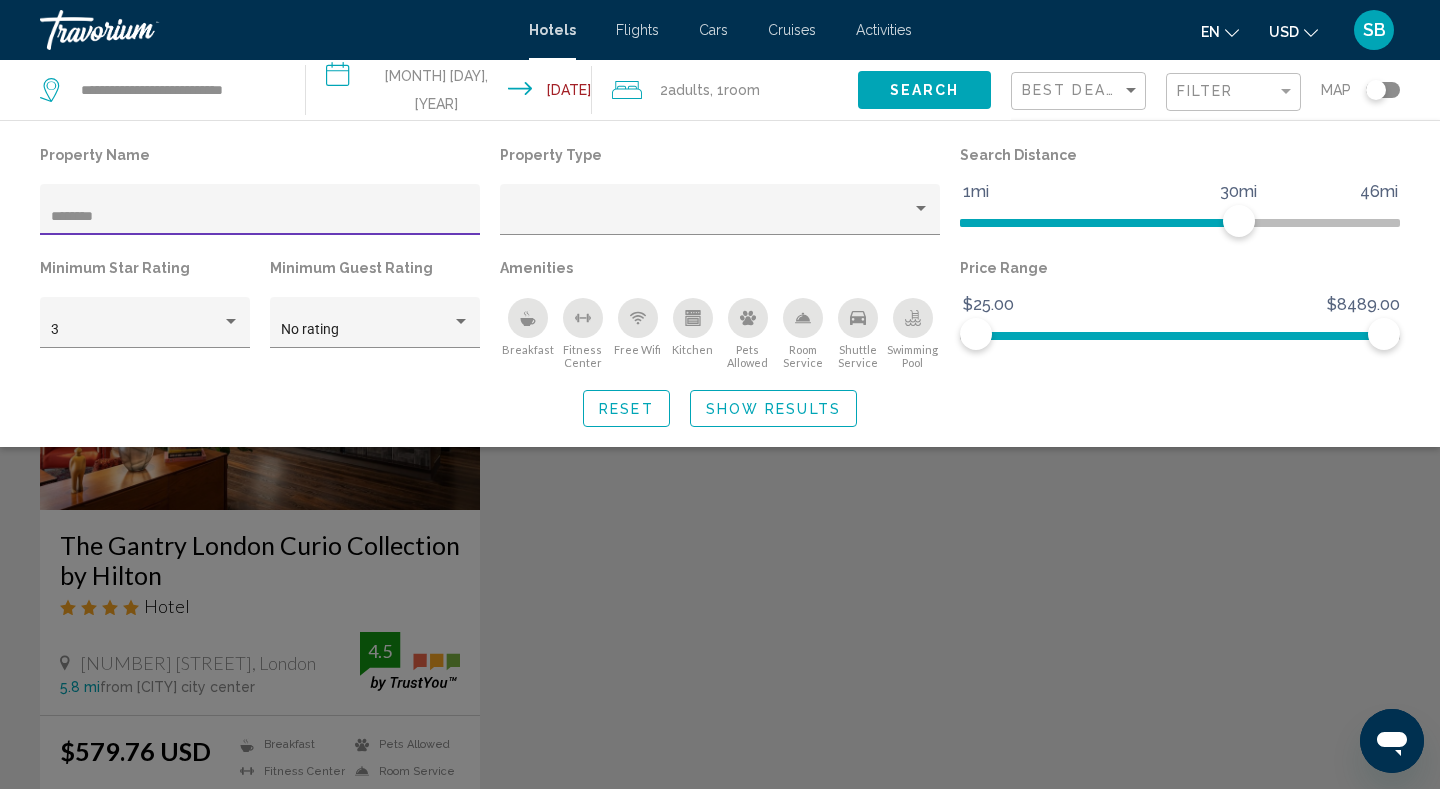 type on "********" 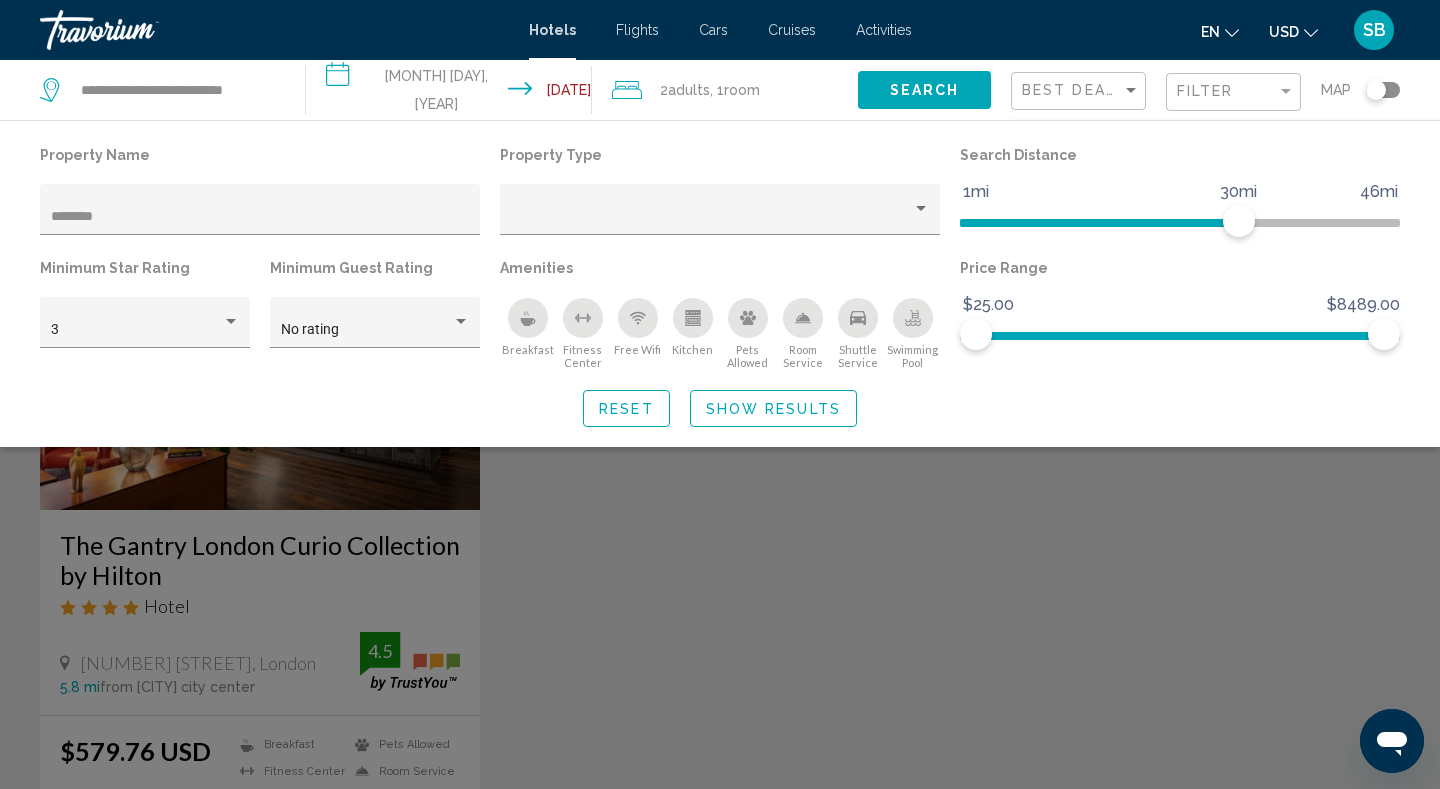 click 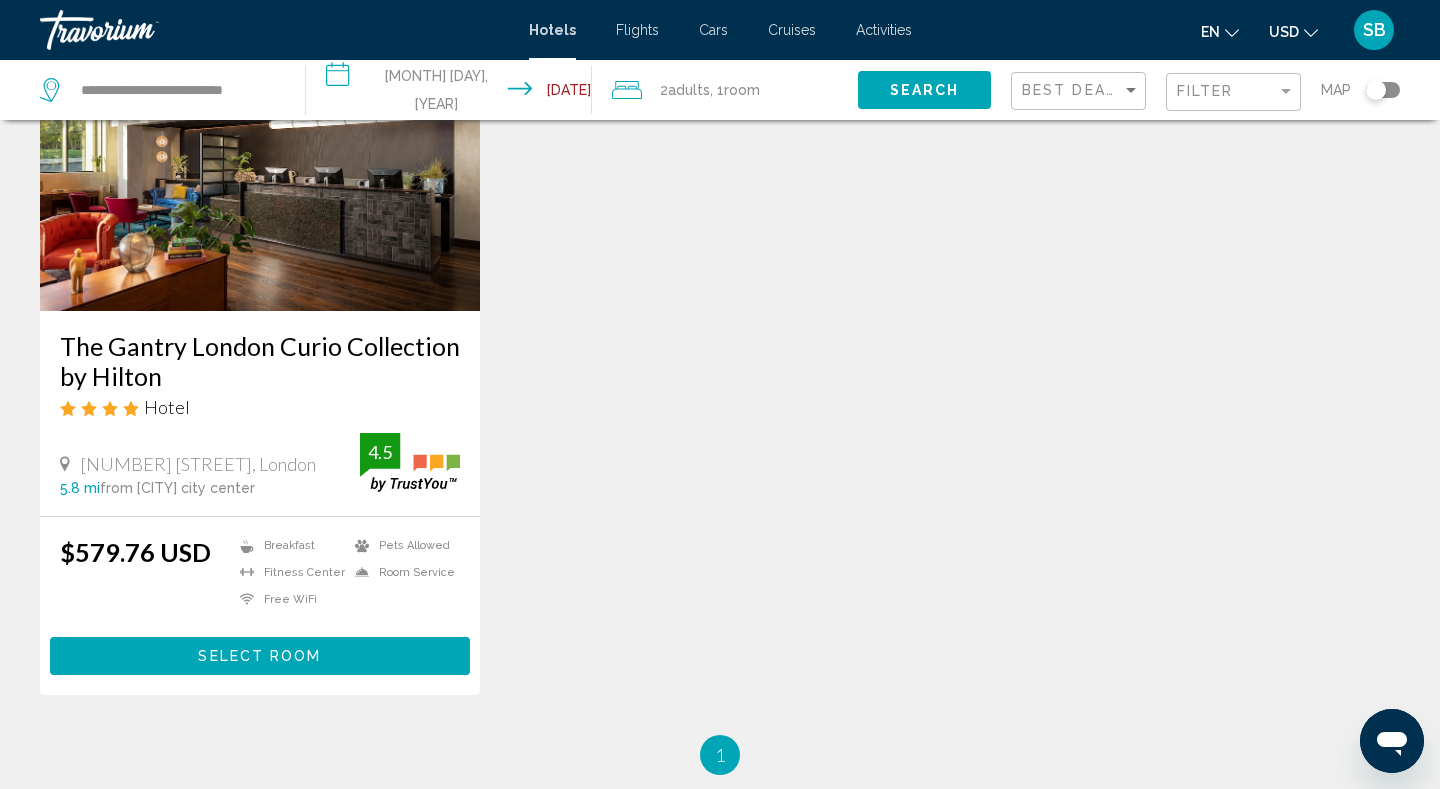 scroll, scrollTop: 200, scrollLeft: 0, axis: vertical 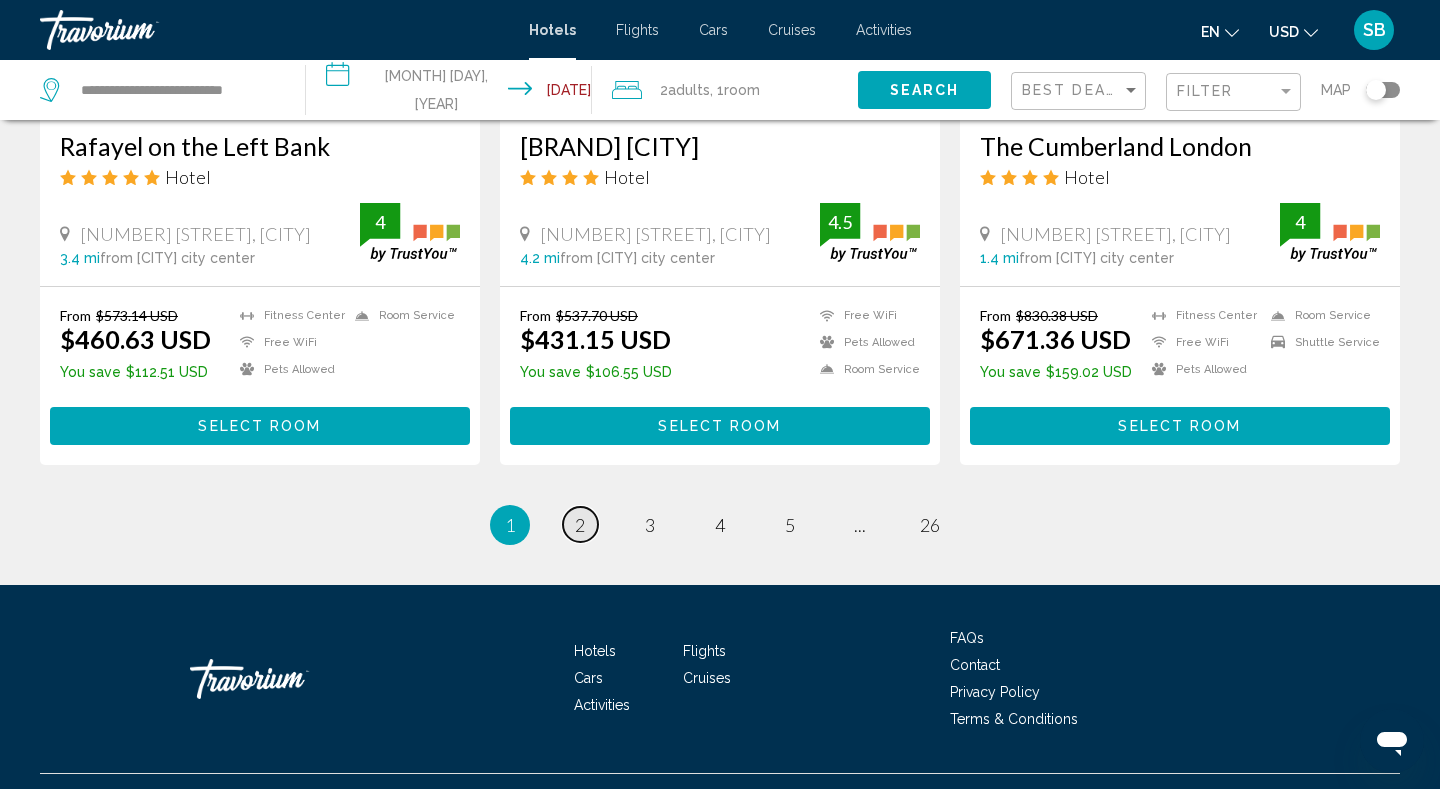 click on "2" at bounding box center [580, 525] 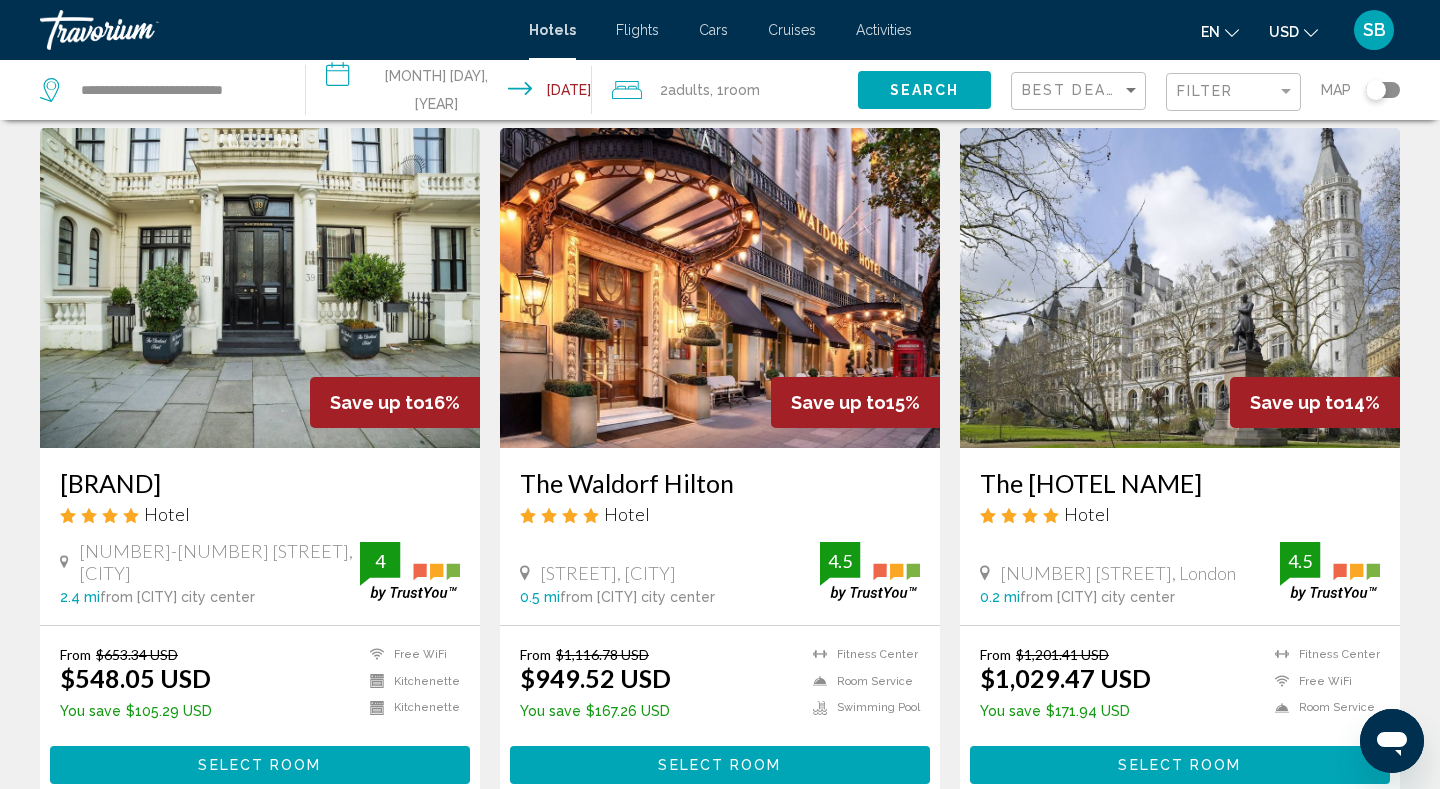 scroll, scrollTop: 1520, scrollLeft: 0, axis: vertical 